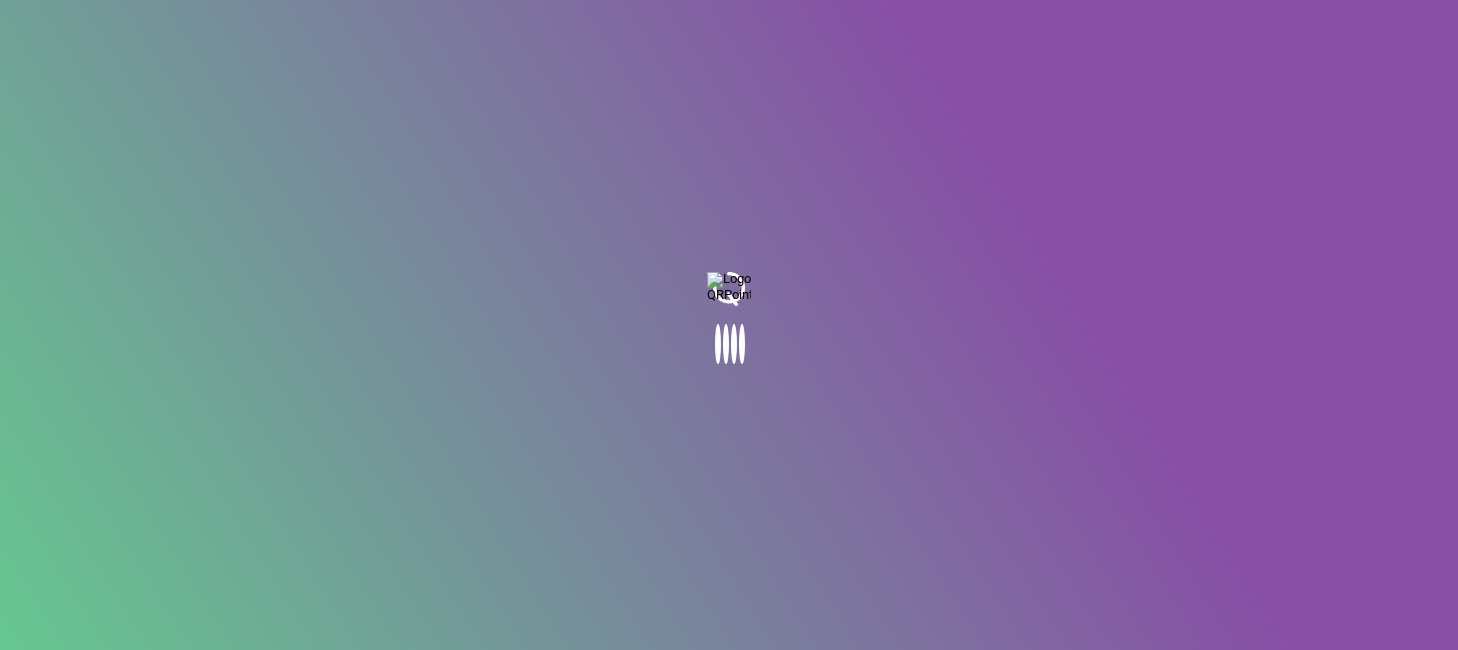 scroll, scrollTop: 0, scrollLeft: 0, axis: both 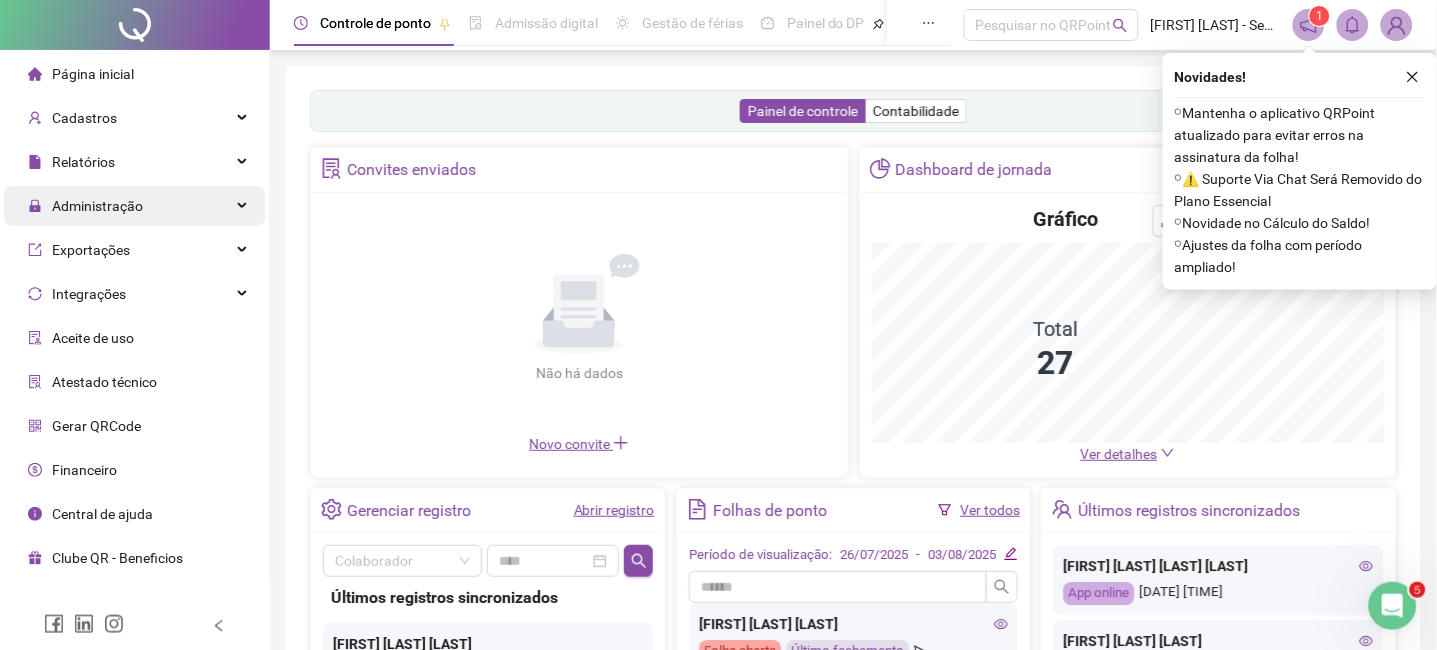 click on "Administração" at bounding box center (134, 206) 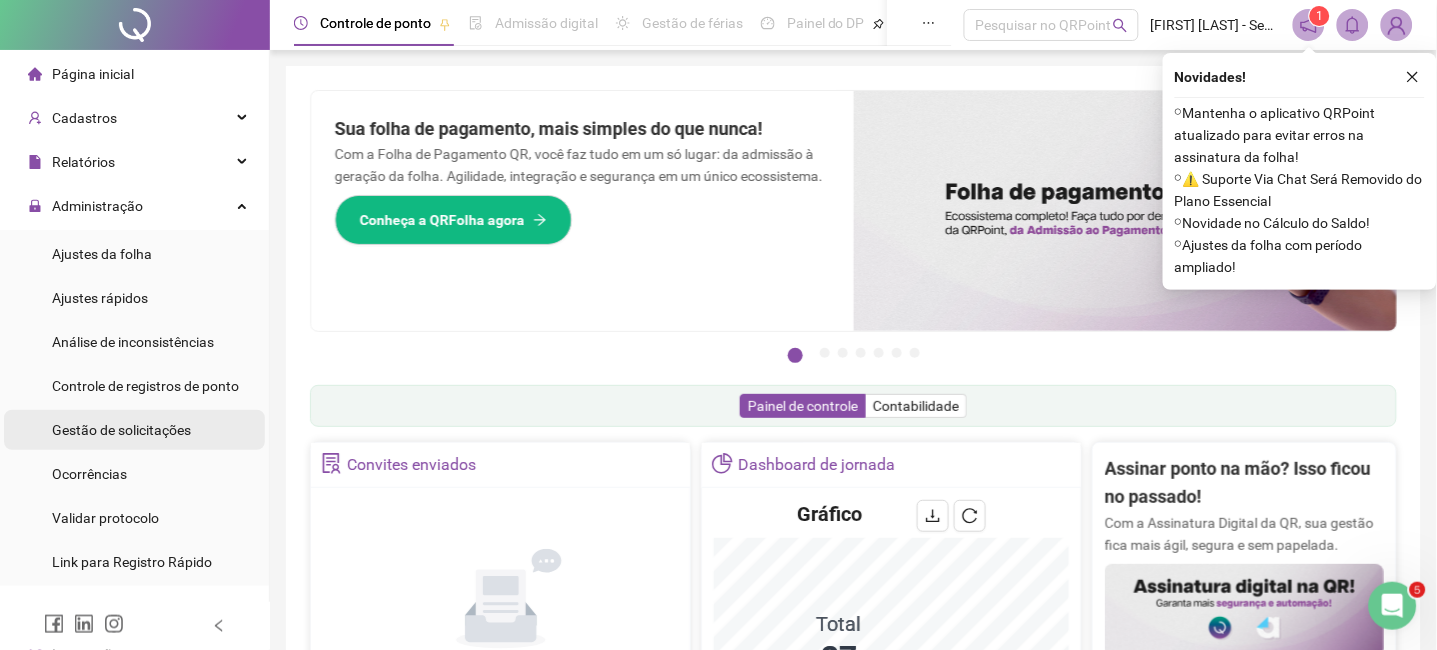 click on "Gestão de solicitações" at bounding box center (121, 430) 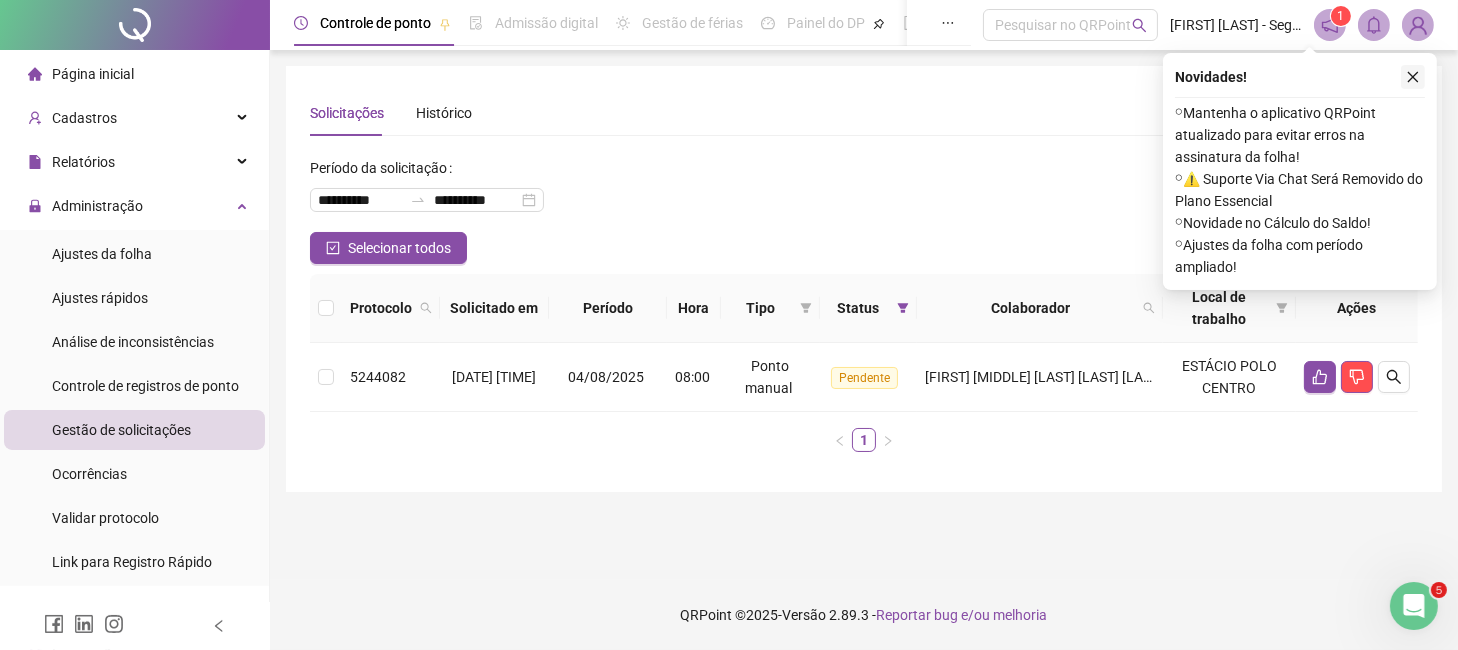 click 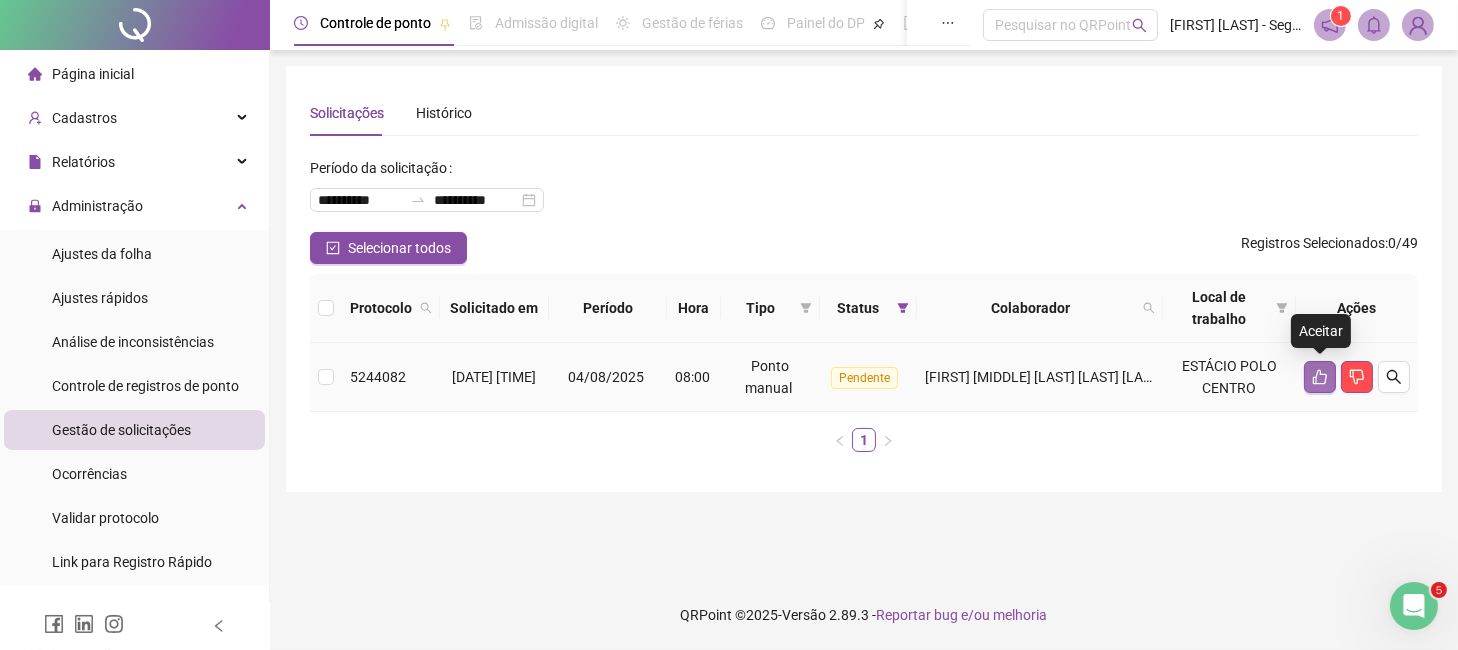 click 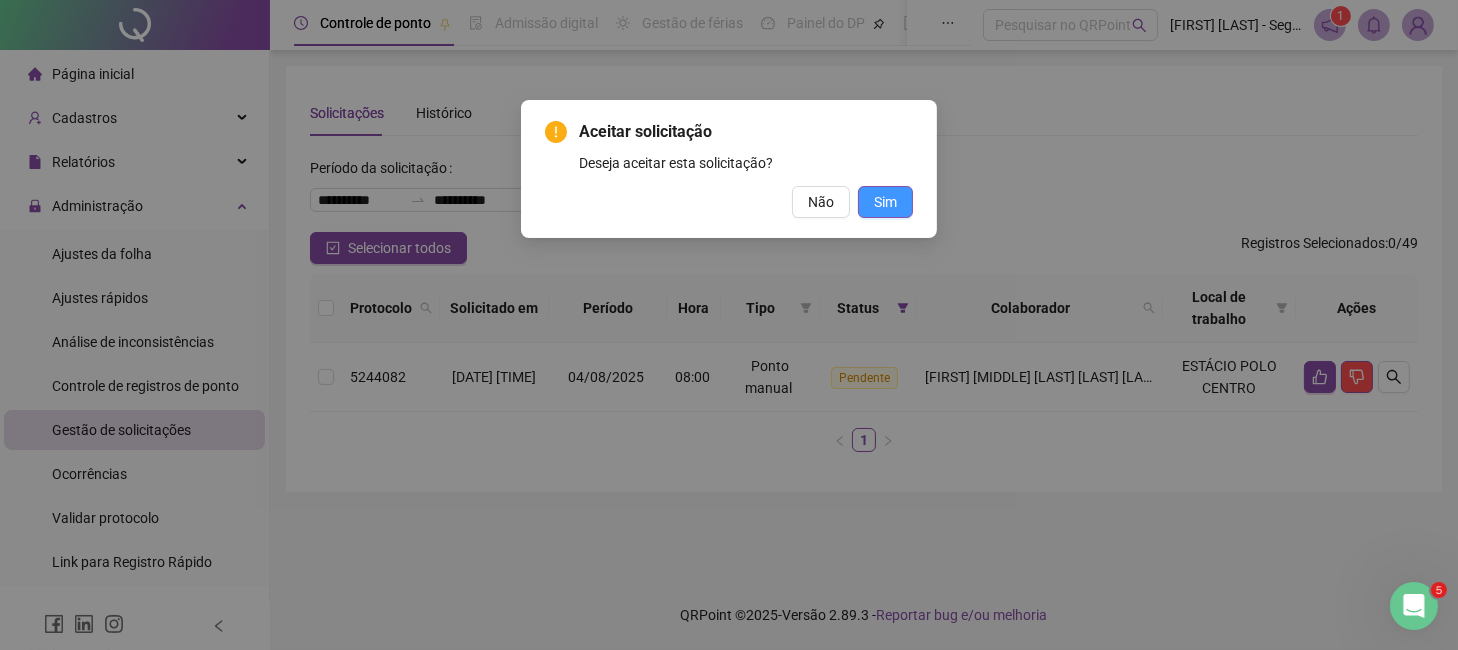 click on "Sim" at bounding box center [885, 202] 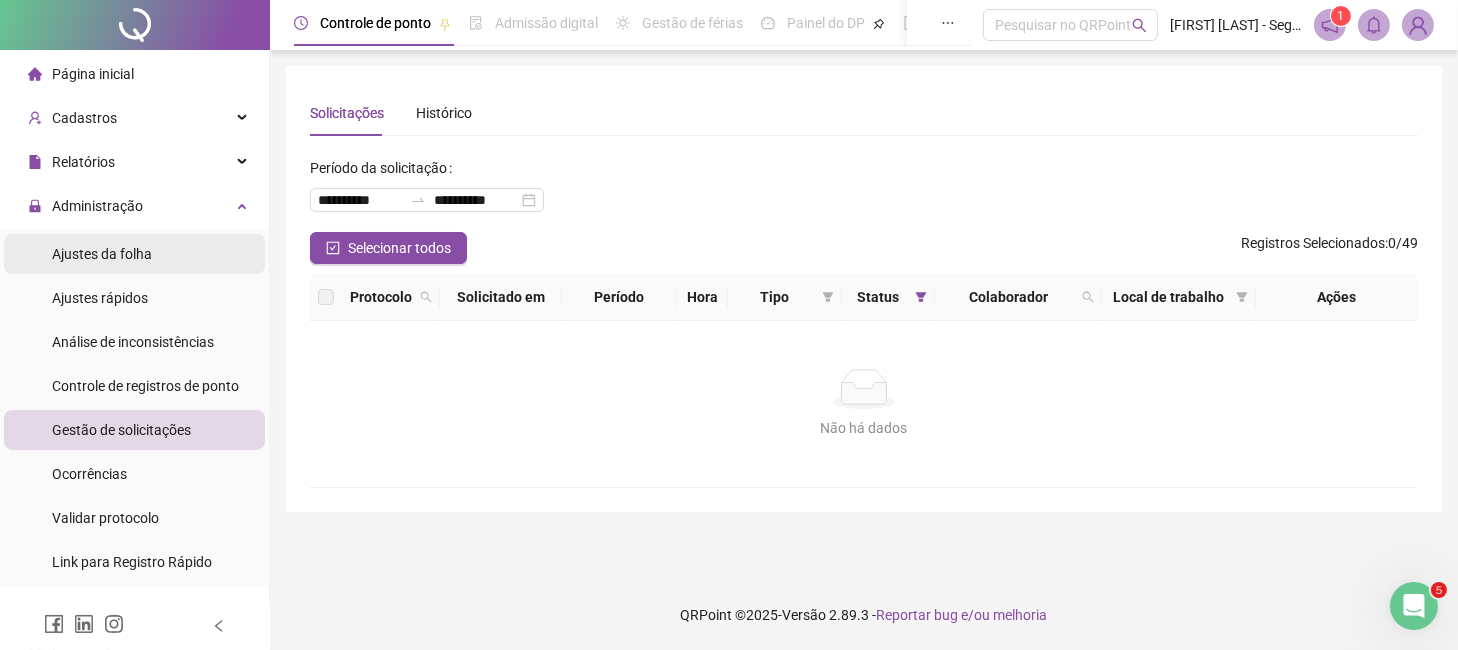 click on "Ajustes da folha" at bounding box center [134, 254] 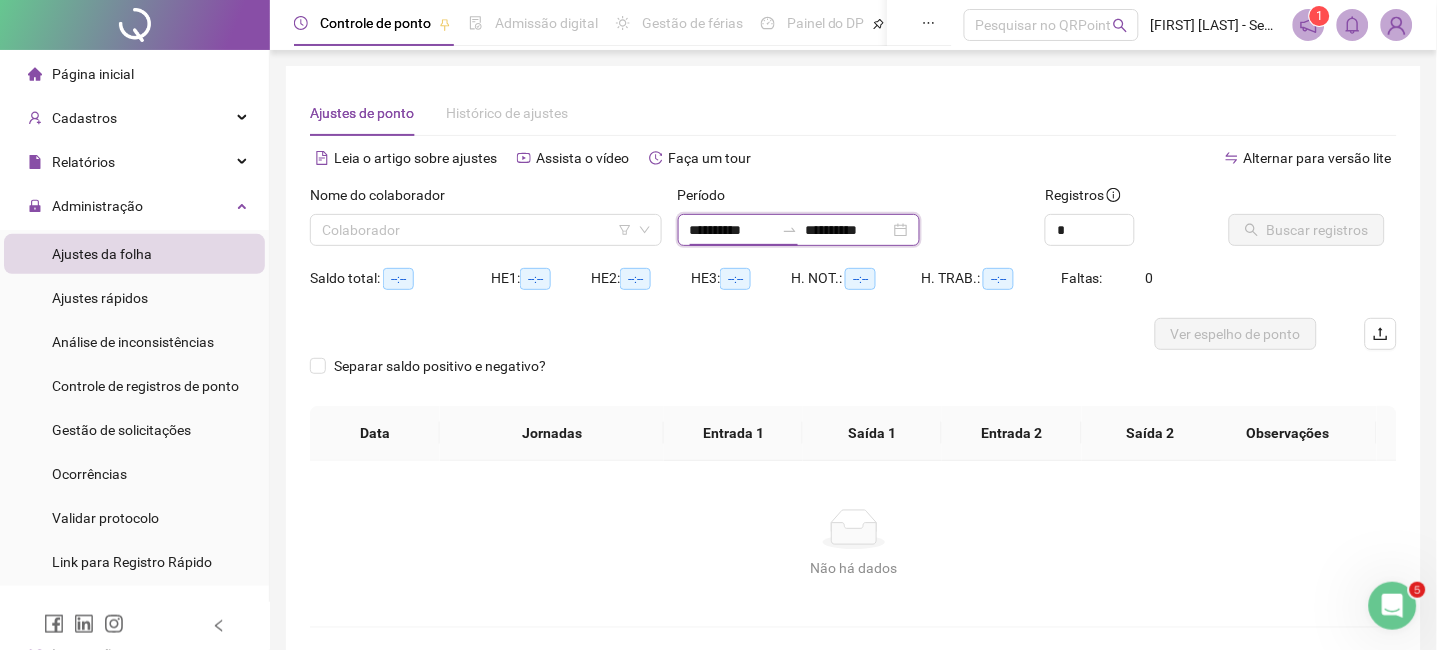 click on "**********" at bounding box center (732, 230) 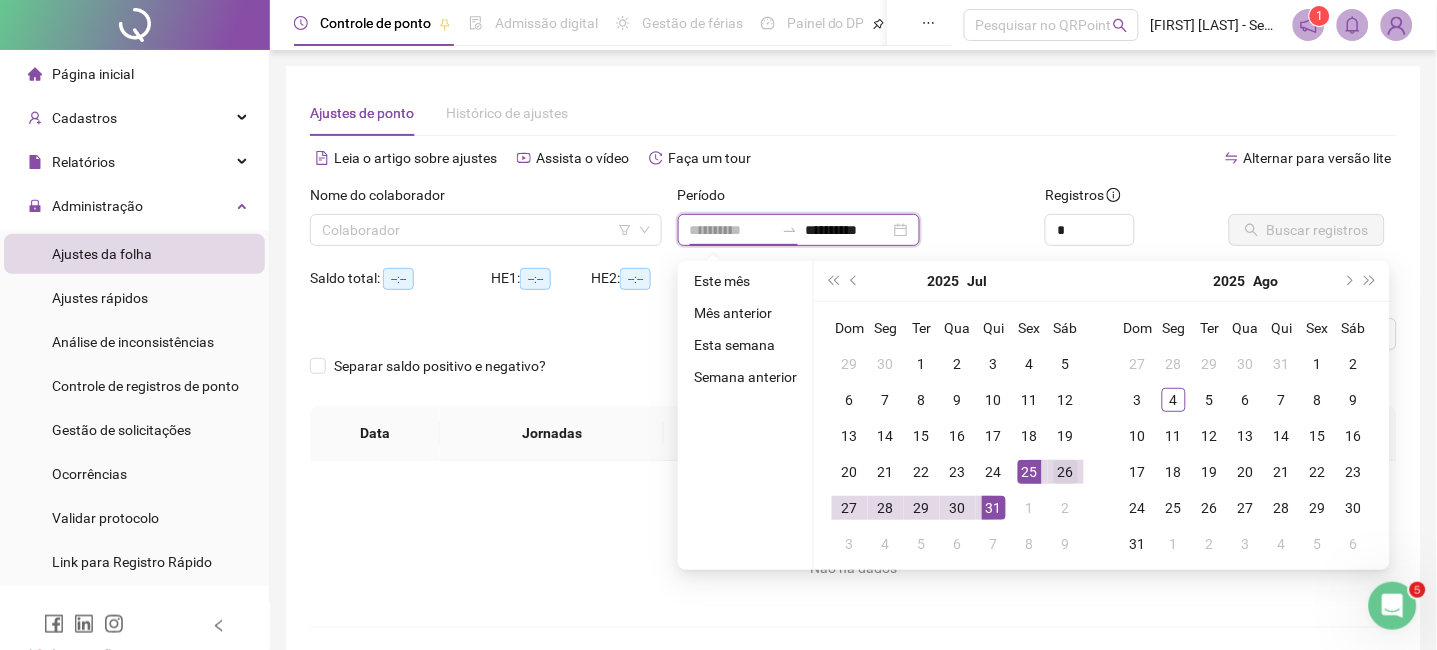 type on "**********" 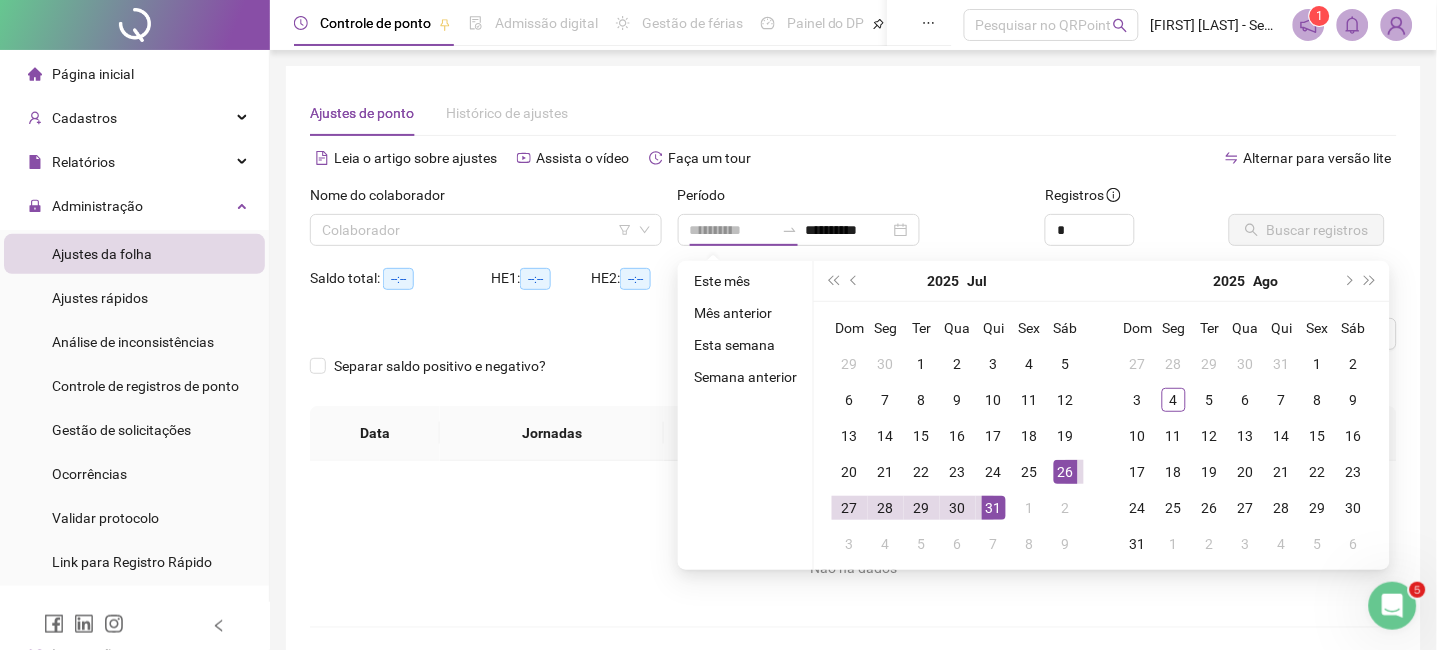 click on "26" at bounding box center [1066, 472] 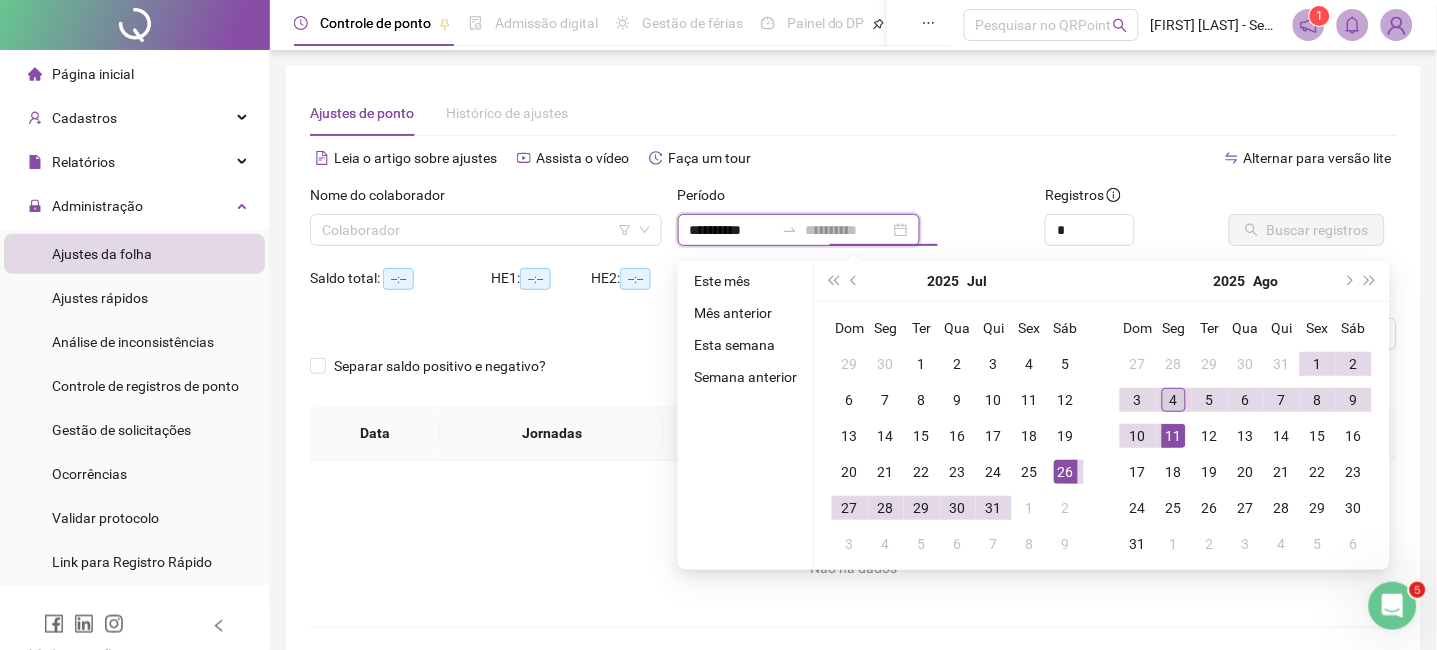 type on "**********" 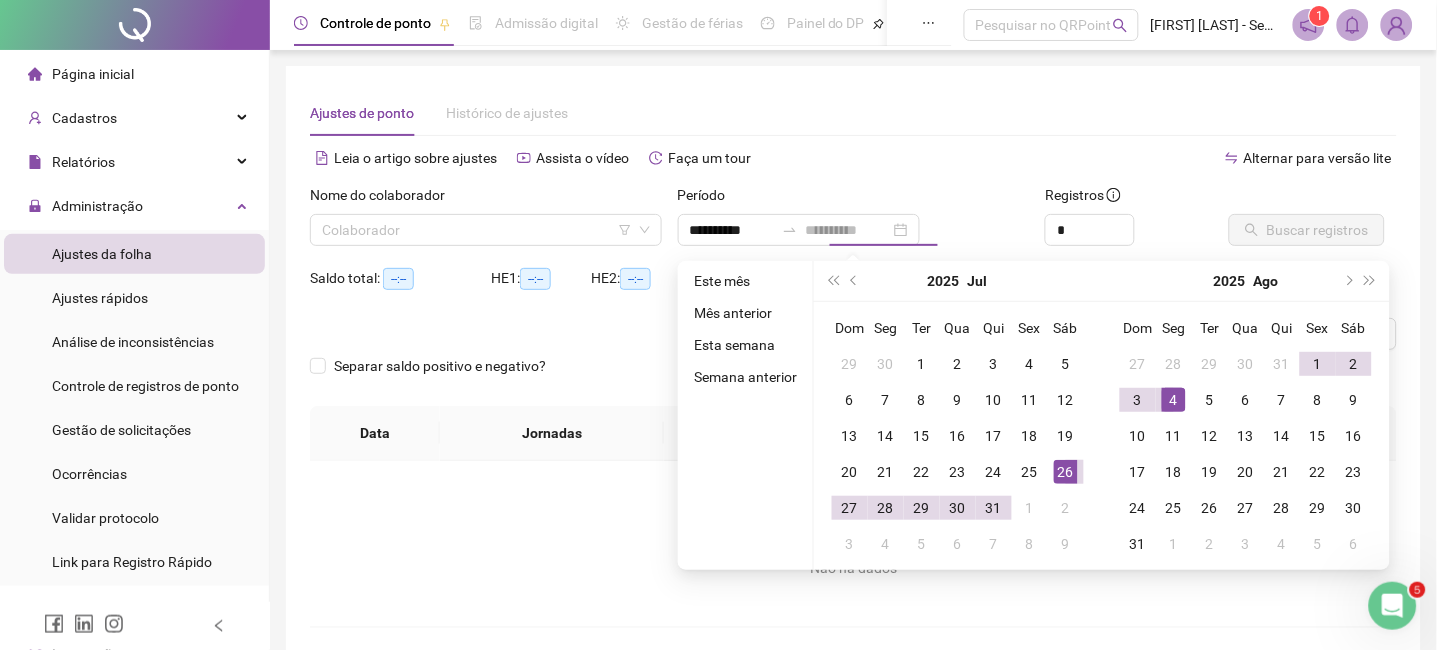 click on "4" at bounding box center [1174, 400] 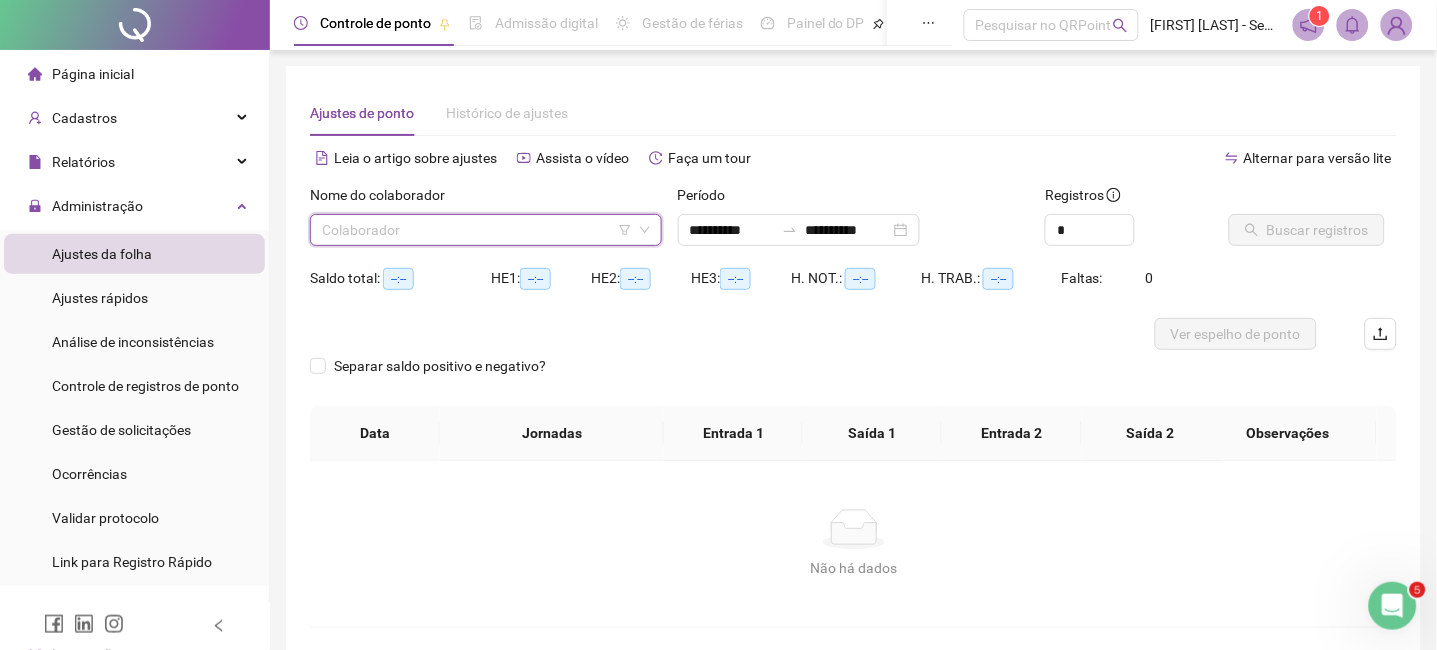 click at bounding box center (477, 230) 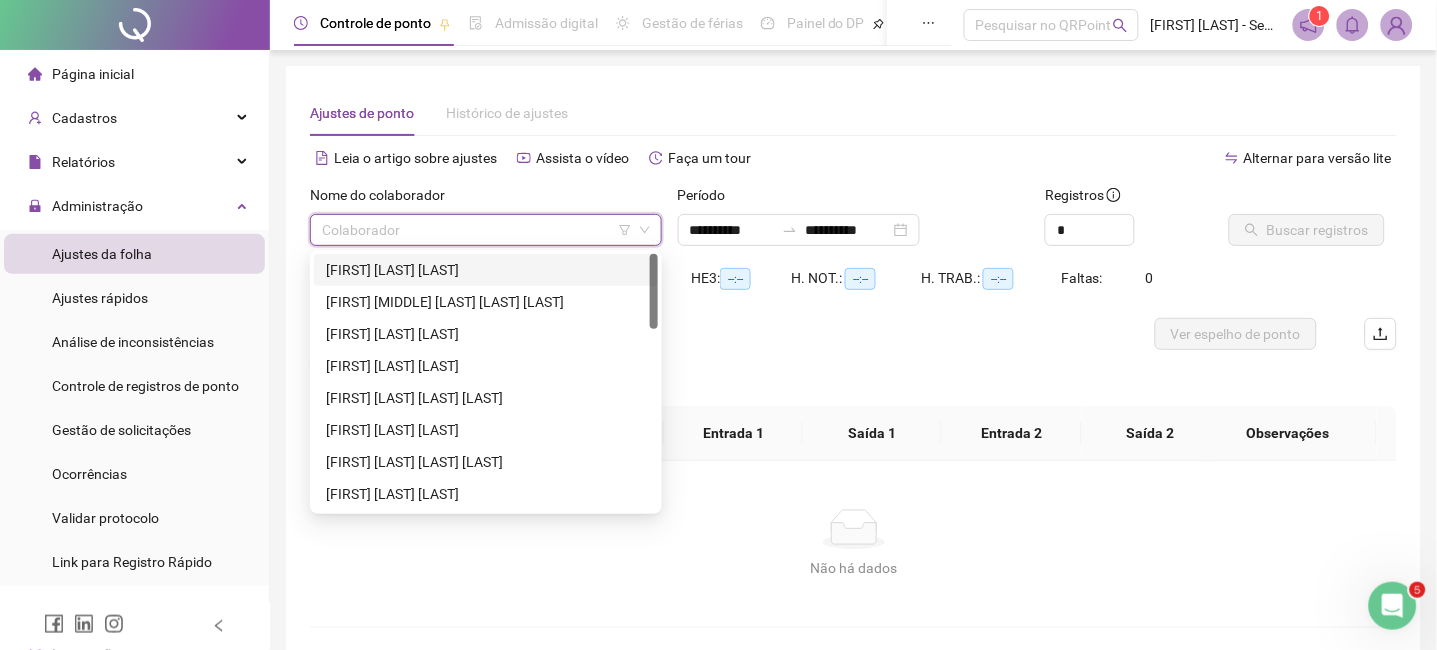 click on "[FIRST] [LAST] [LAST]" at bounding box center [486, 270] 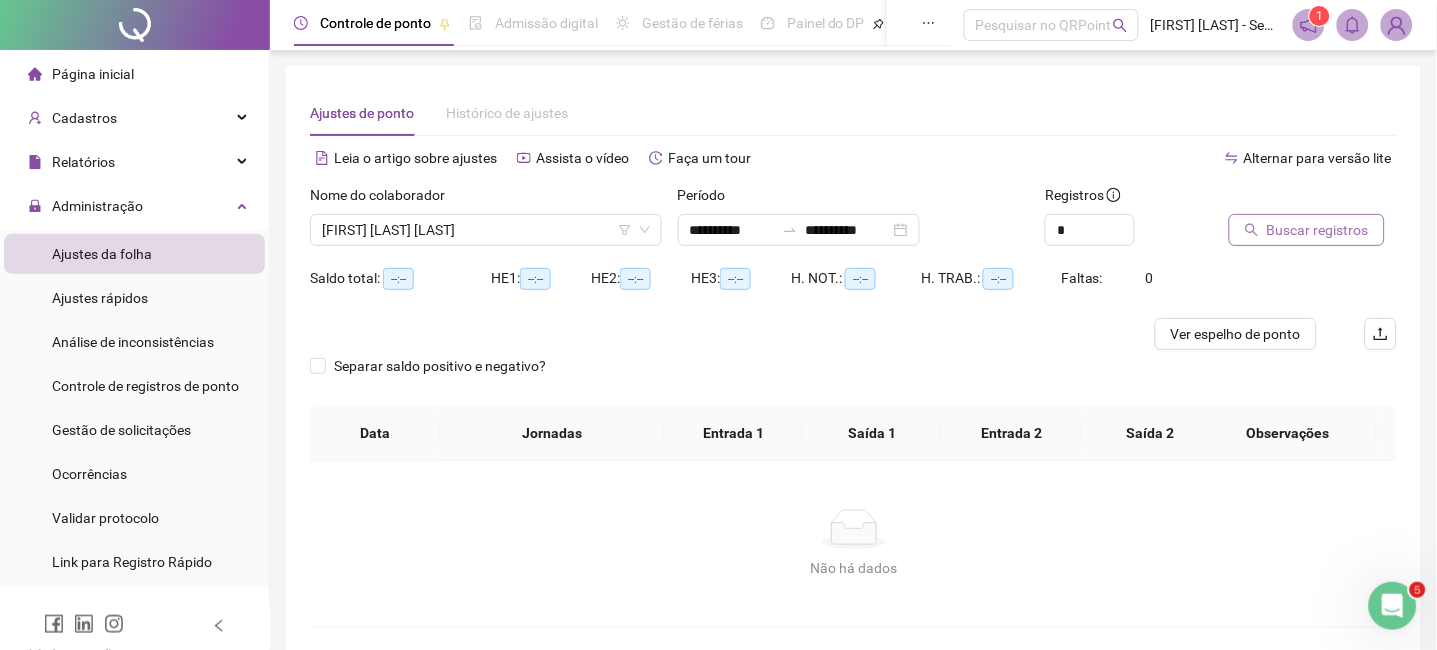 click on "Buscar registros" at bounding box center (1318, 230) 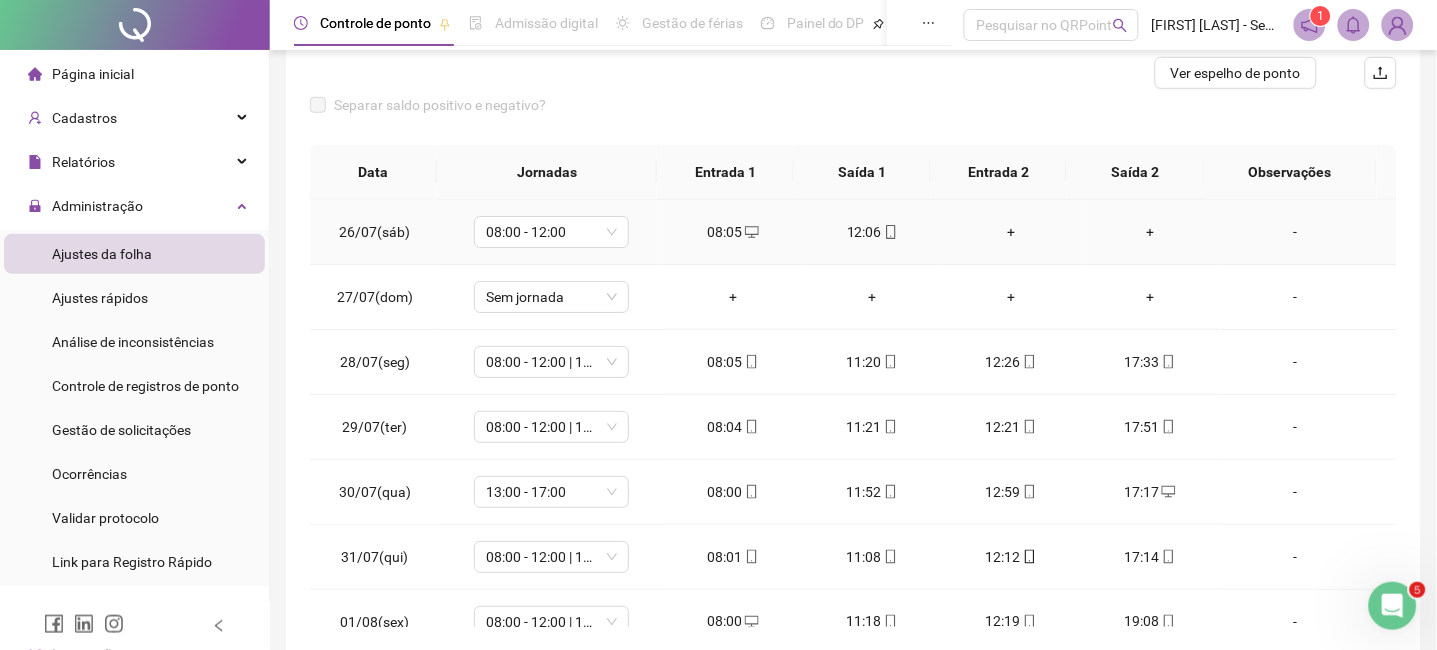 scroll, scrollTop: 347, scrollLeft: 0, axis: vertical 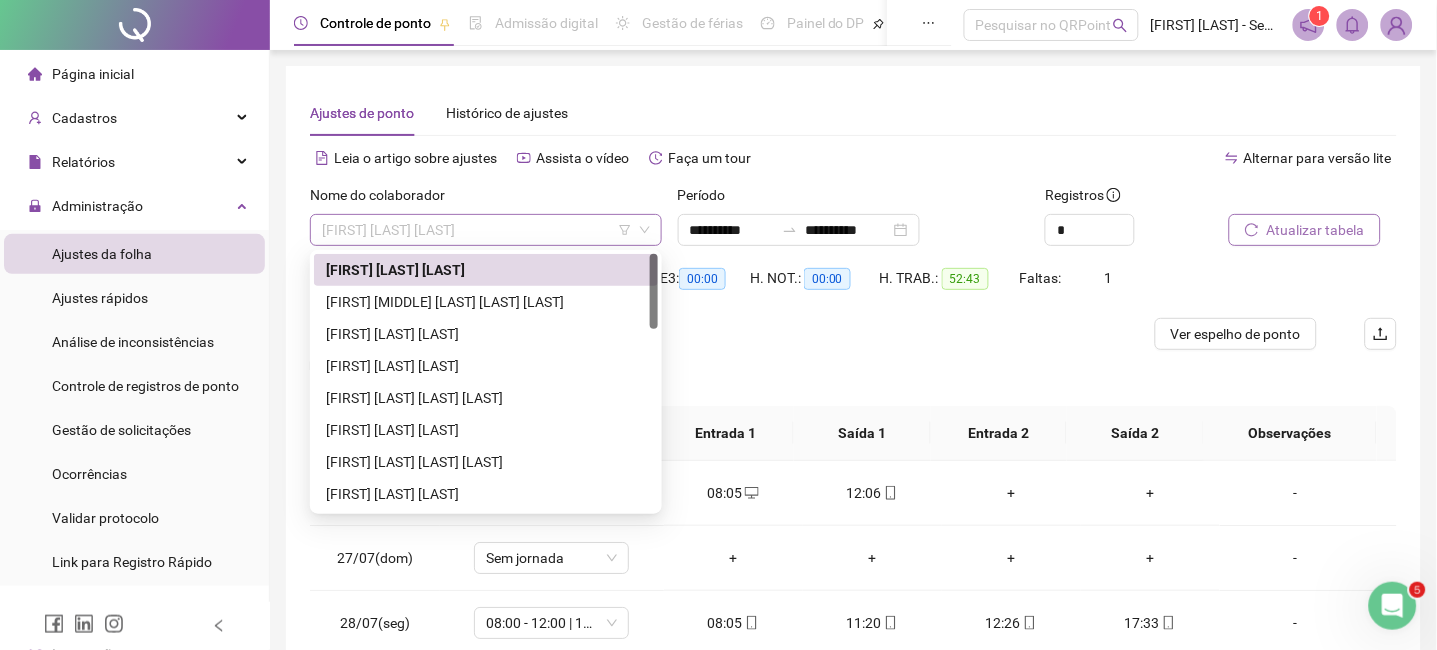 click on "[FIRST] [LAST] [LAST]" at bounding box center (486, 230) 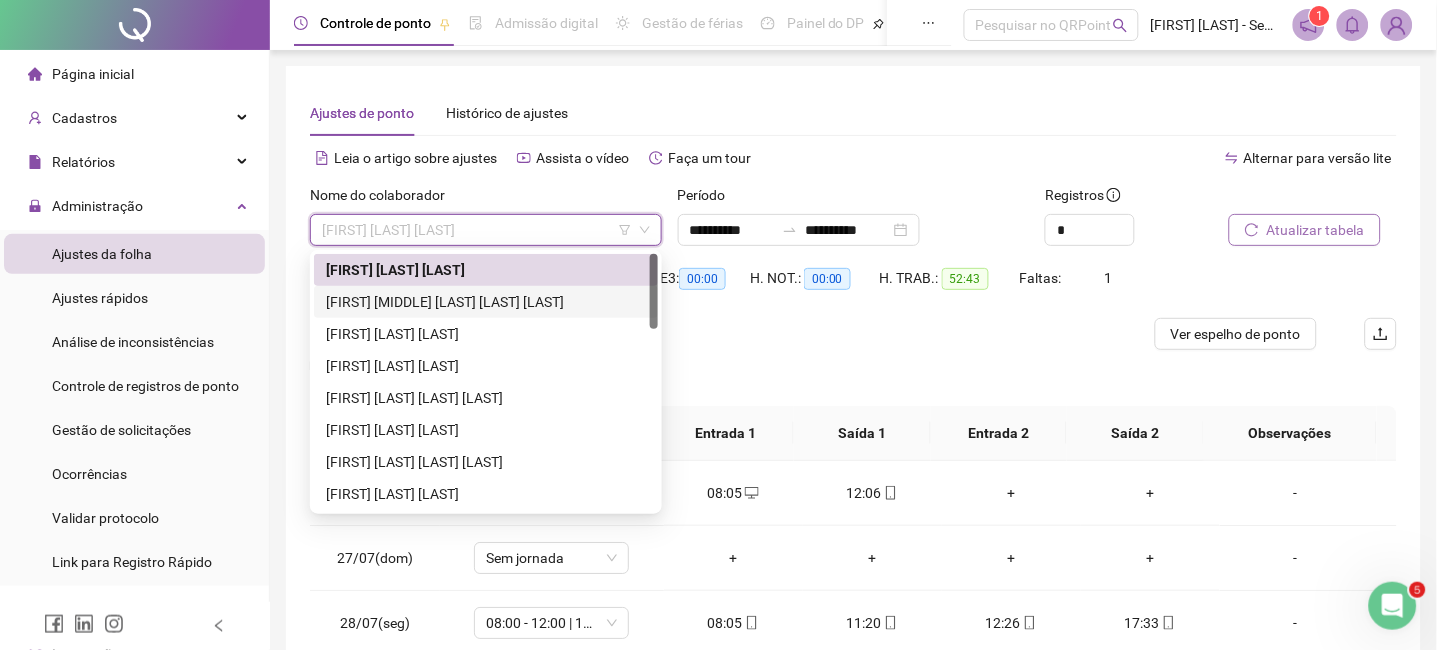click on "[FIRST] [MIDDLE] [LAST] [LAST] [LAST]" at bounding box center [486, 302] 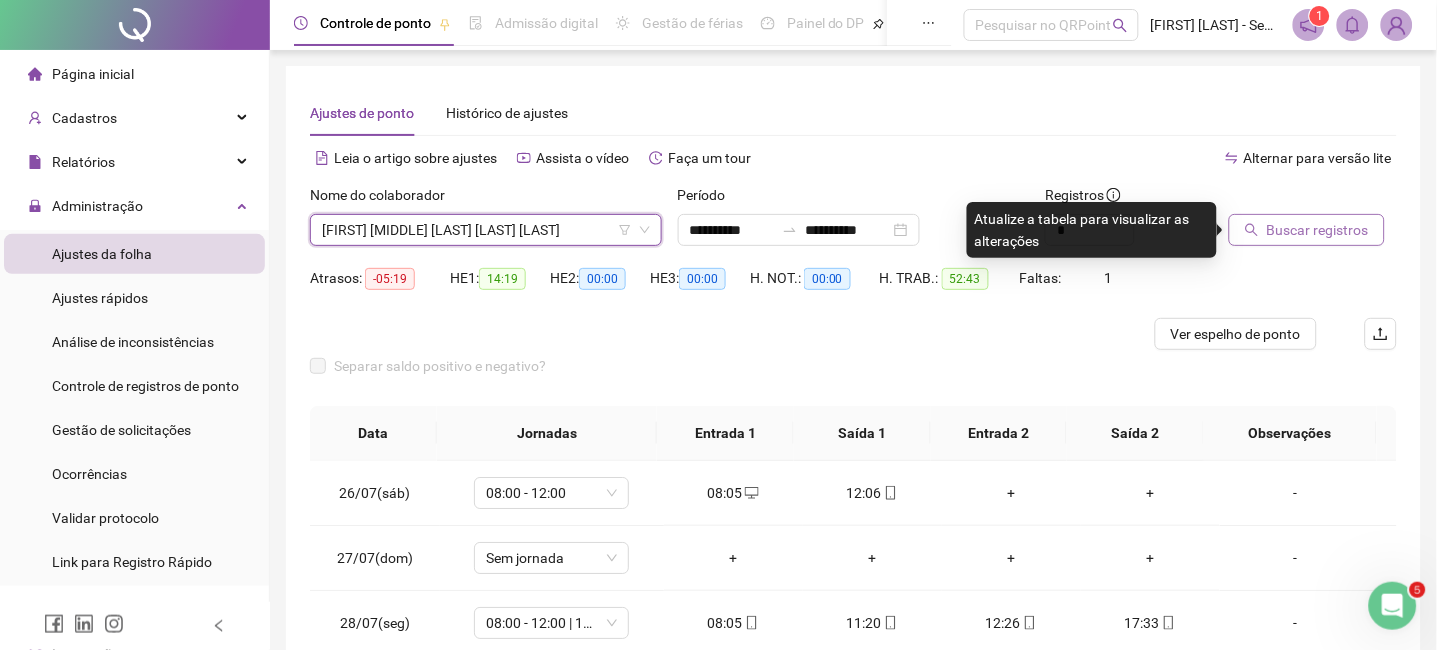 click on "Buscar registros" at bounding box center [1318, 230] 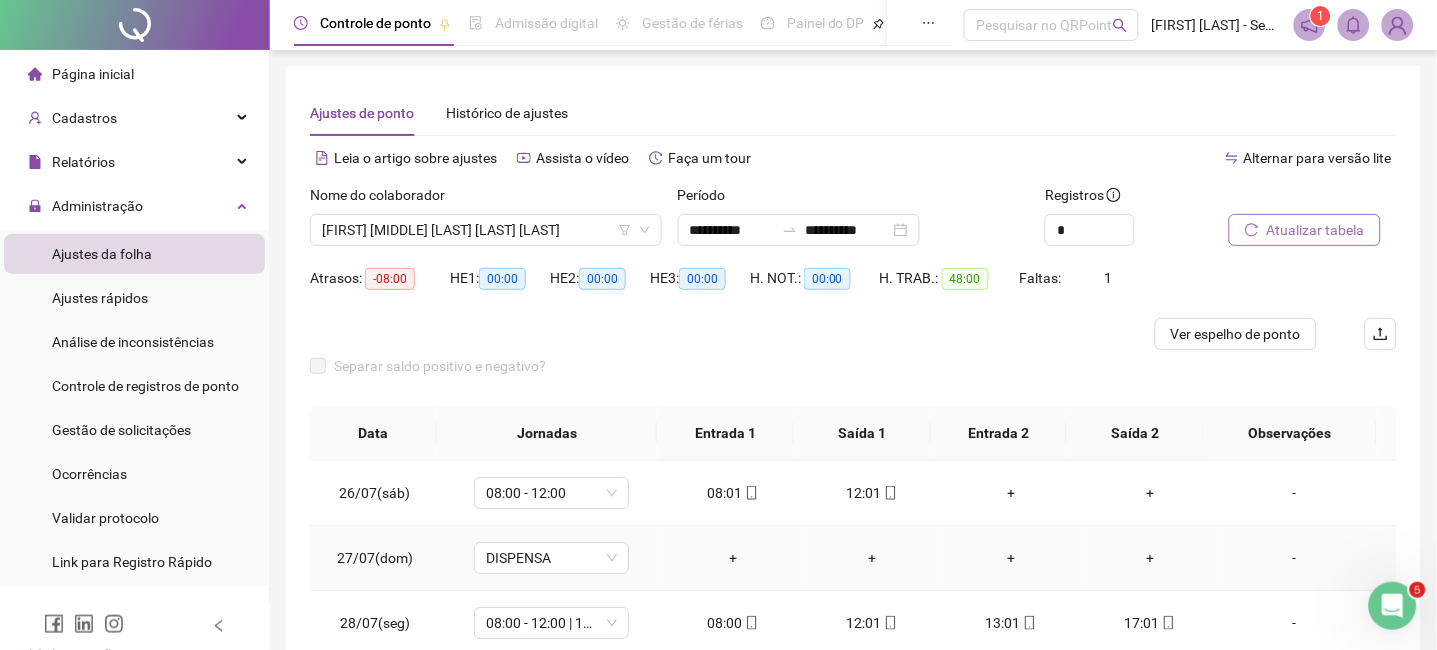 scroll, scrollTop: 347, scrollLeft: 0, axis: vertical 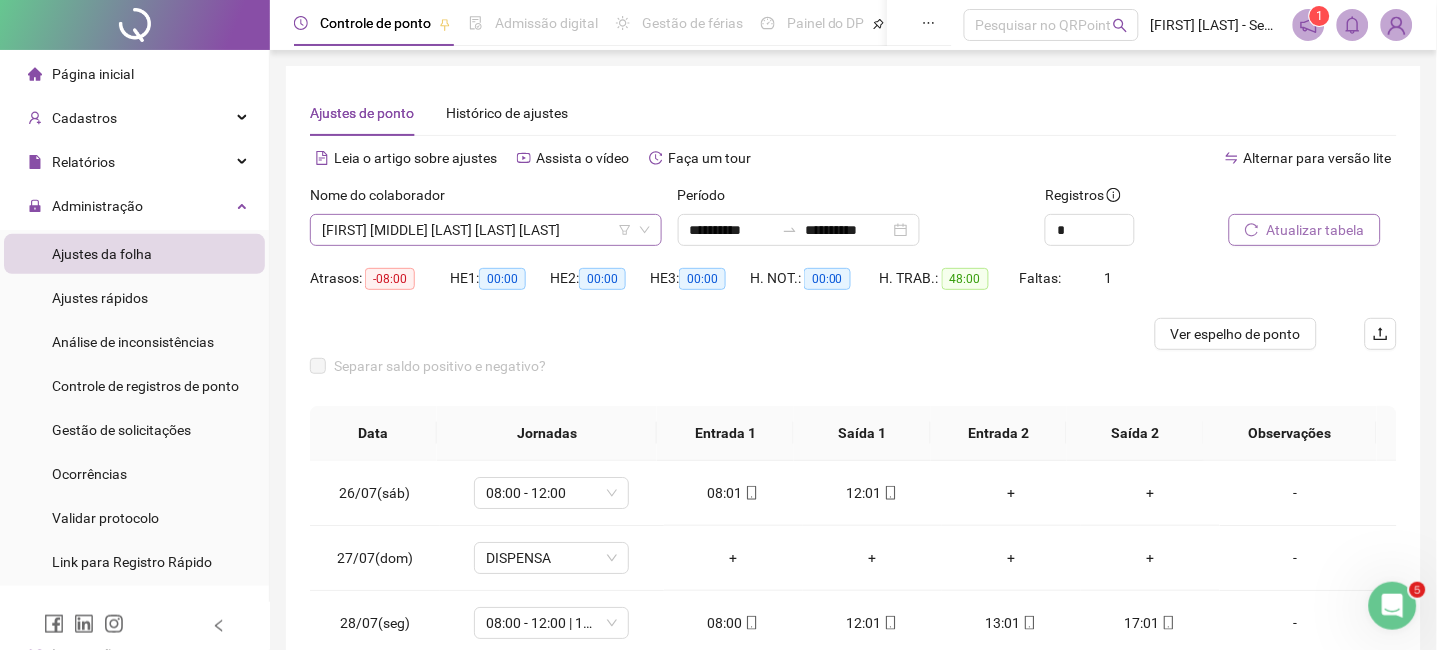 click 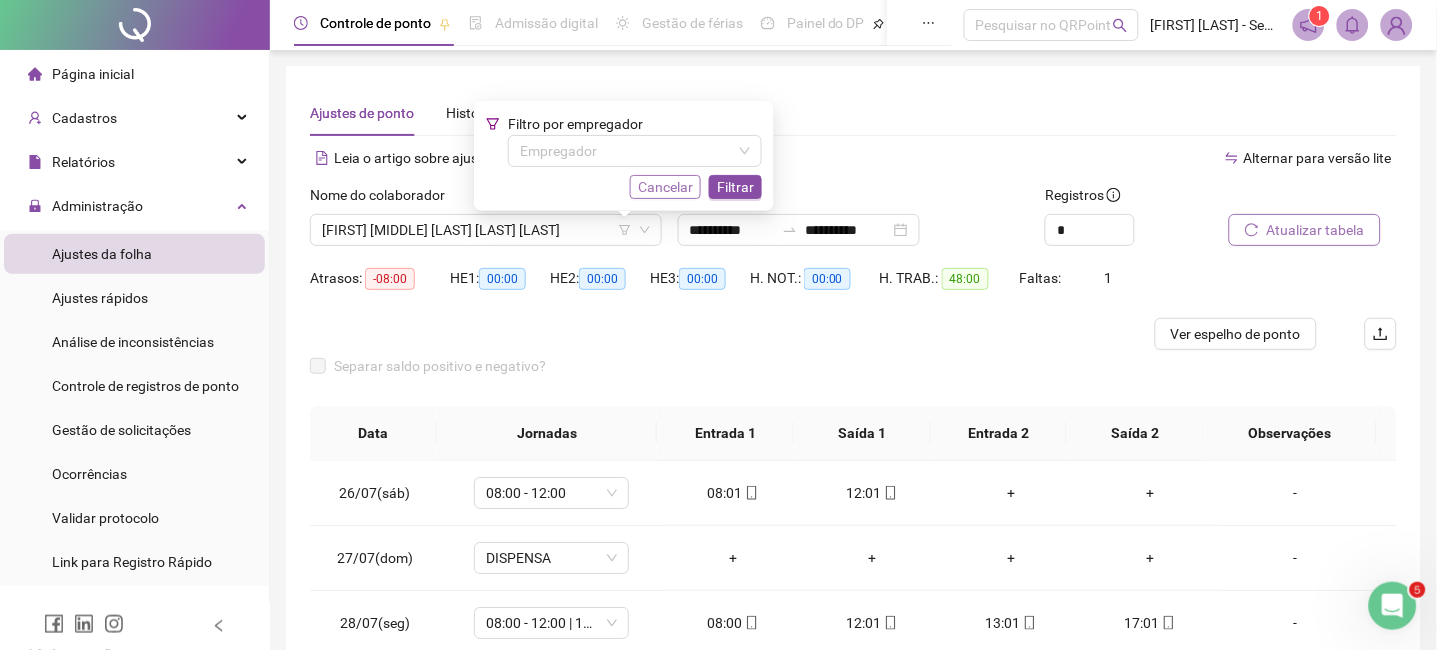 click on "Cancelar" at bounding box center (665, 187) 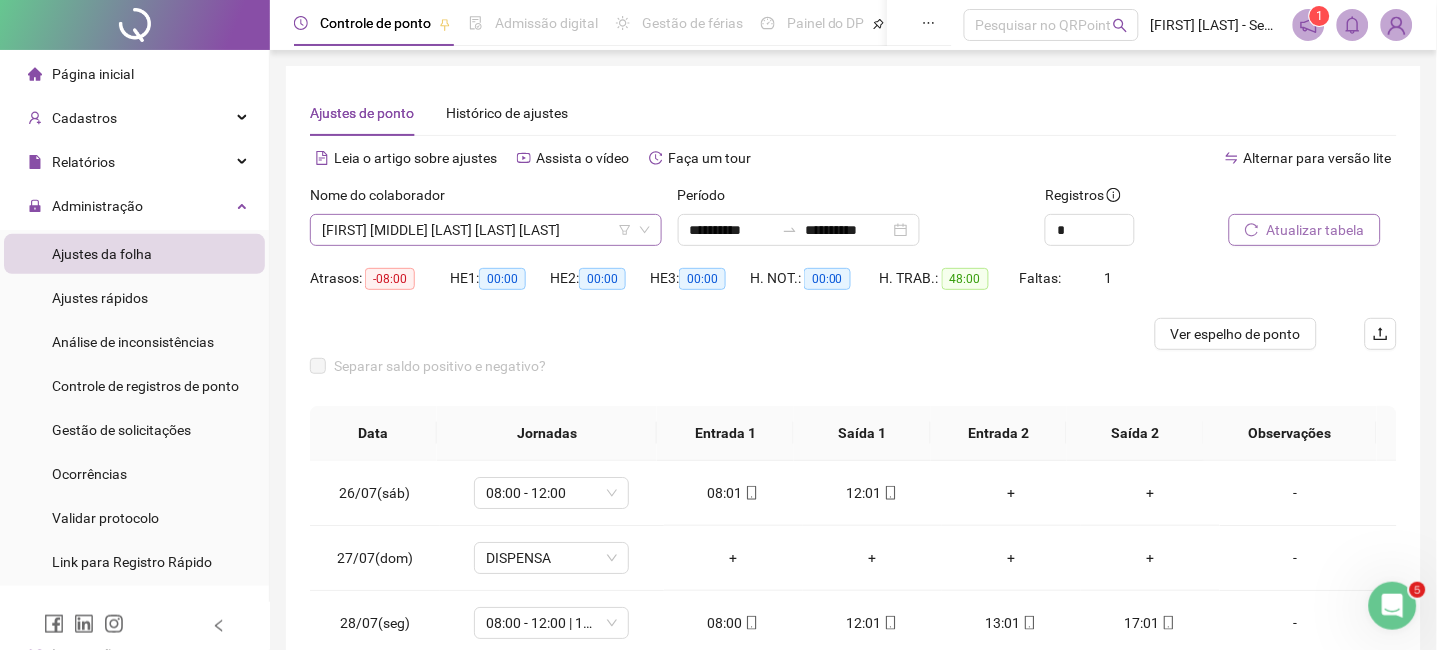 click on "[FIRST] [MIDDLE] [LAST] [LAST] [LAST]" at bounding box center [486, 230] 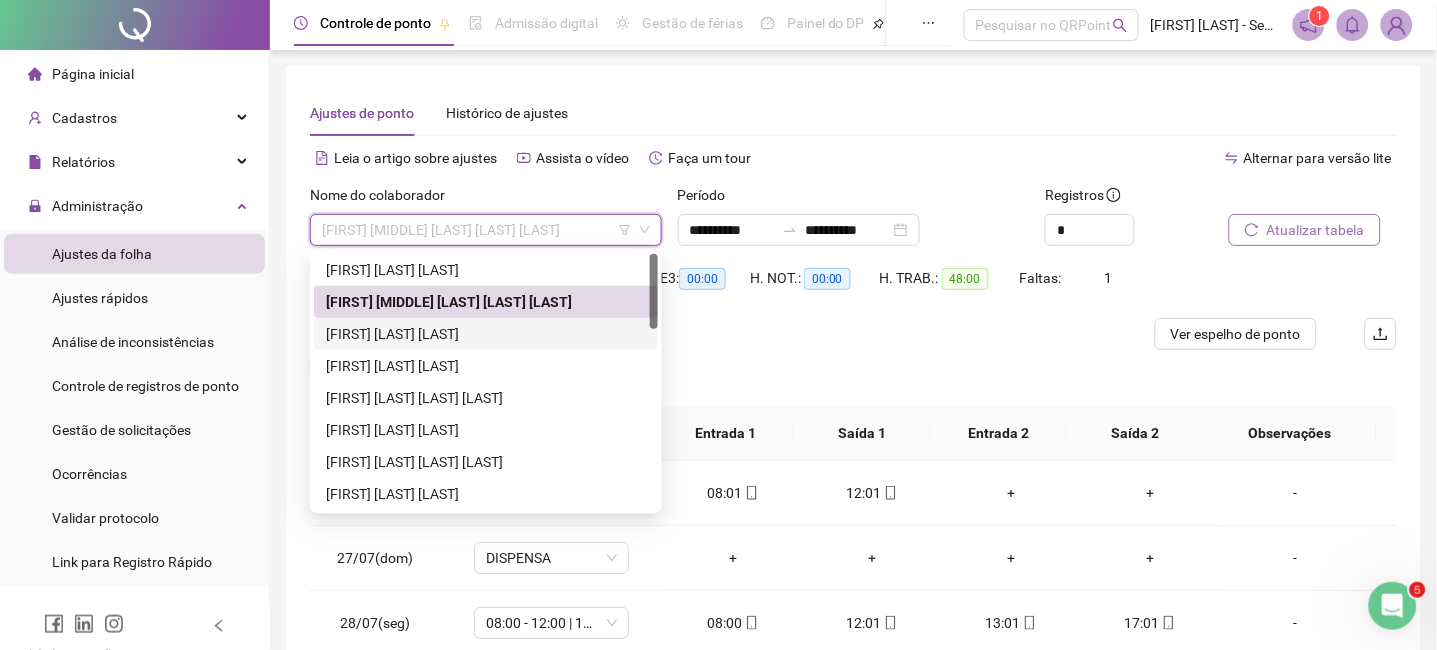 click on "[FIRST] [LAST] [LAST]" at bounding box center (486, 334) 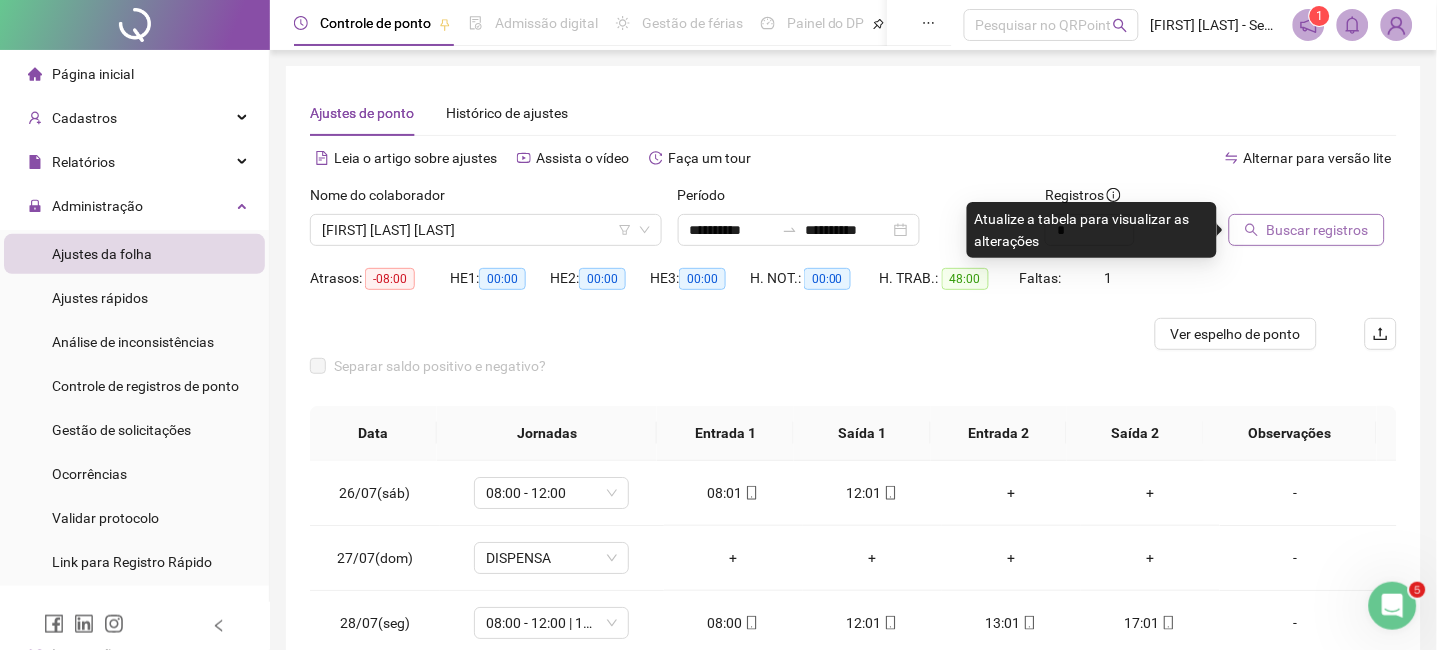 click on "Buscar registros" at bounding box center (1318, 230) 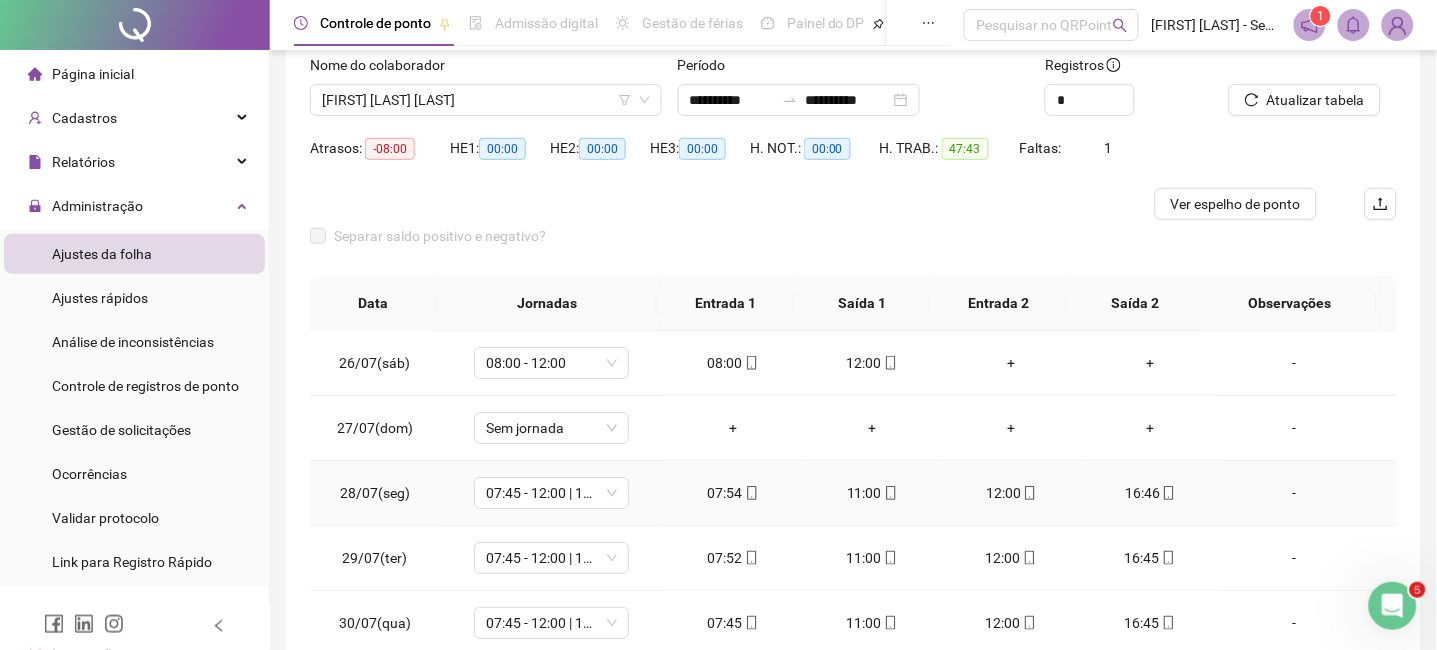 scroll, scrollTop: 347, scrollLeft: 0, axis: vertical 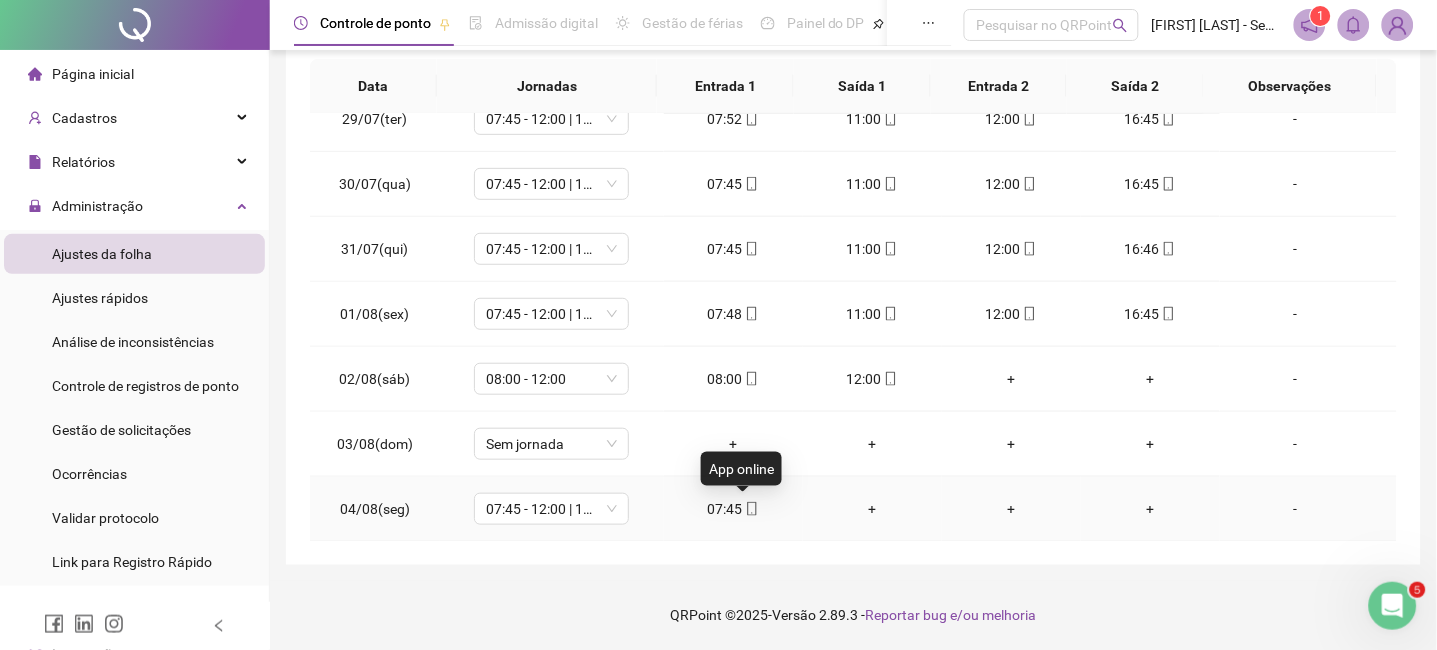 click 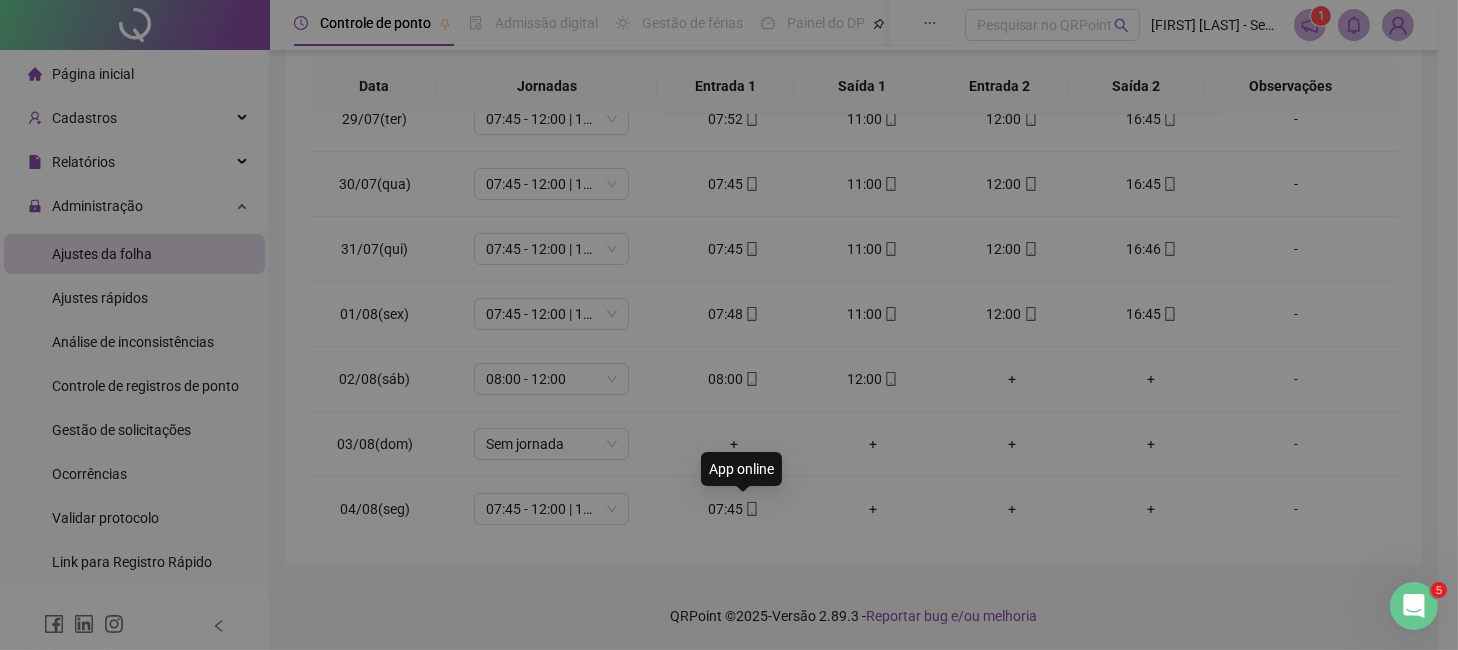 type on "**********" 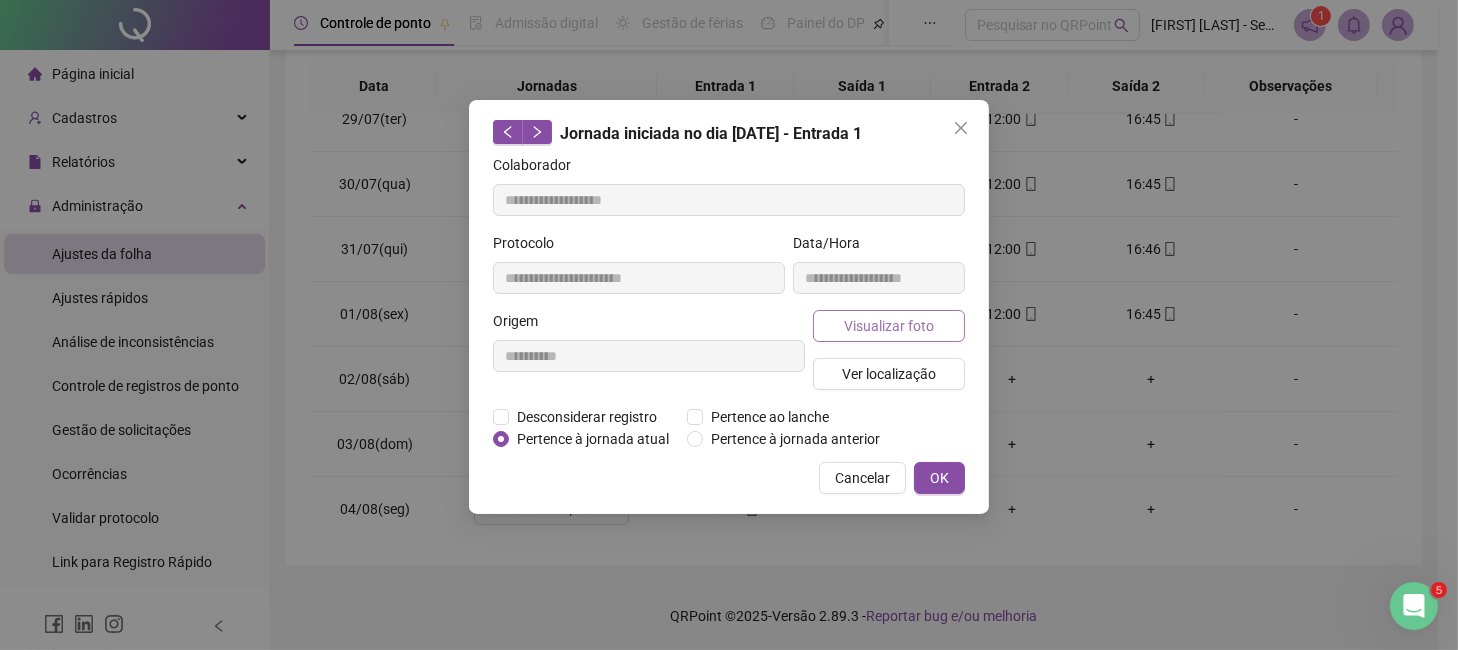 click on "Visualizar foto" at bounding box center [889, 326] 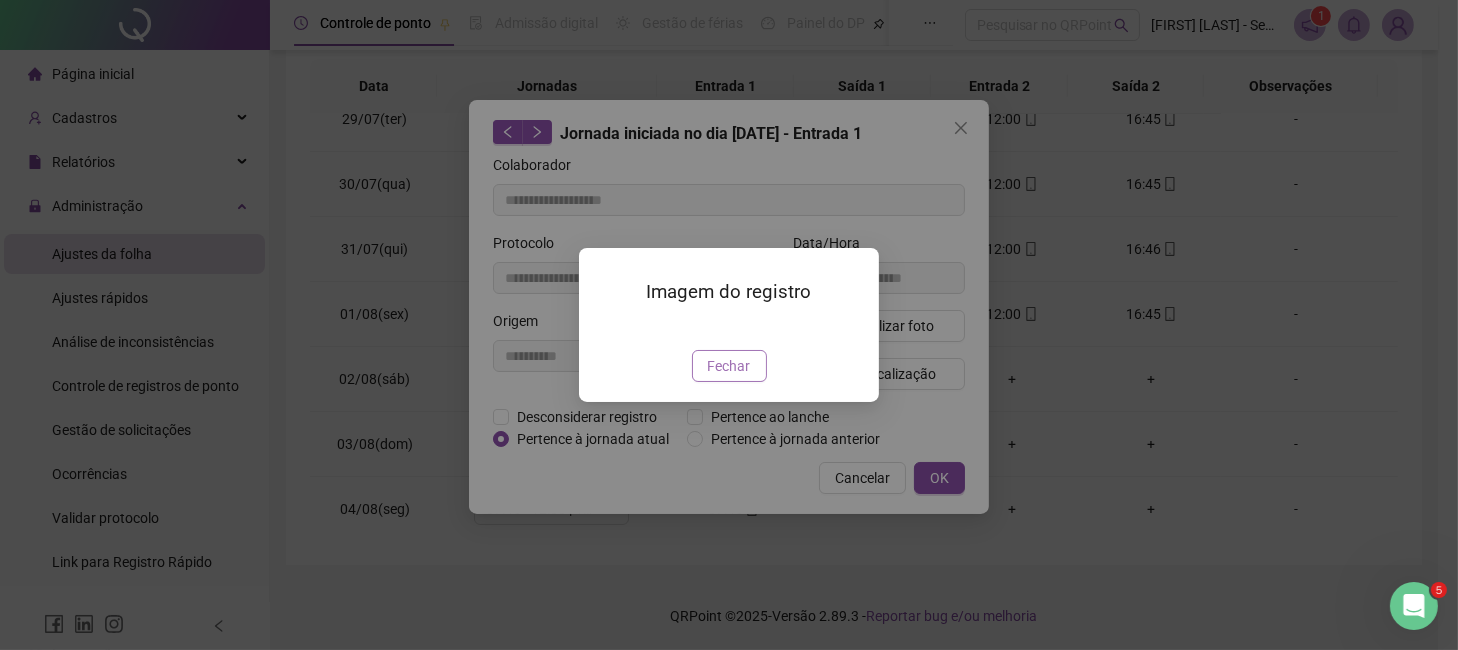 drag, startPoint x: 732, startPoint y: 482, endPoint x: 773, endPoint y: 466, distance: 44.011364 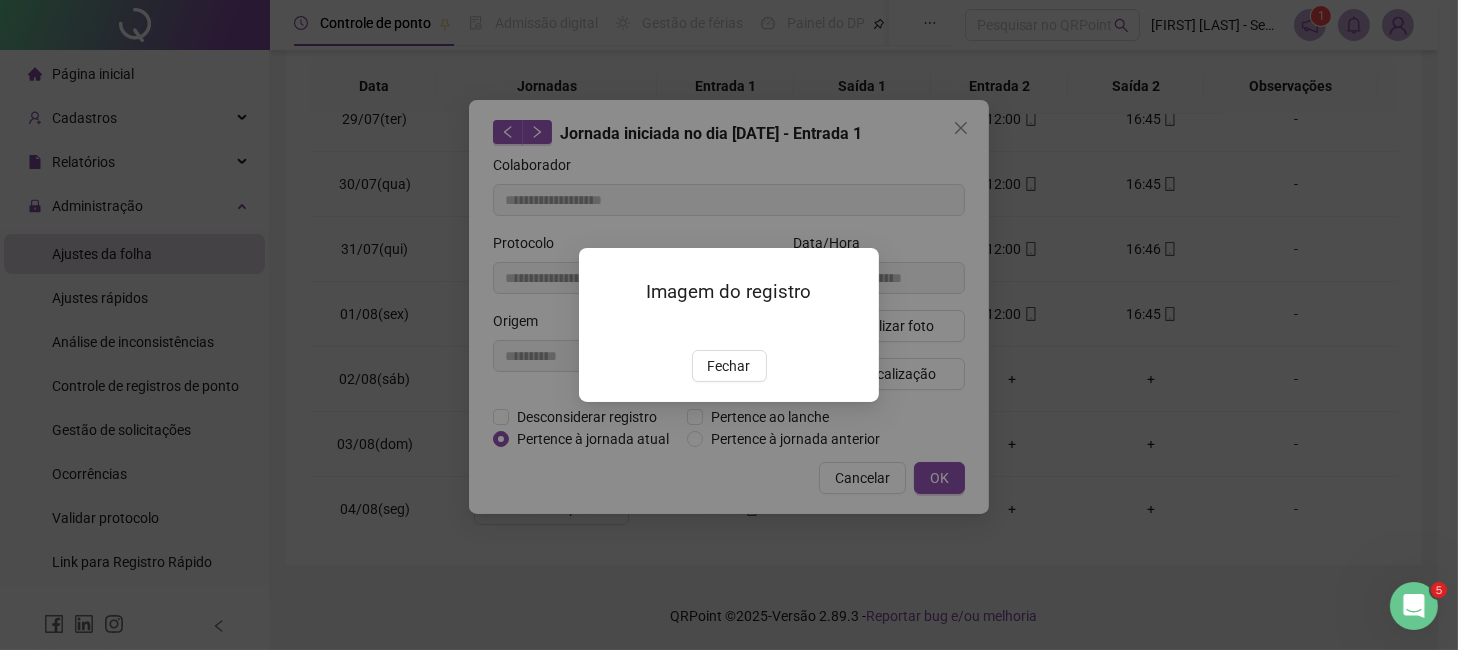 click on "Fechar" at bounding box center (729, 366) 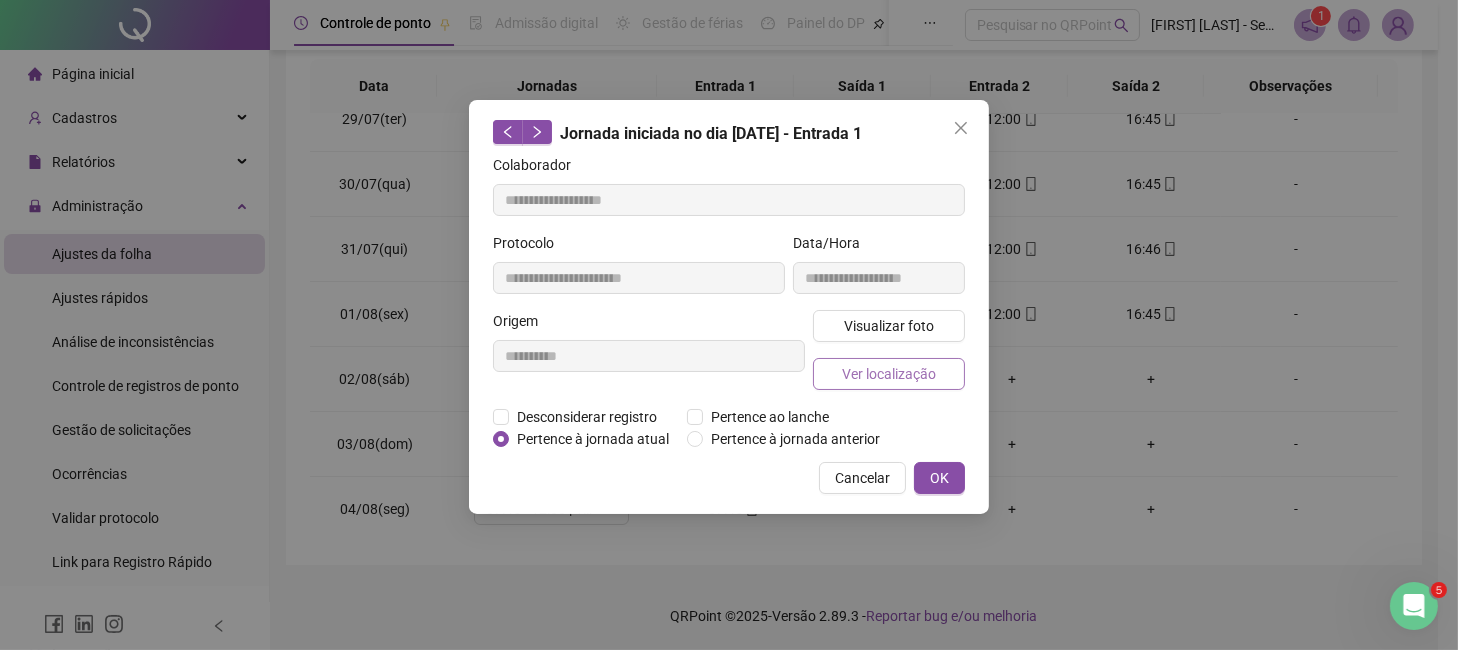 click on "Ver localização" at bounding box center (889, 374) 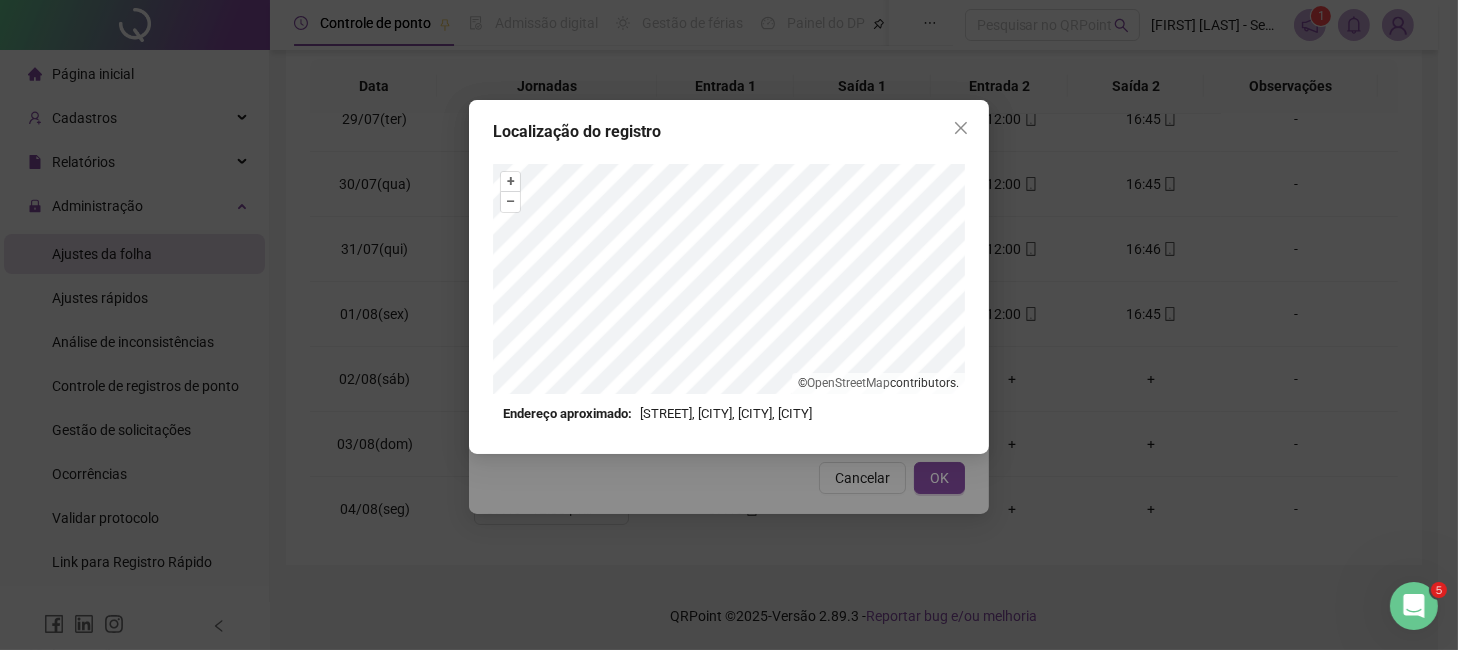 click on "Localização do registro + – ⇧ › ©  OpenStreetMap  contributors. Endereço aproximado:   [STREET], [CITY], [CITY], [CITY] *OBS Os registros de ponto executados através da web utilizam uma tecnologia menos precisa para obter a geolocalização do colaborador, o que poderá resultar em localizações distintas." at bounding box center (729, 325) 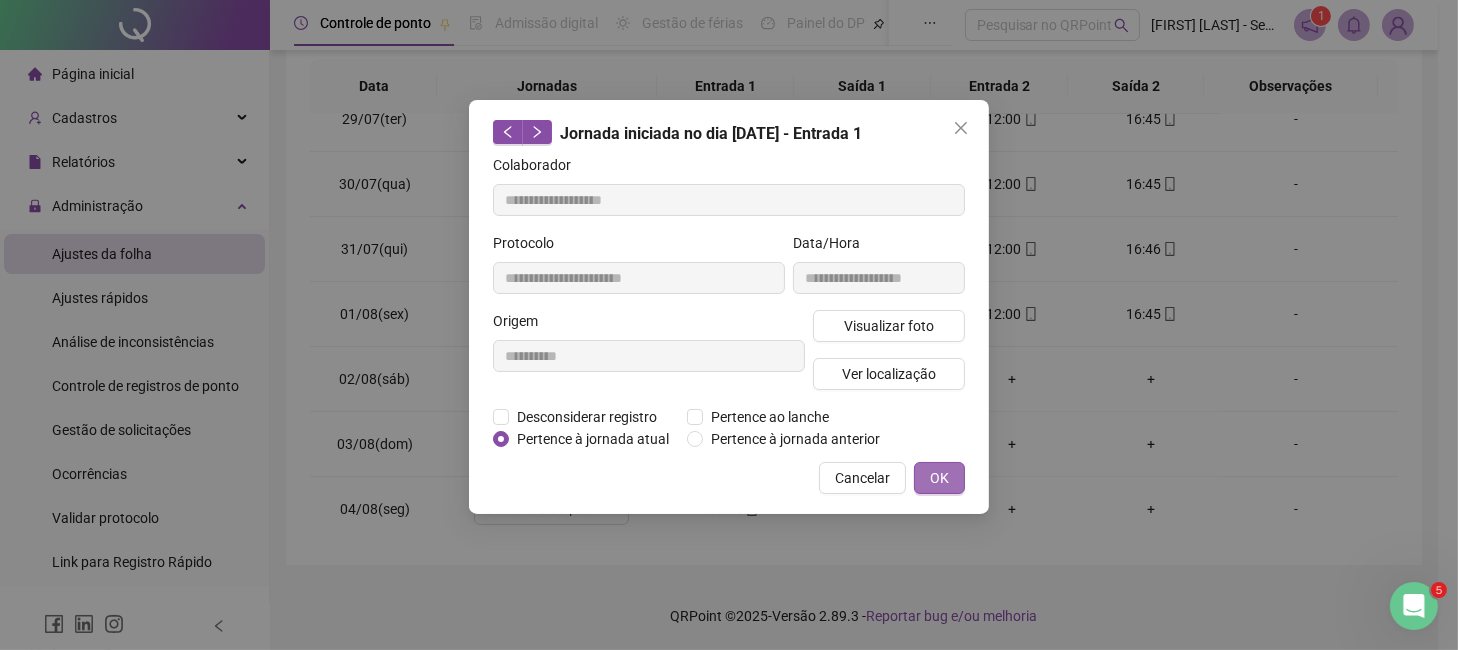 click on "OK" at bounding box center [939, 478] 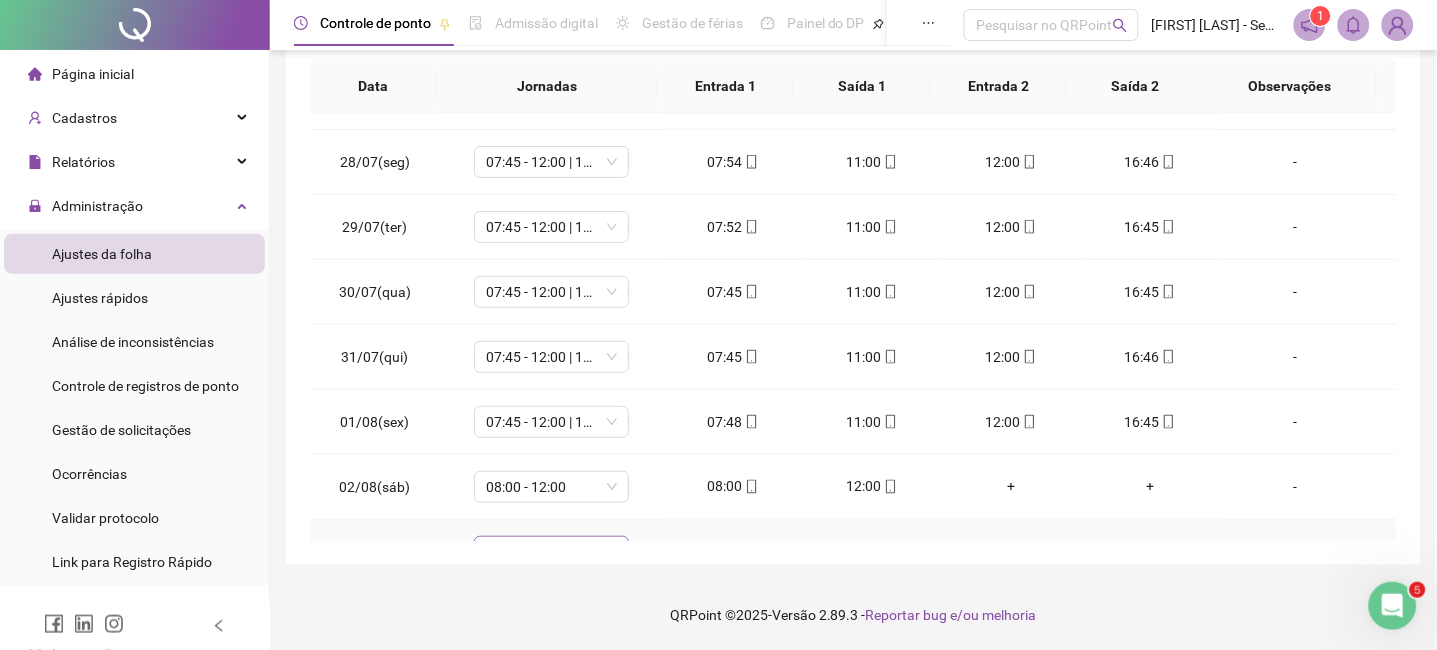 scroll, scrollTop: 0, scrollLeft: 0, axis: both 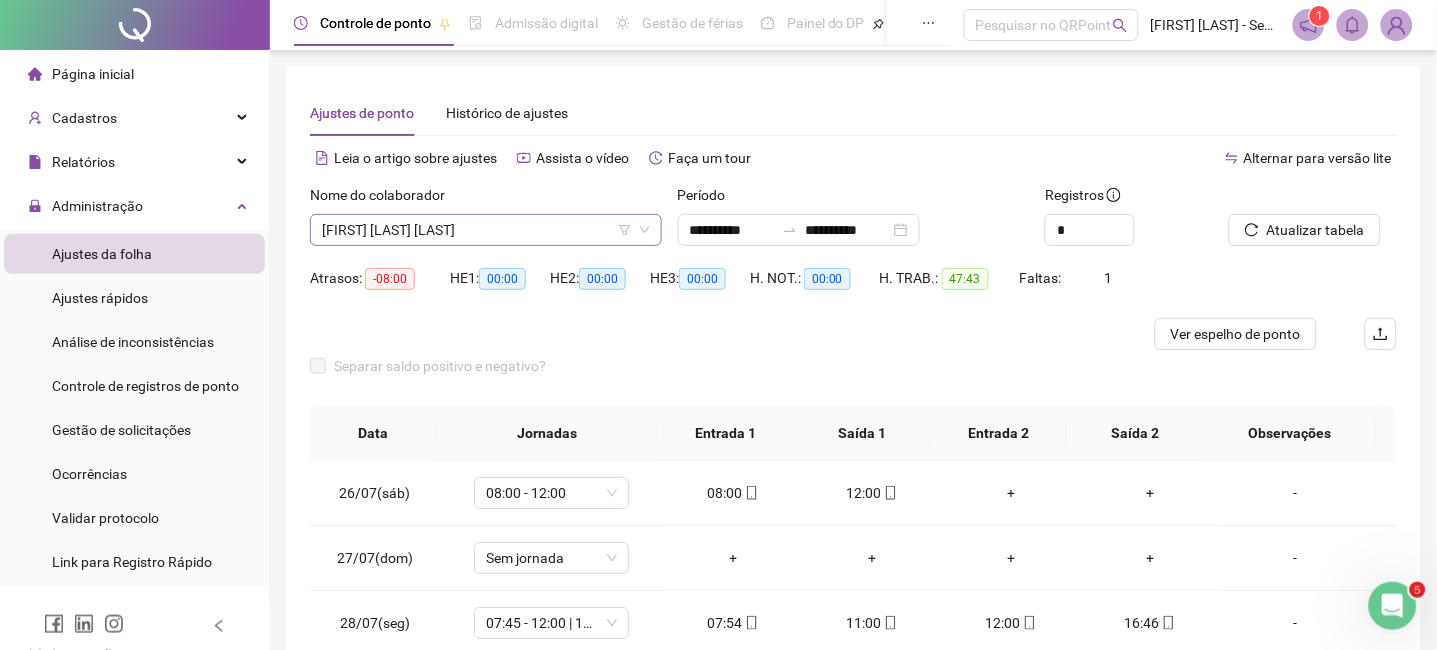 click on "[FIRST] [LAST] [LAST]" at bounding box center [486, 230] 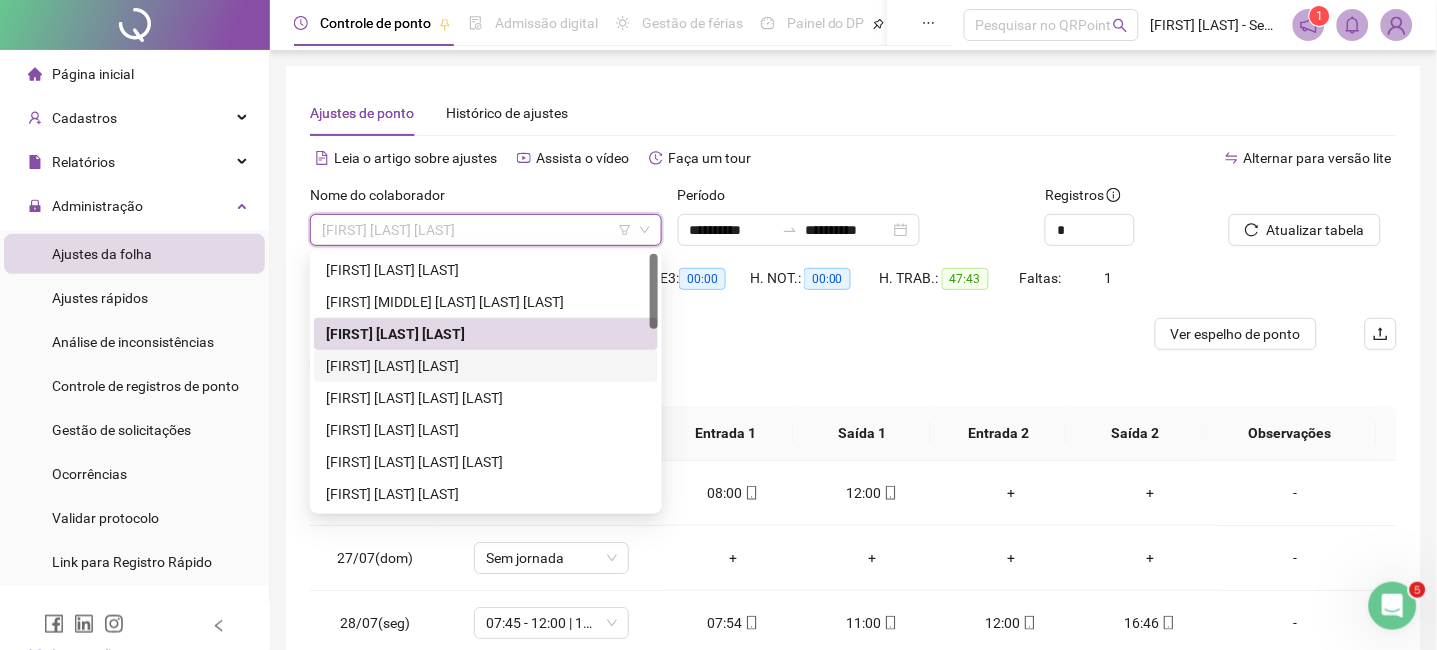 click on "[FIRST] [LAST] [LAST]" at bounding box center [486, 366] 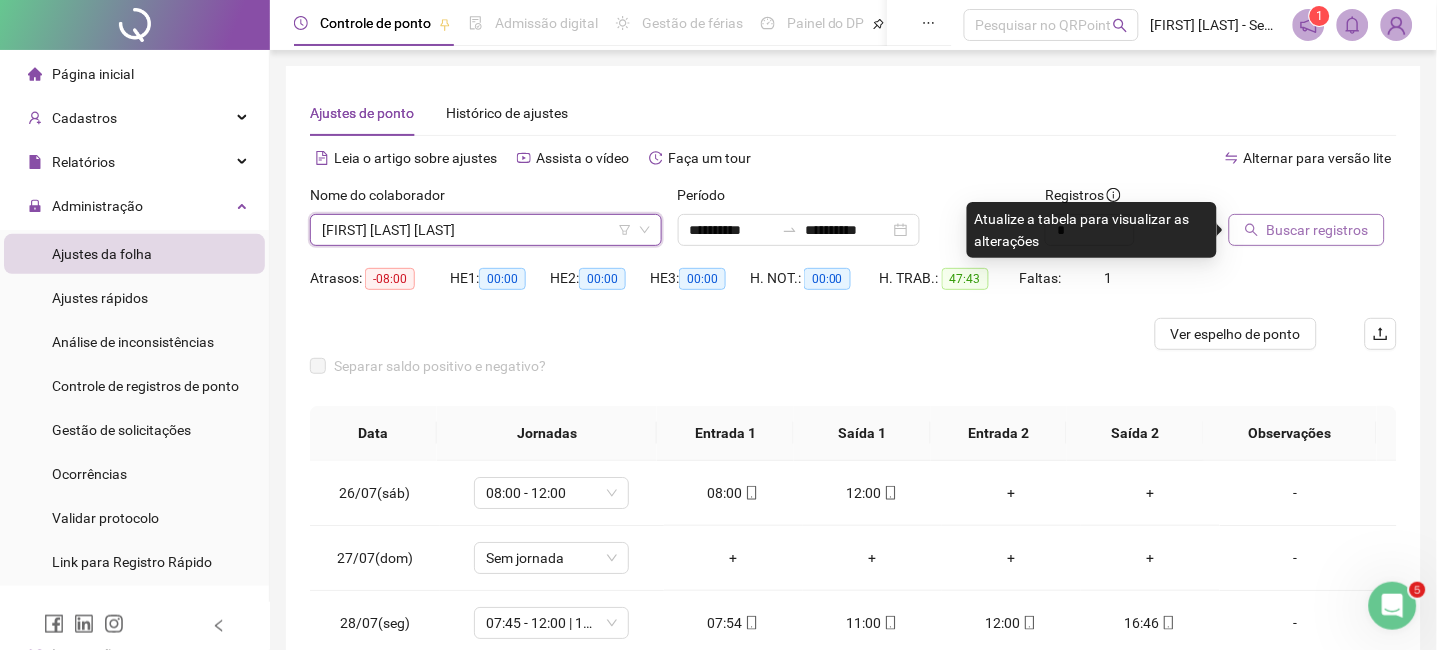 click on "Buscar registros" at bounding box center (1318, 230) 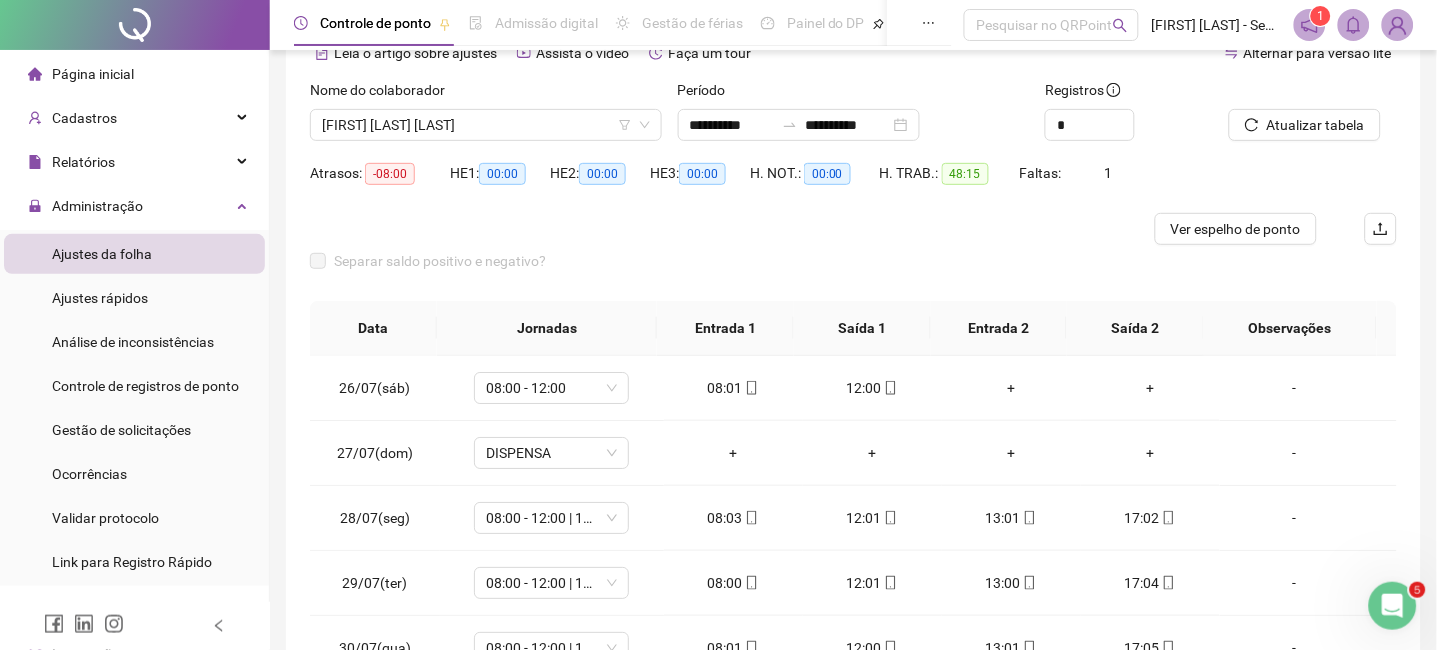 scroll, scrollTop: 347, scrollLeft: 0, axis: vertical 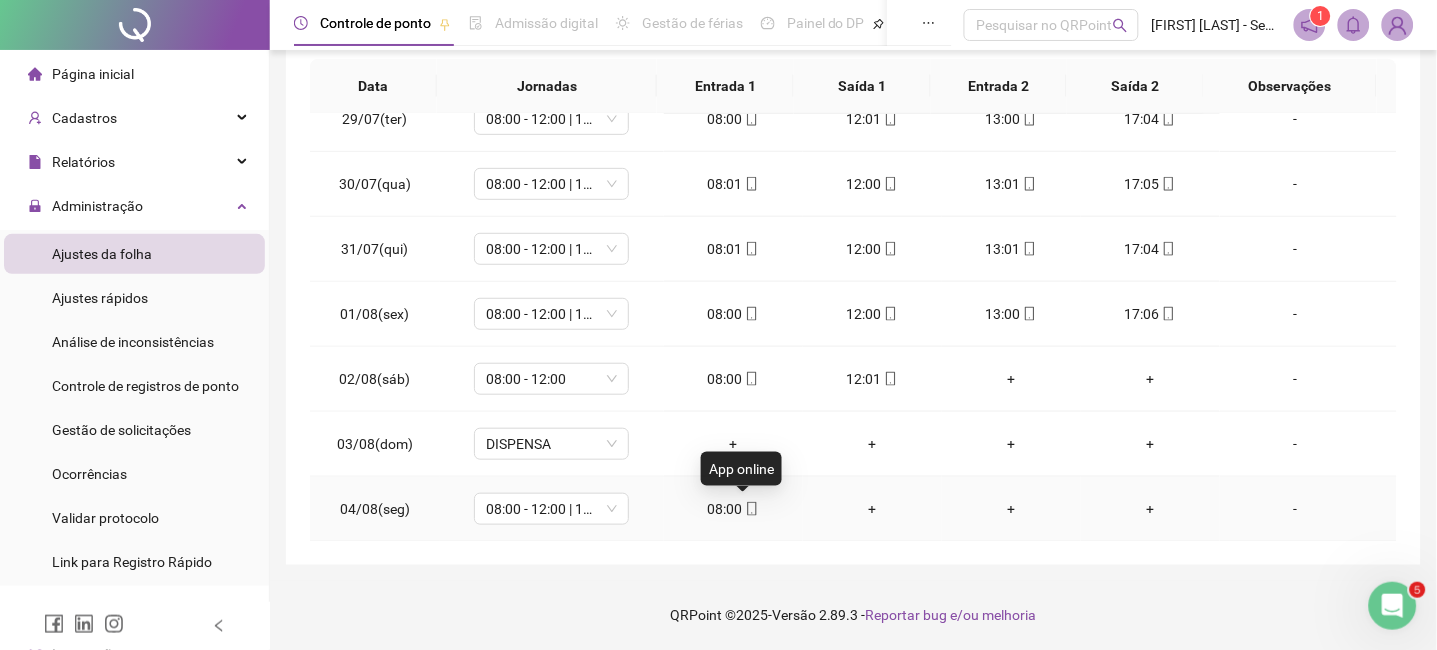 click 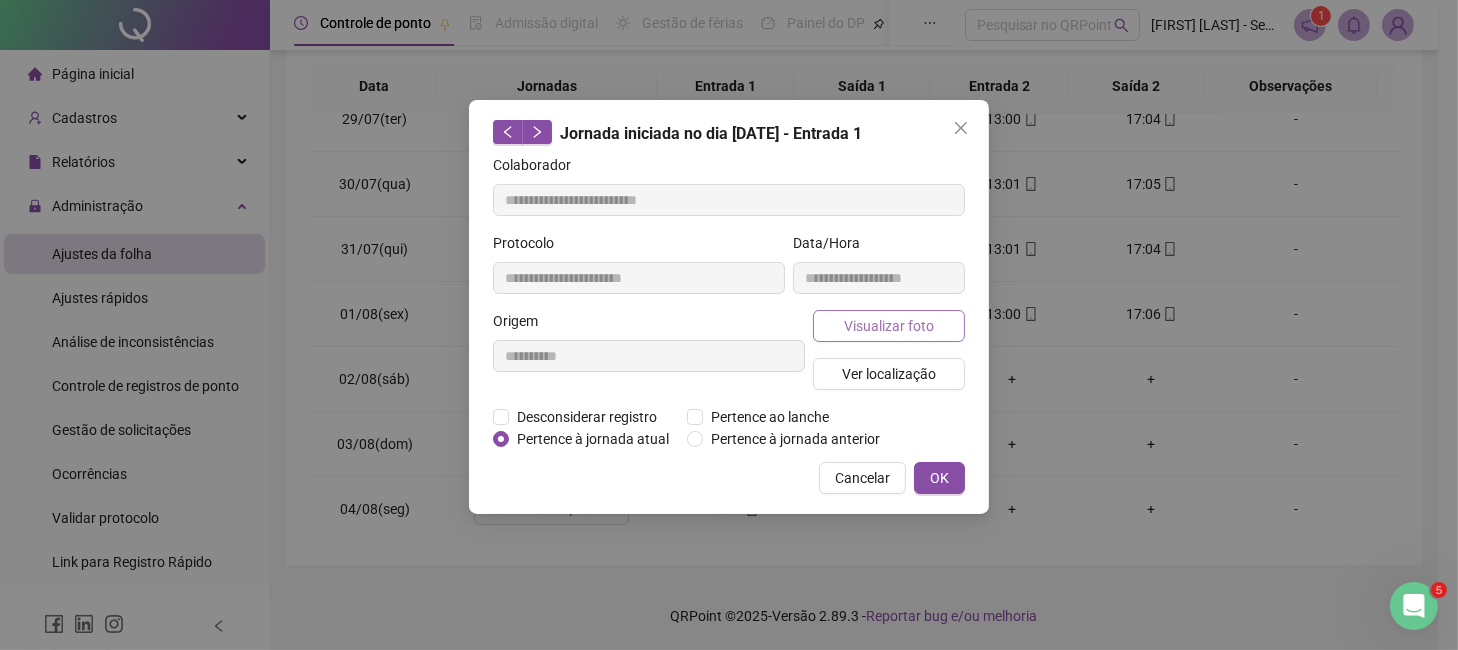 click on "Visualizar foto" at bounding box center [889, 326] 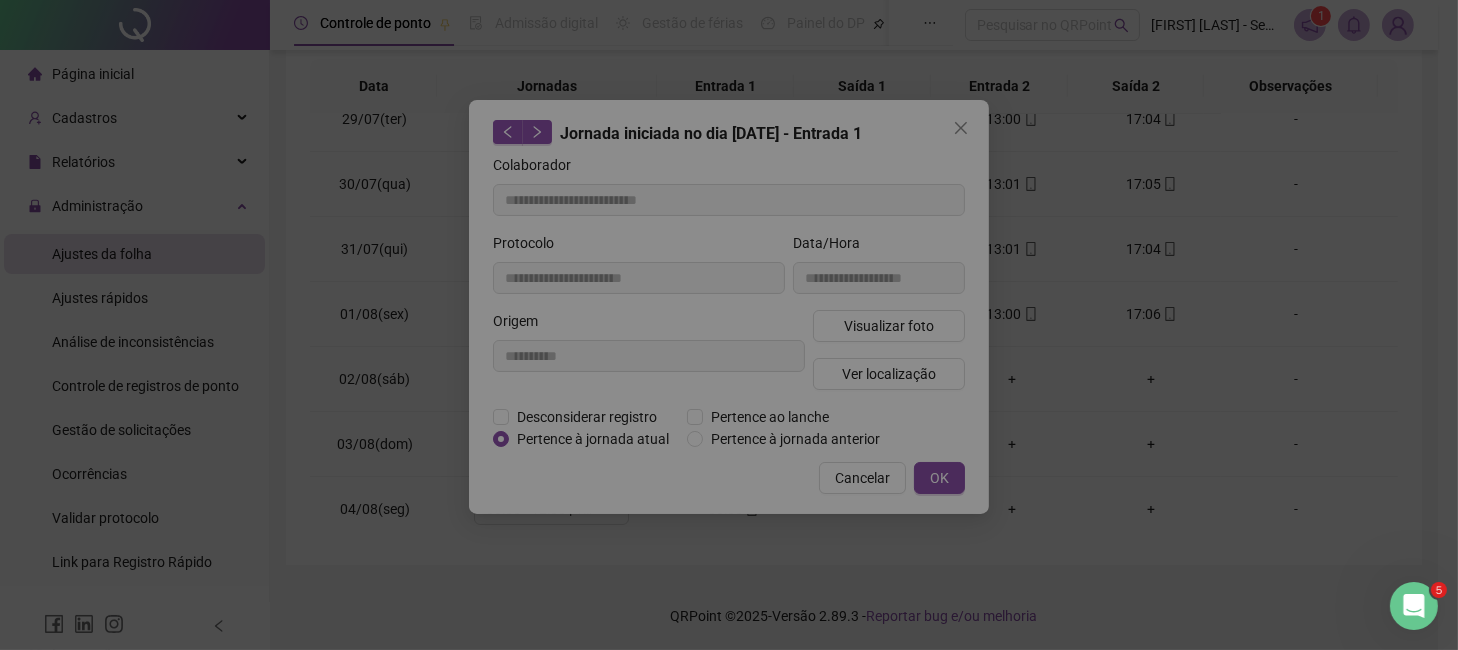 type on "**********" 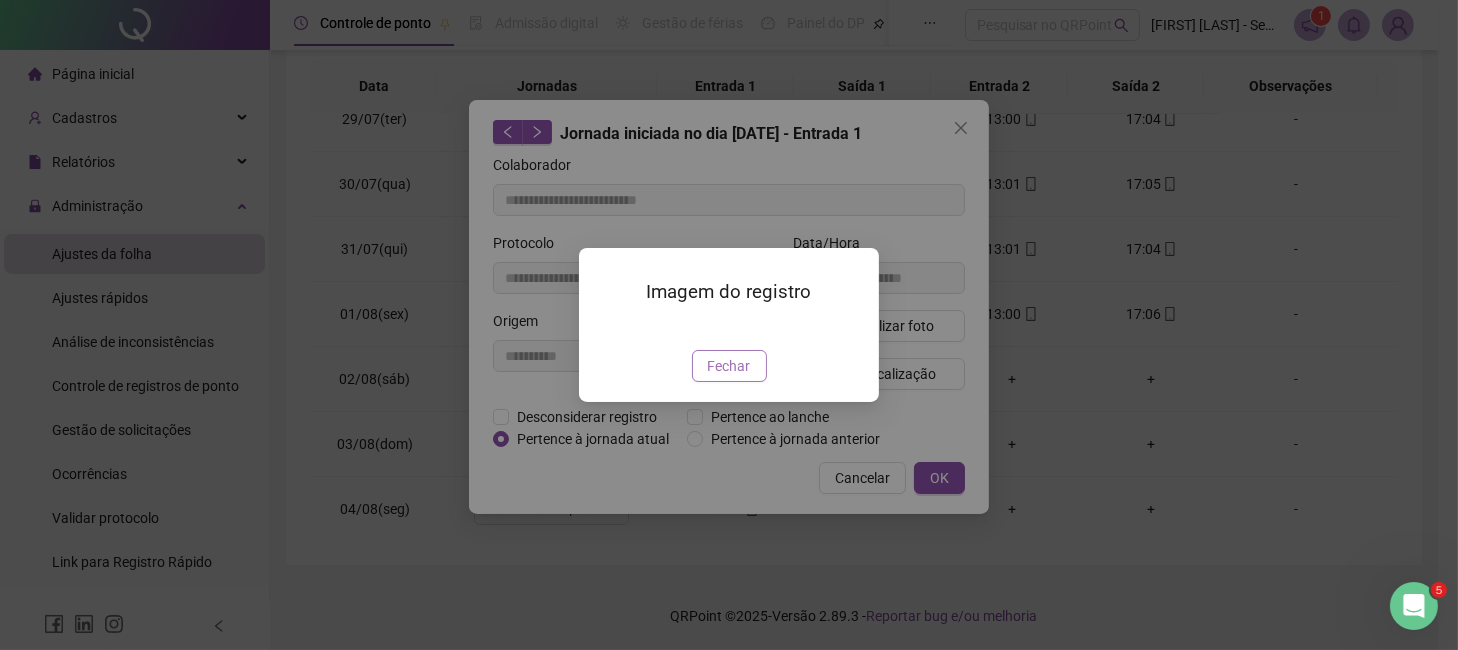 click on "Fechar" at bounding box center [729, 366] 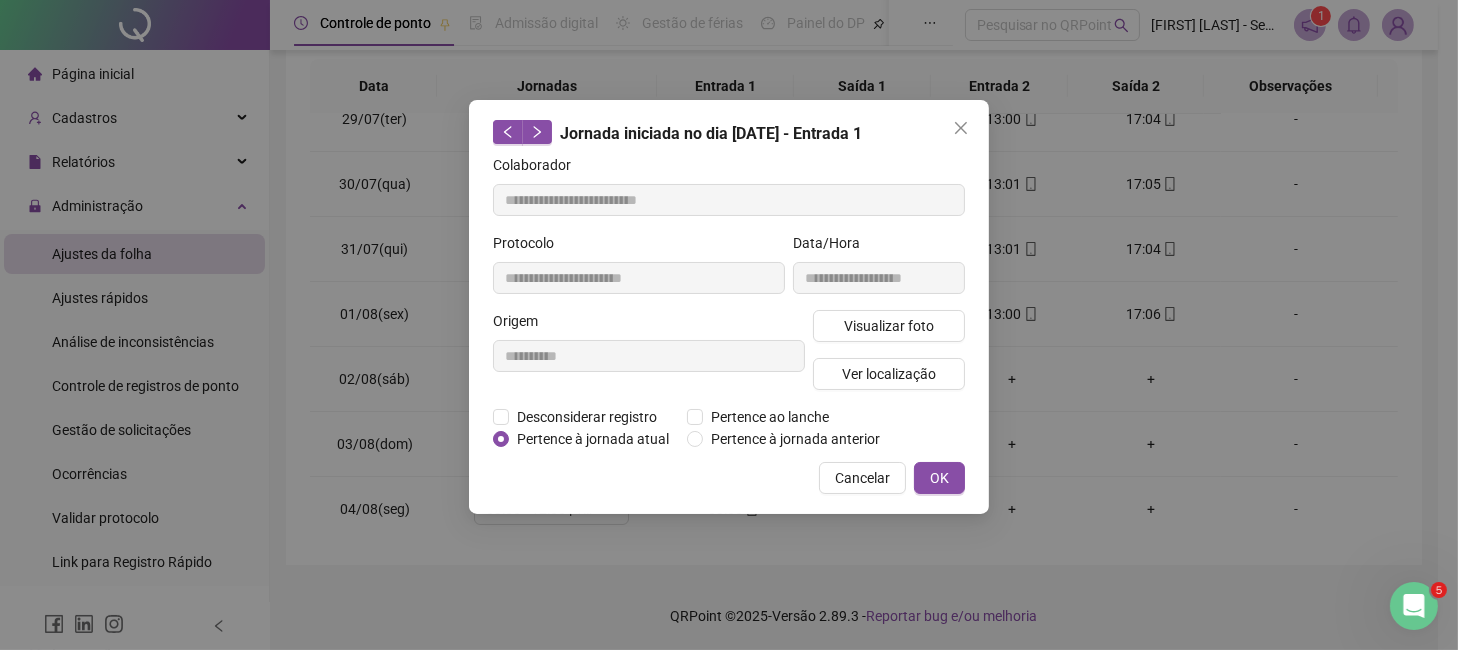 drag, startPoint x: 928, startPoint y: 471, endPoint x: 824, endPoint y: 479, distance: 104.307236 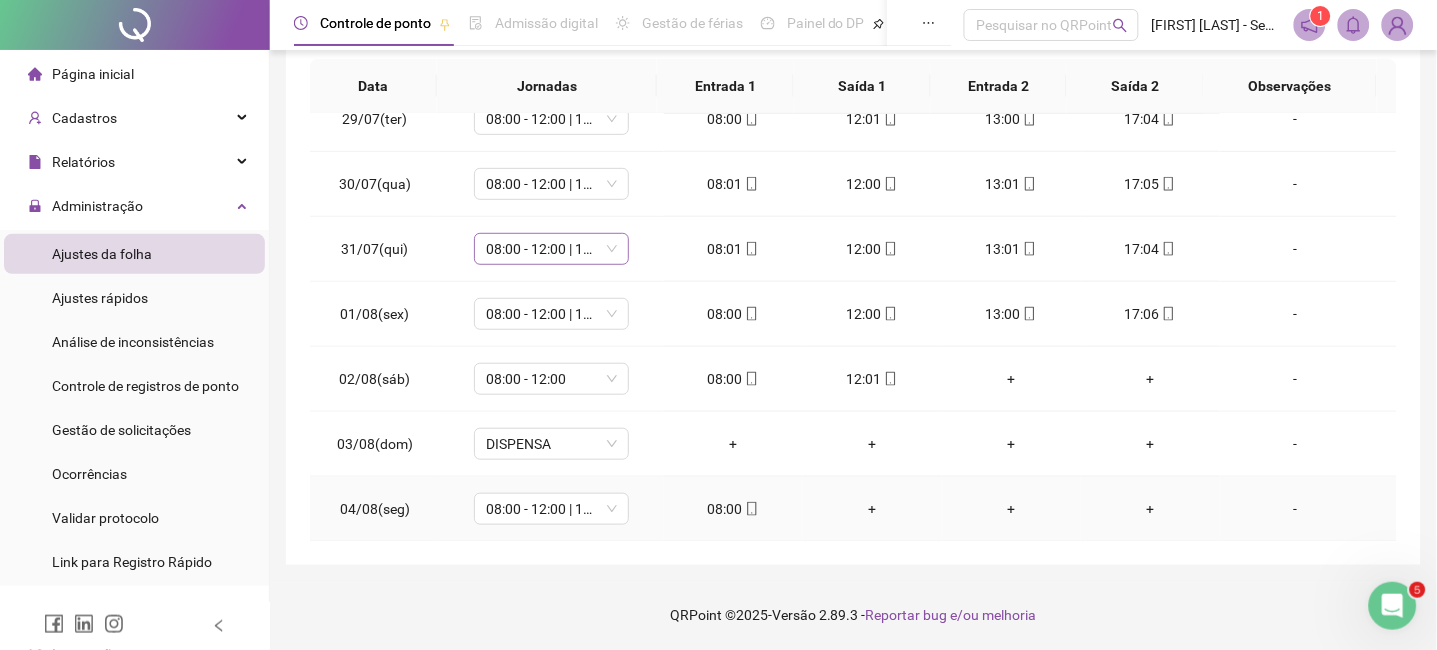 scroll, scrollTop: 0, scrollLeft: 0, axis: both 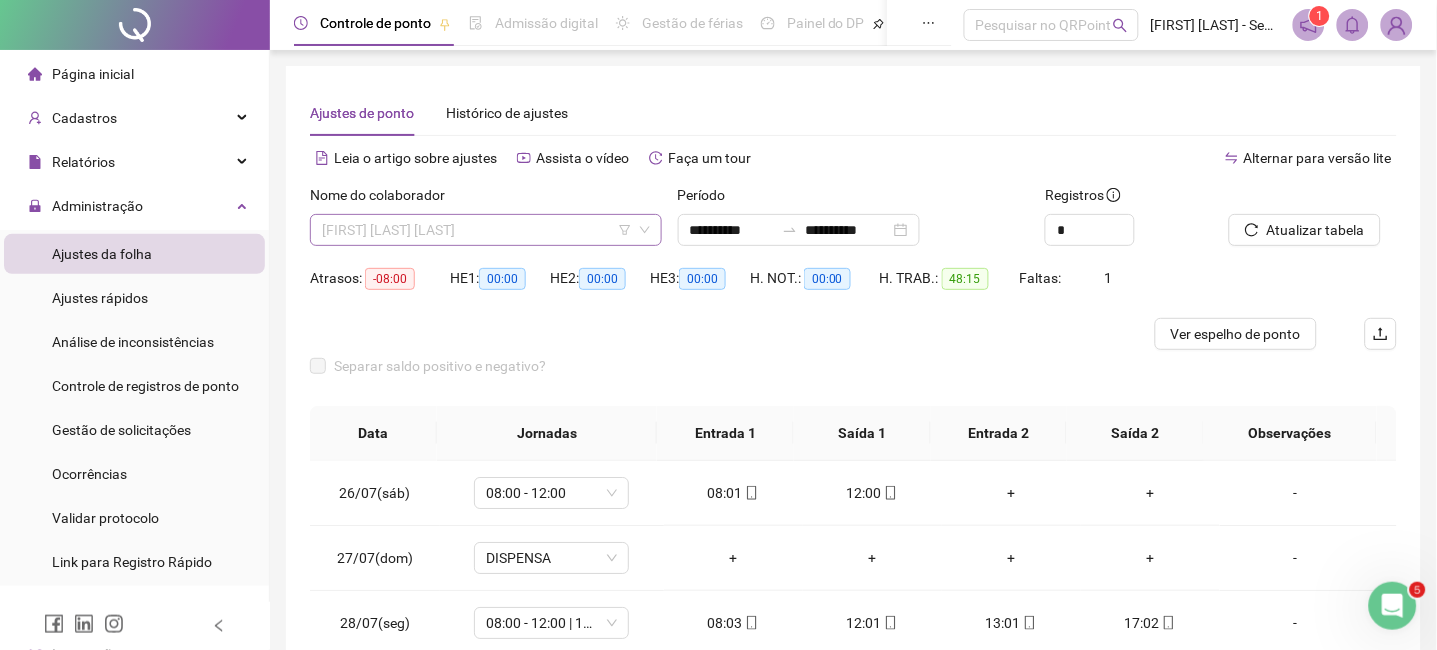 click on "[FIRST] [LAST] [LAST]" at bounding box center (486, 230) 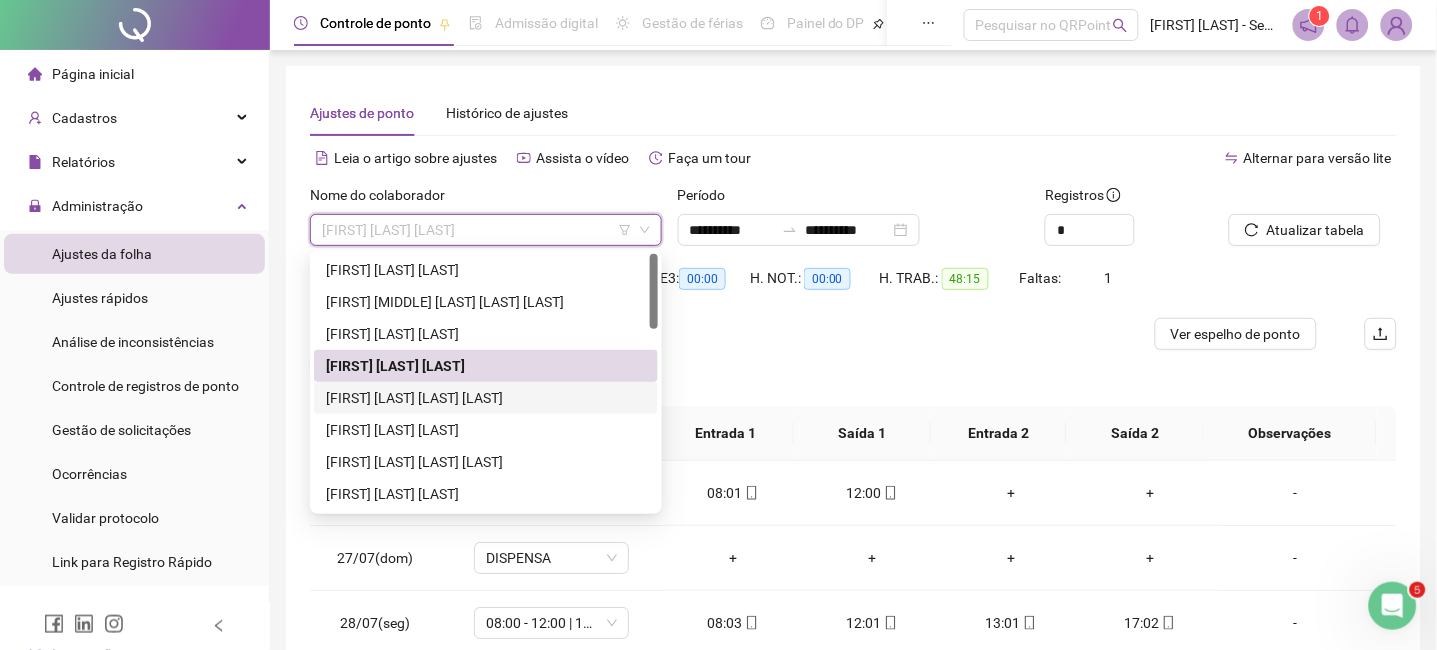click on "[FIRST] [LAST] [LAST] [LAST]" at bounding box center [486, 398] 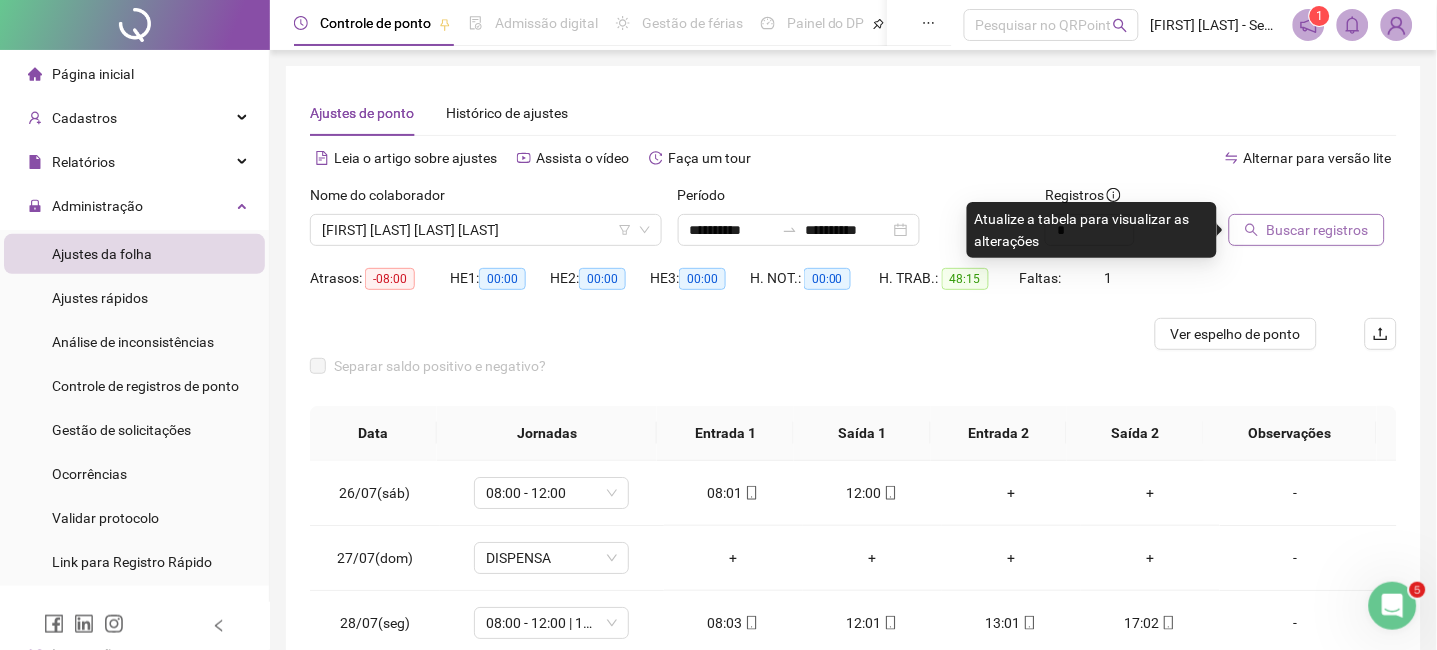 click on "Buscar registros" at bounding box center [1318, 230] 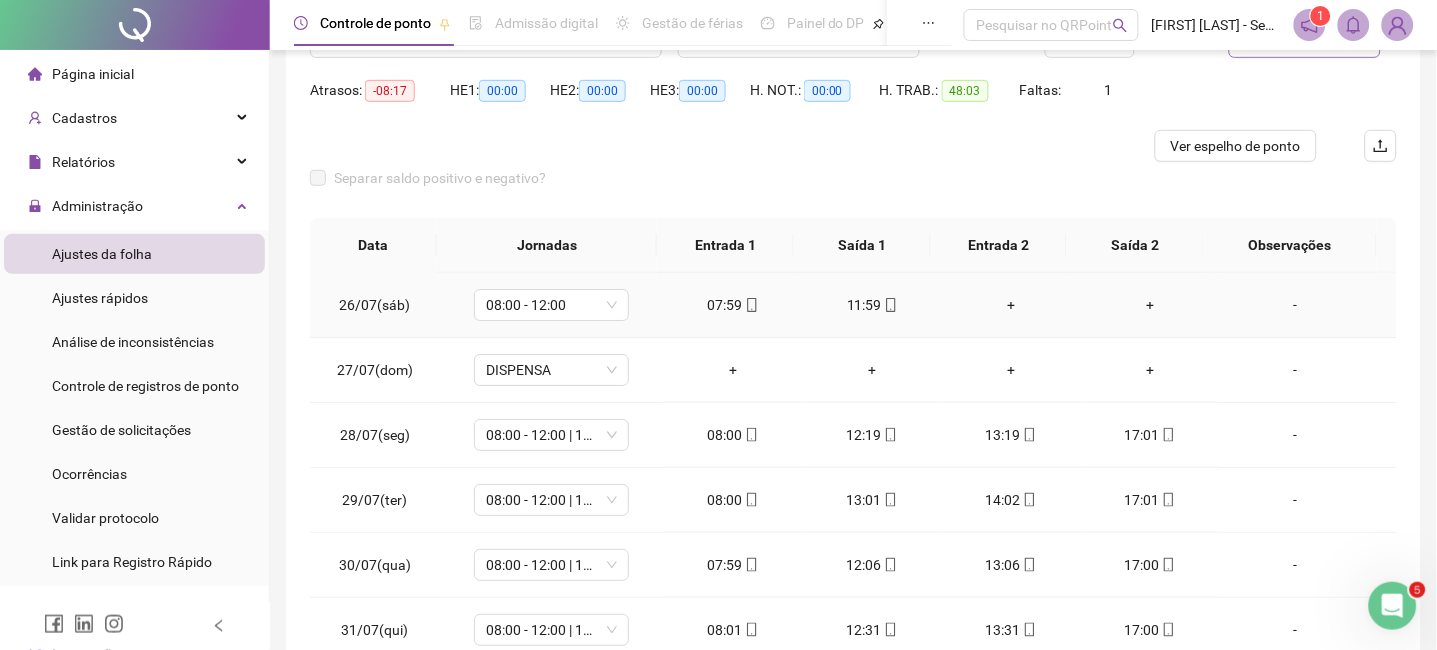 scroll, scrollTop: 347, scrollLeft: 0, axis: vertical 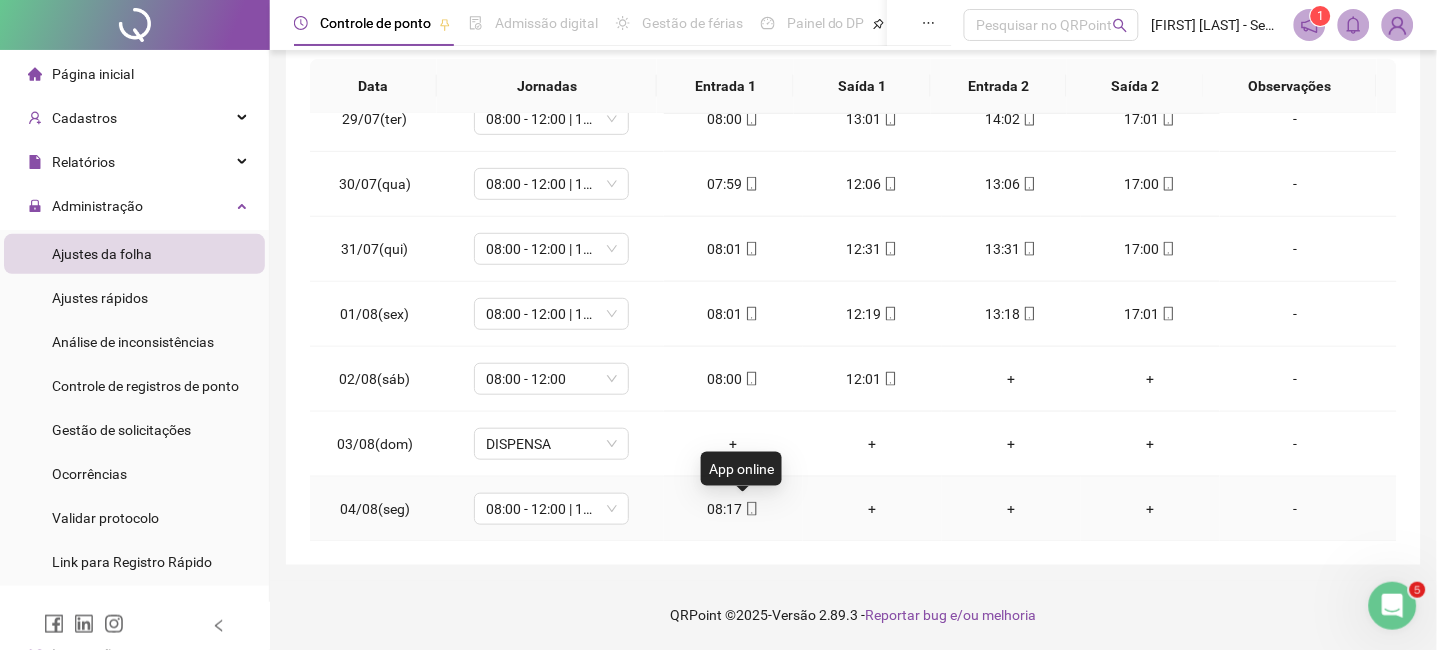 click on "08:17" at bounding box center (733, 509) 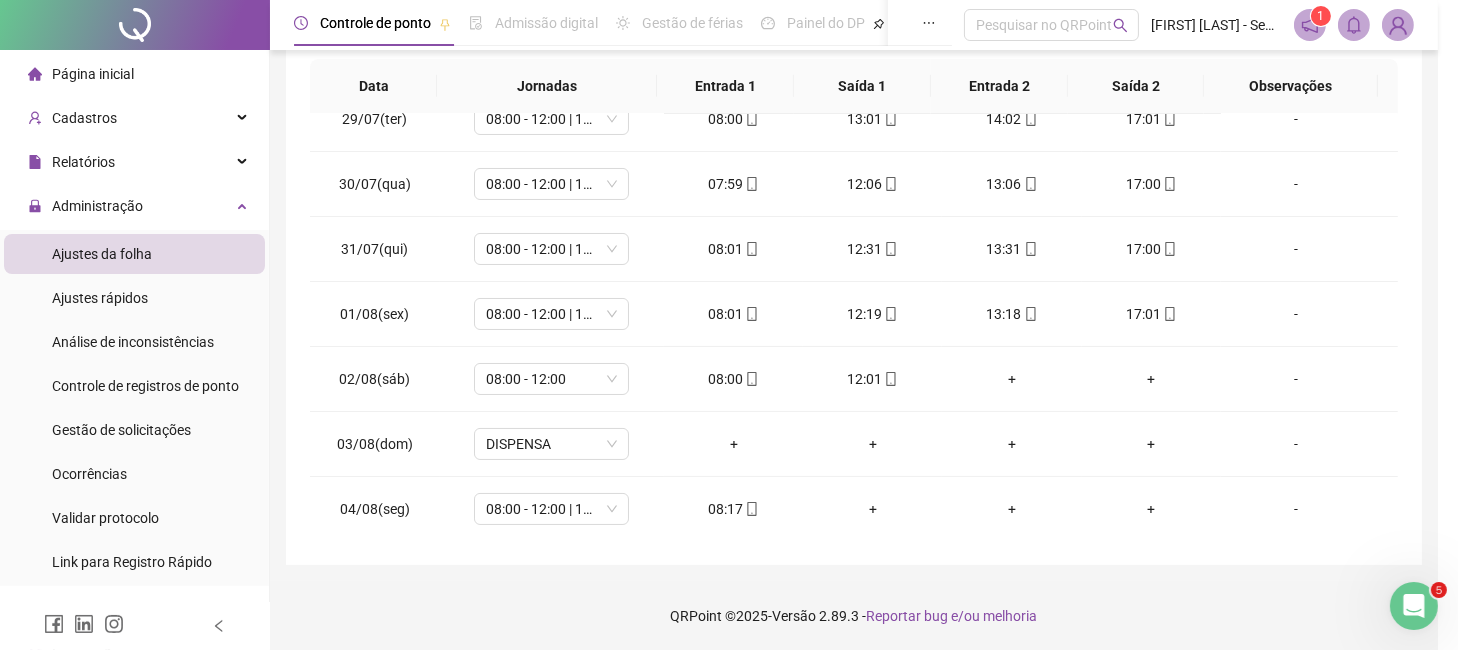 type on "**********" 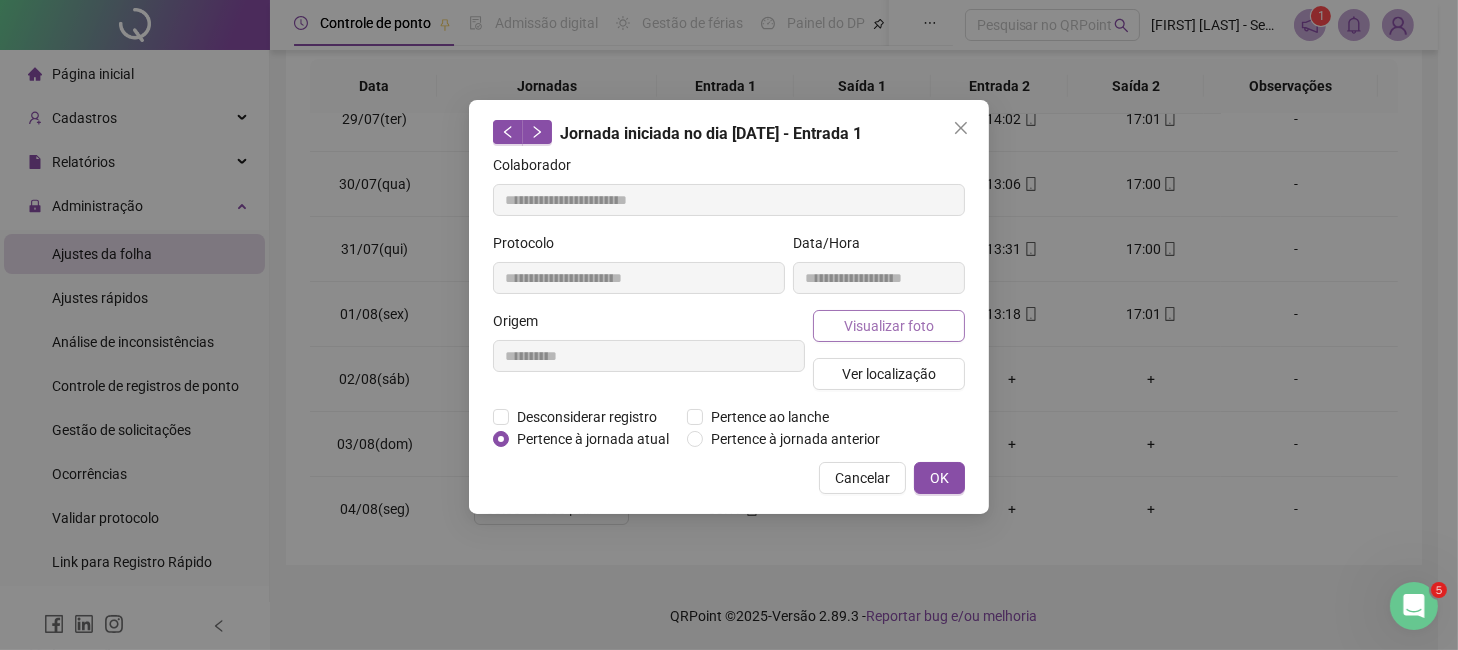 click on "Visualizar foto" at bounding box center (889, 326) 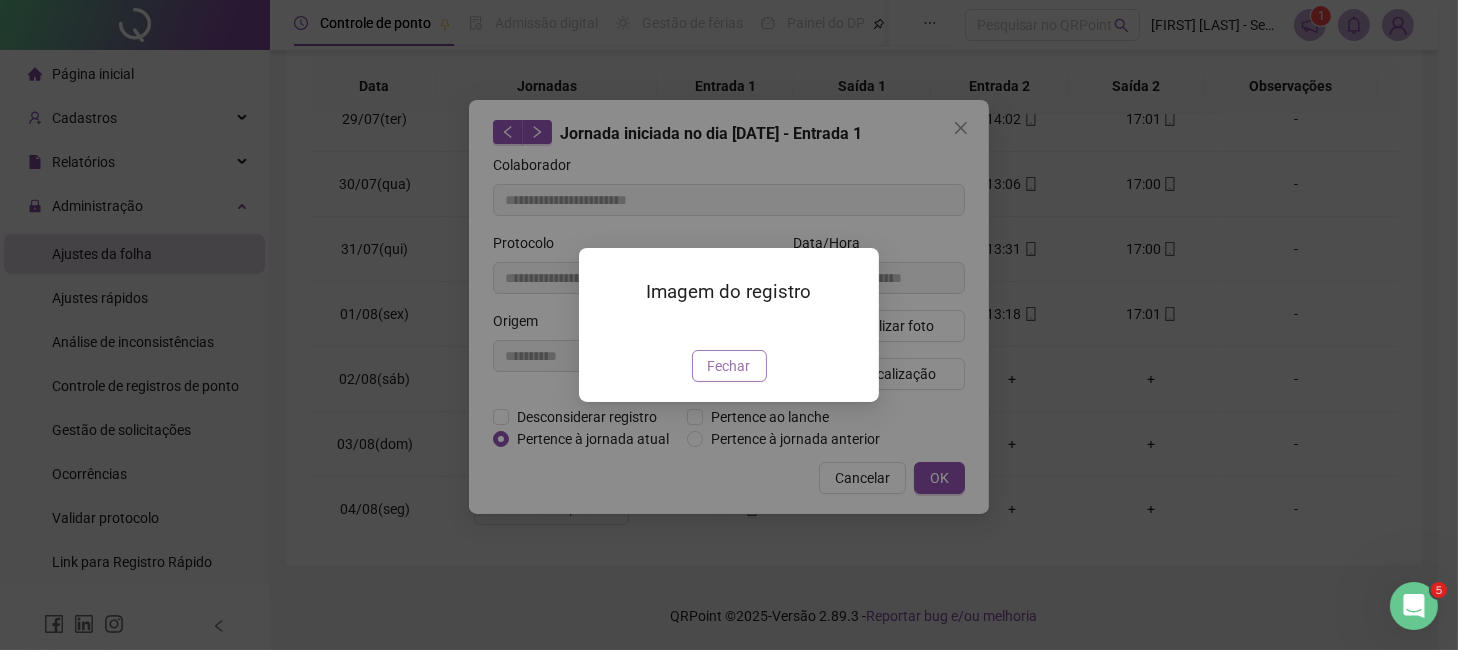 click on "Fechar" at bounding box center (729, 366) 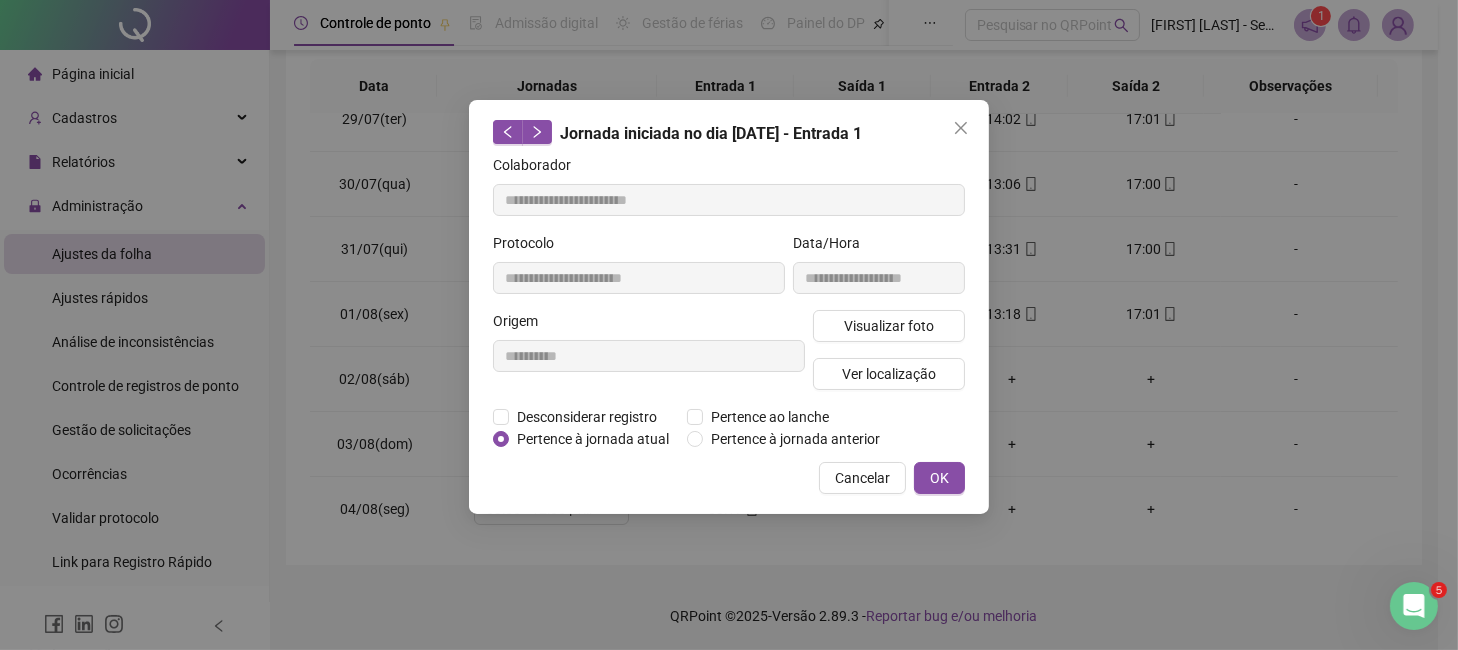 drag, startPoint x: 944, startPoint y: 483, endPoint x: 899, endPoint y: 483, distance: 45 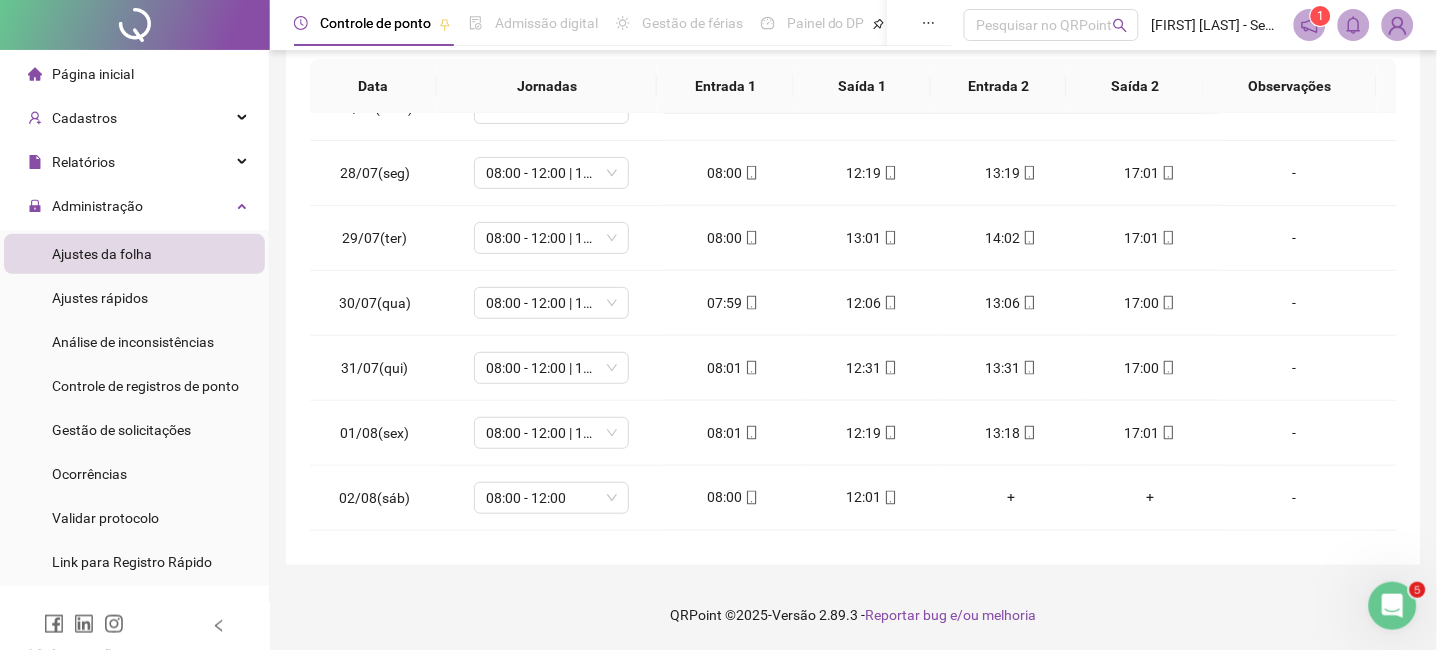 scroll, scrollTop: 0, scrollLeft: 0, axis: both 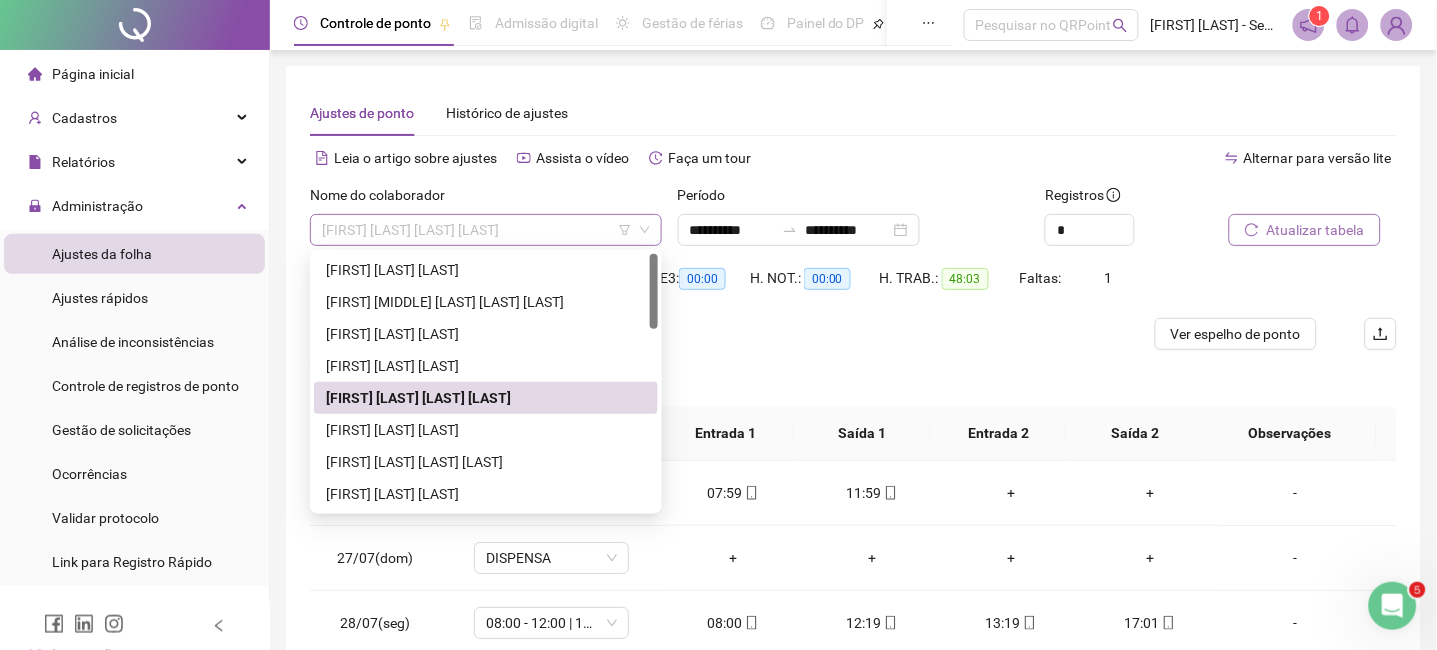 click on "[FIRST] [LAST] [LAST] [LAST]" at bounding box center [486, 230] 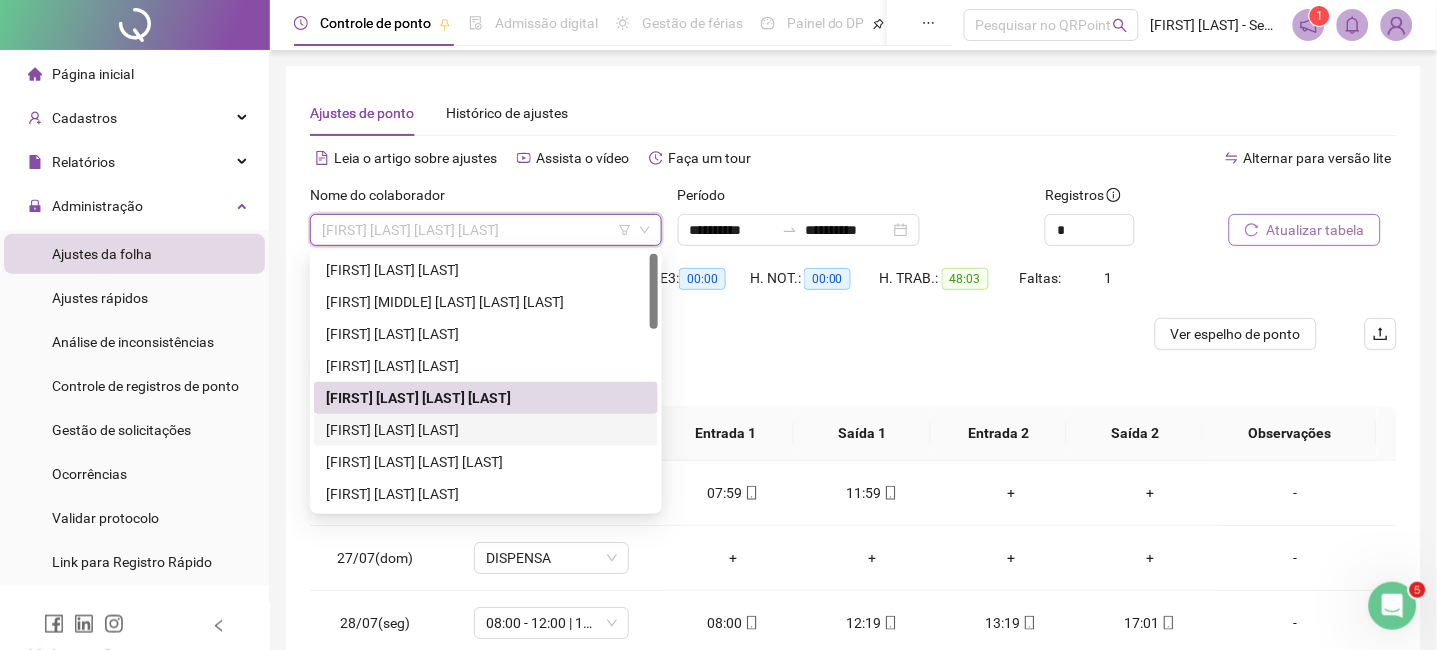 drag, startPoint x: 546, startPoint y: 436, endPoint x: 683, endPoint y: 435, distance: 137.00365 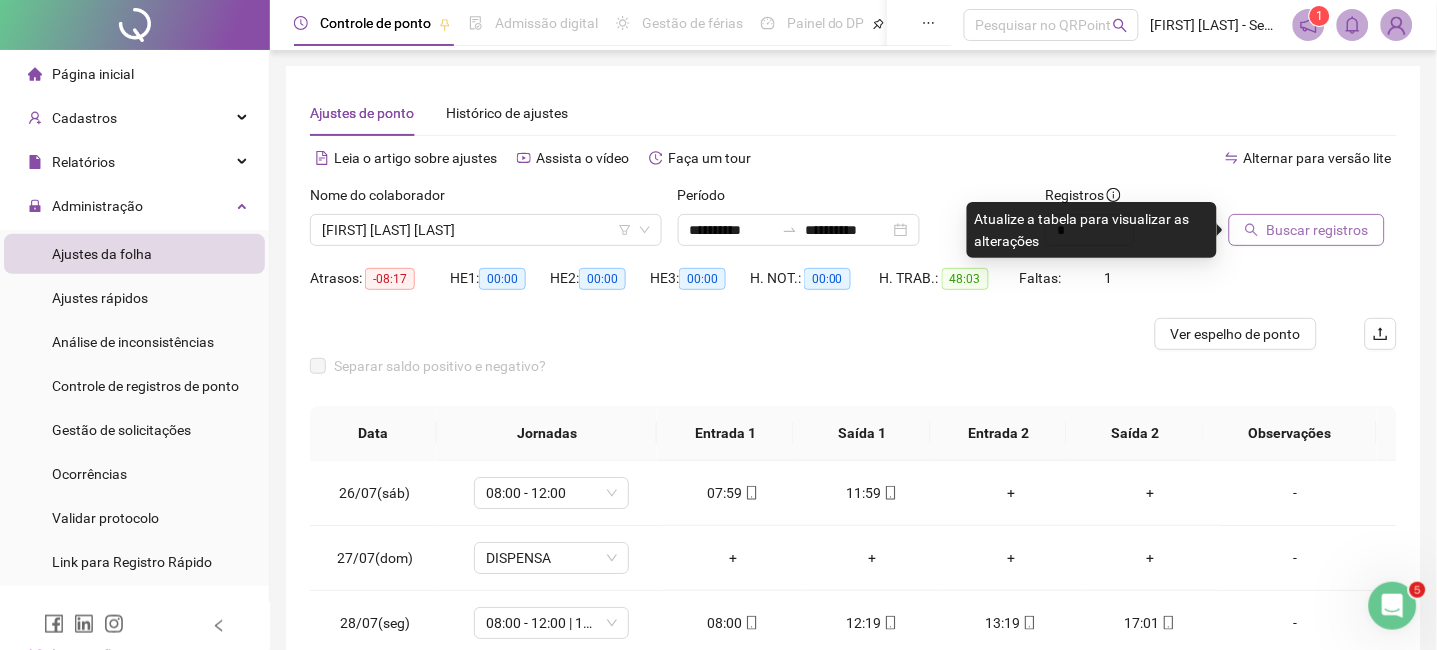 click on "Buscar registros" at bounding box center (1318, 230) 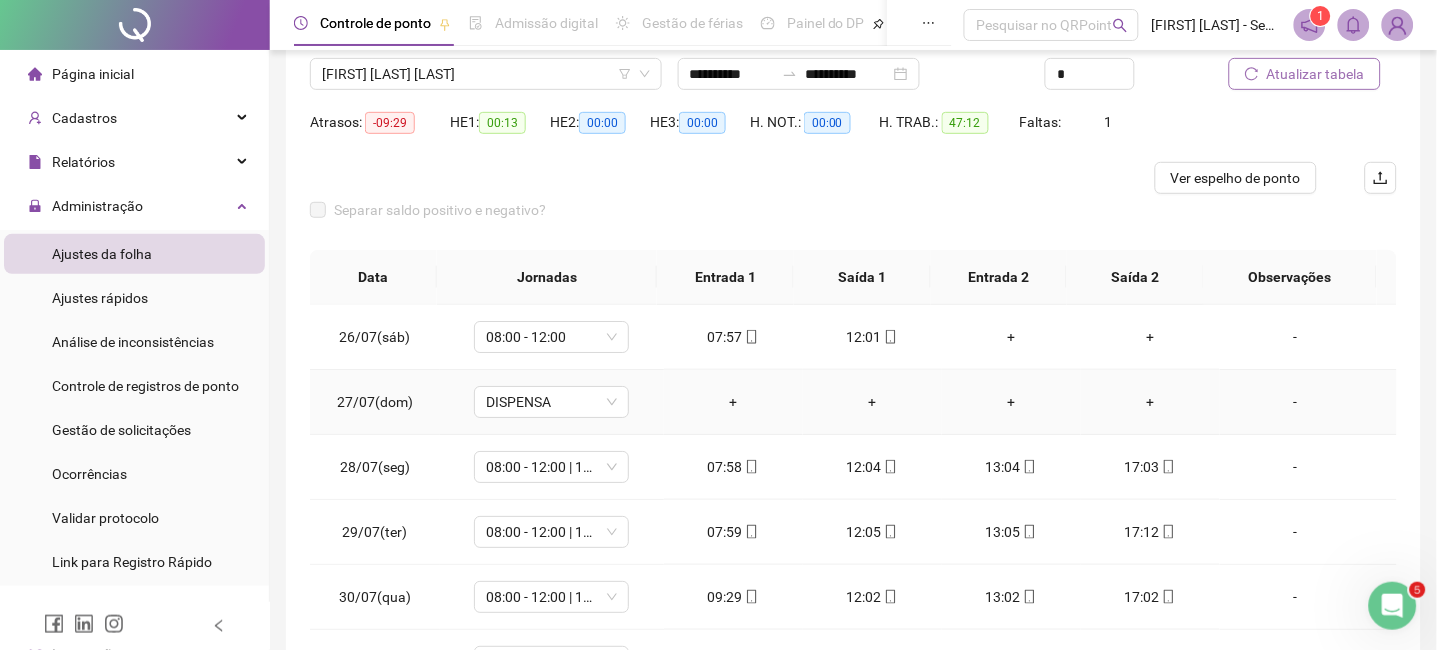 scroll, scrollTop: 347, scrollLeft: 0, axis: vertical 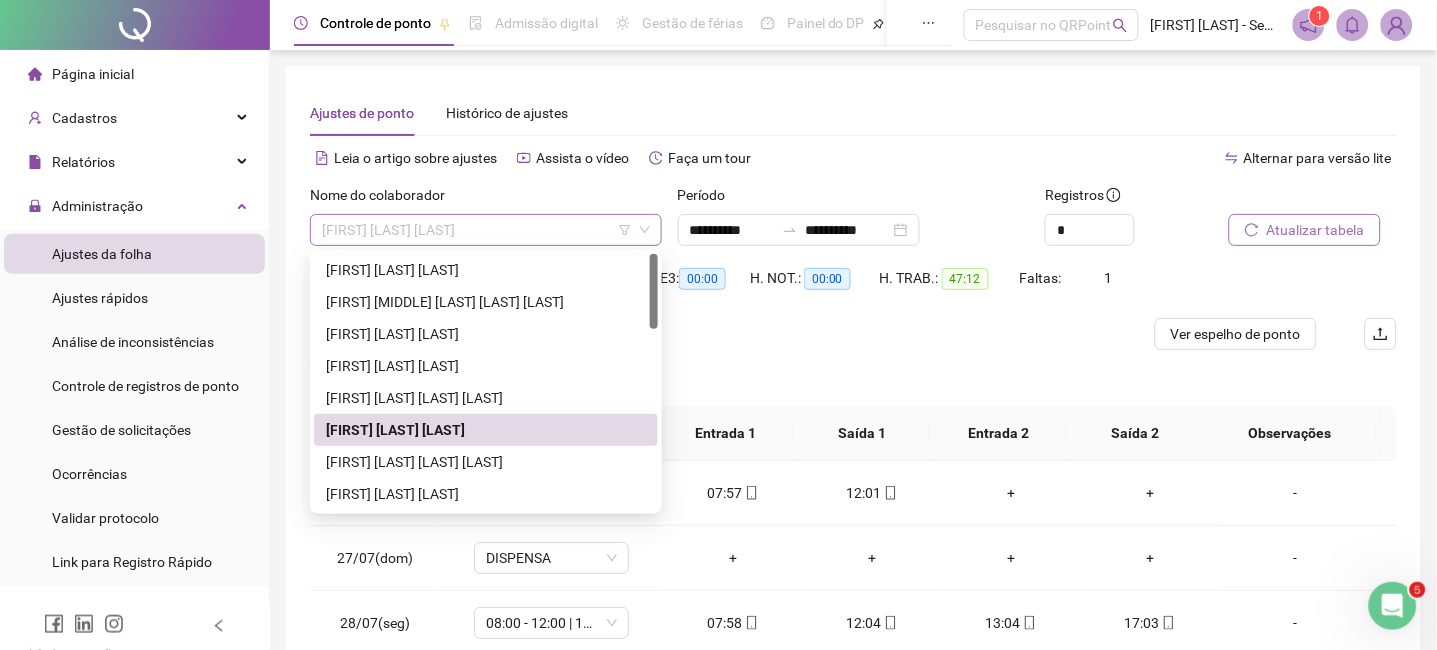 click on "[FIRST] [LAST] [LAST]" at bounding box center (486, 230) 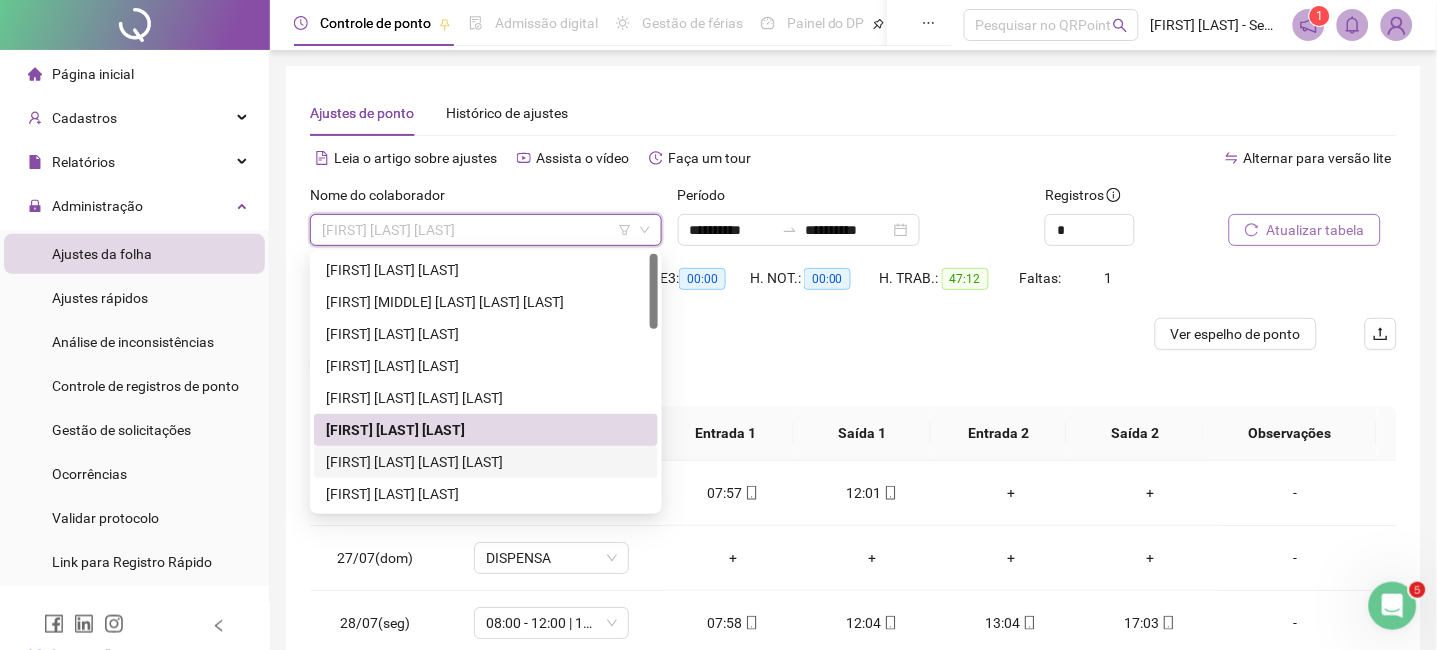 click on "[FIRST] [LAST] [LAST] [LAST]" at bounding box center (486, 462) 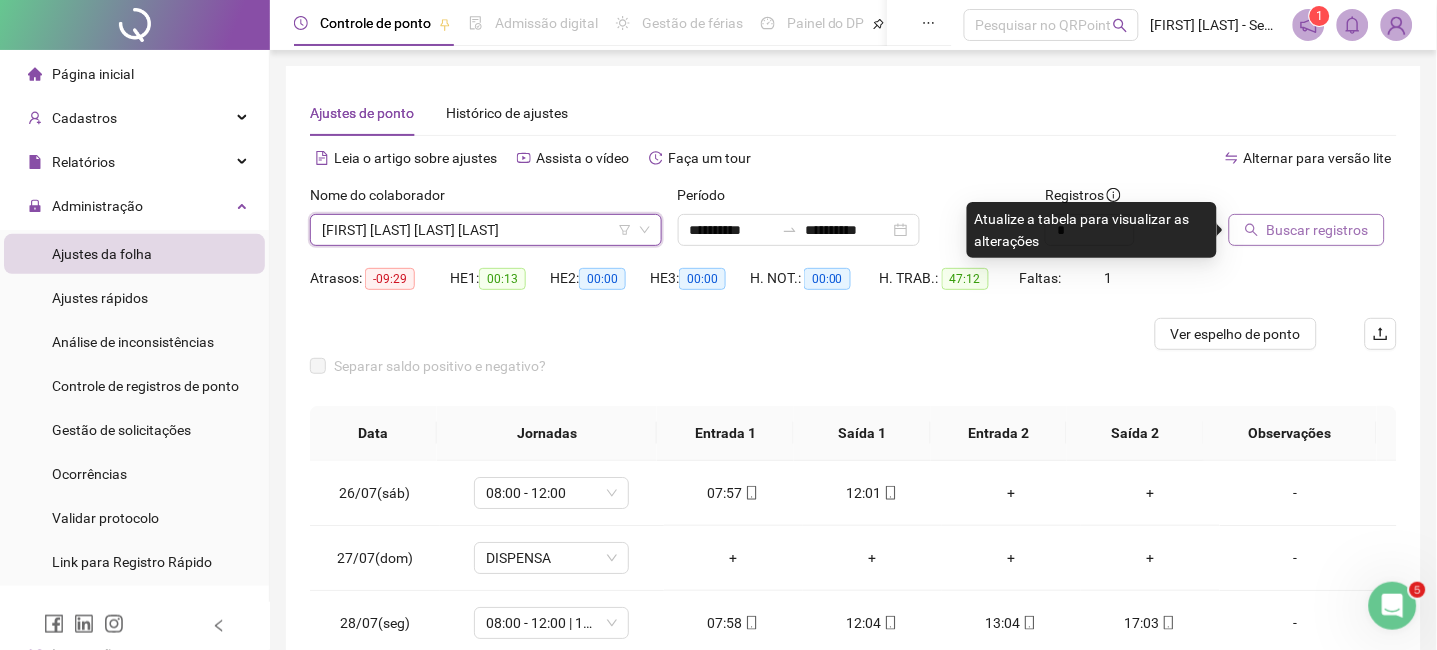 click on "Buscar registros" at bounding box center (1318, 230) 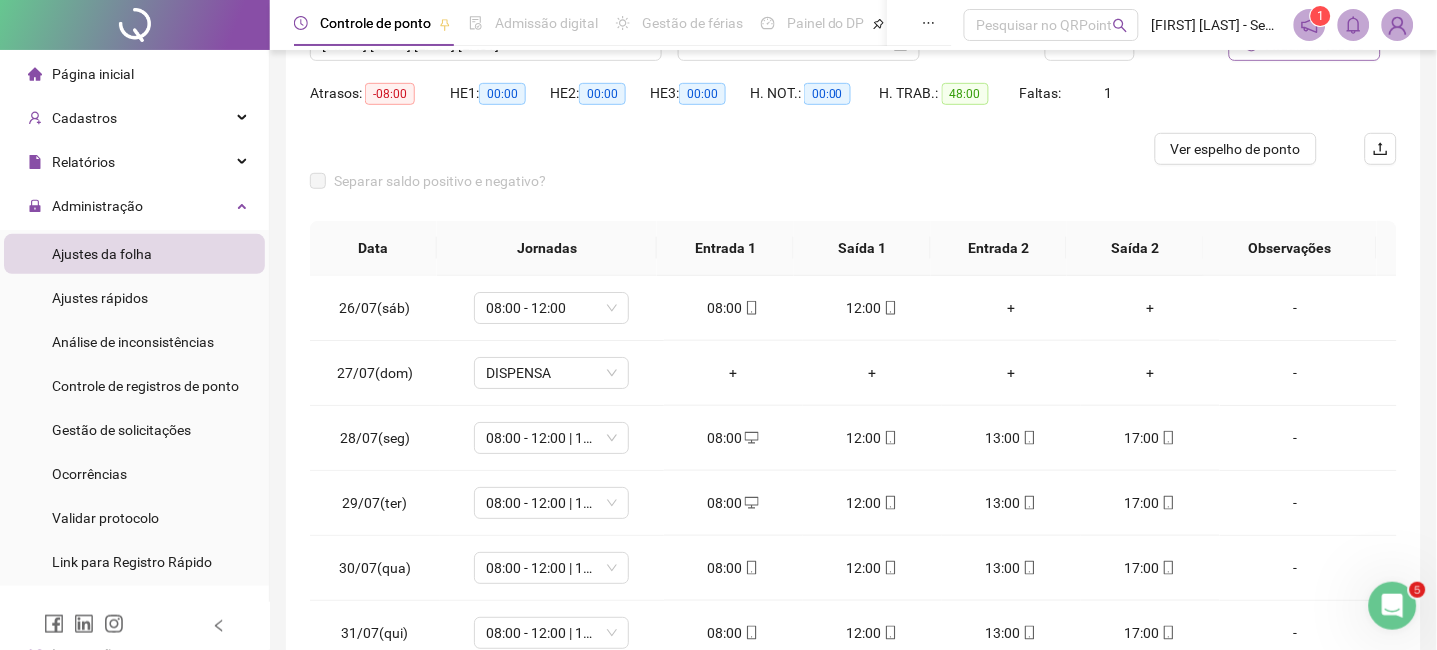 scroll, scrollTop: 347, scrollLeft: 0, axis: vertical 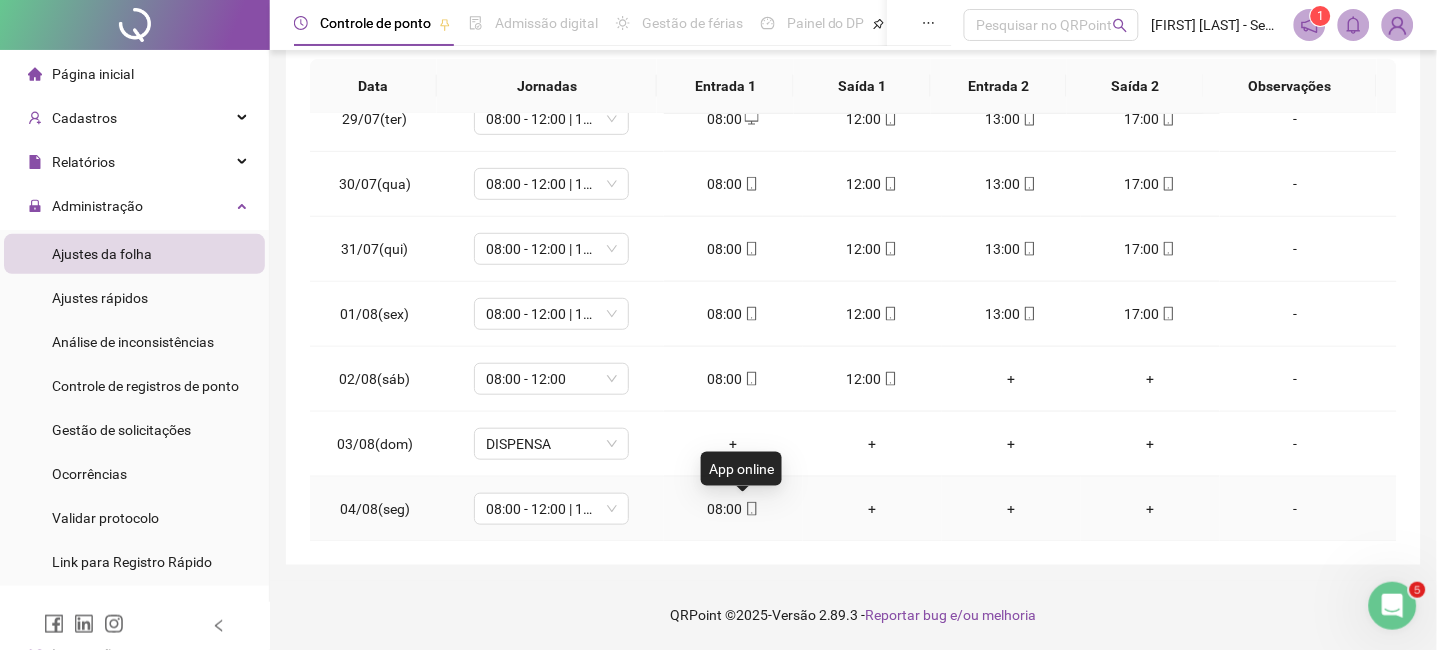click 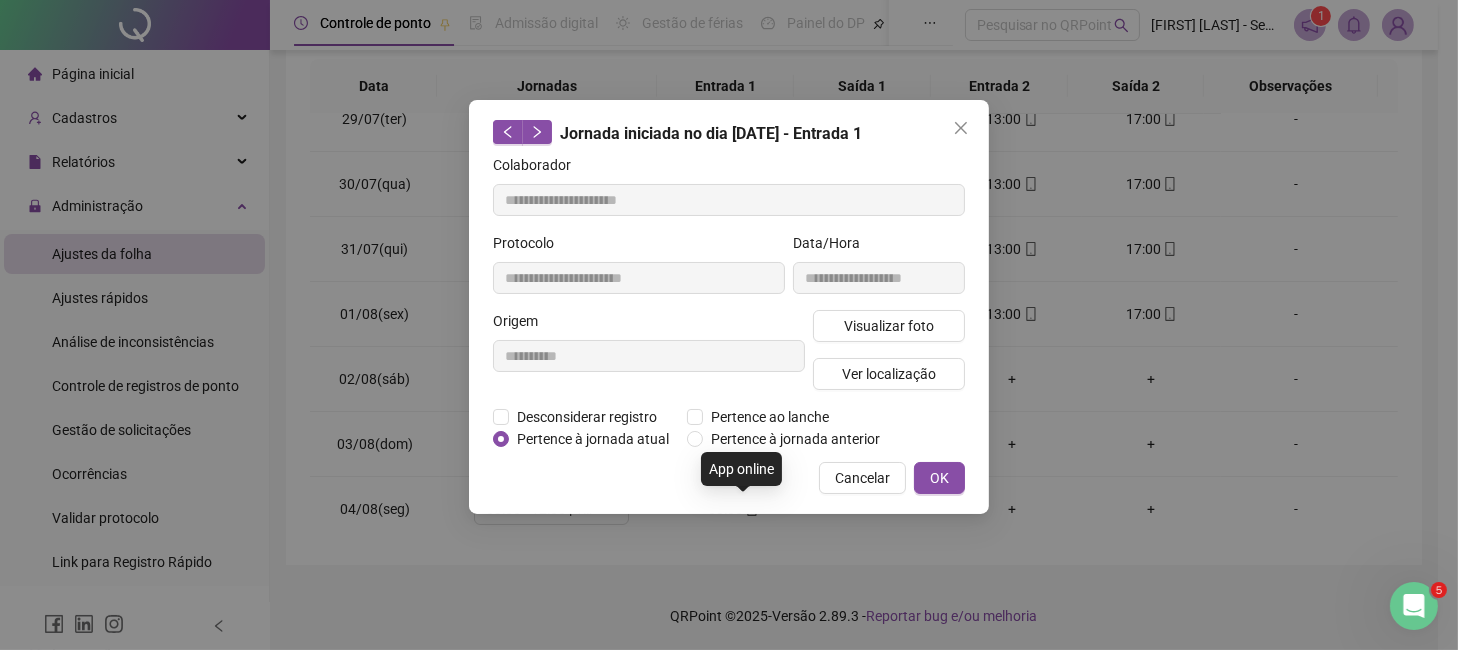 type on "**********" 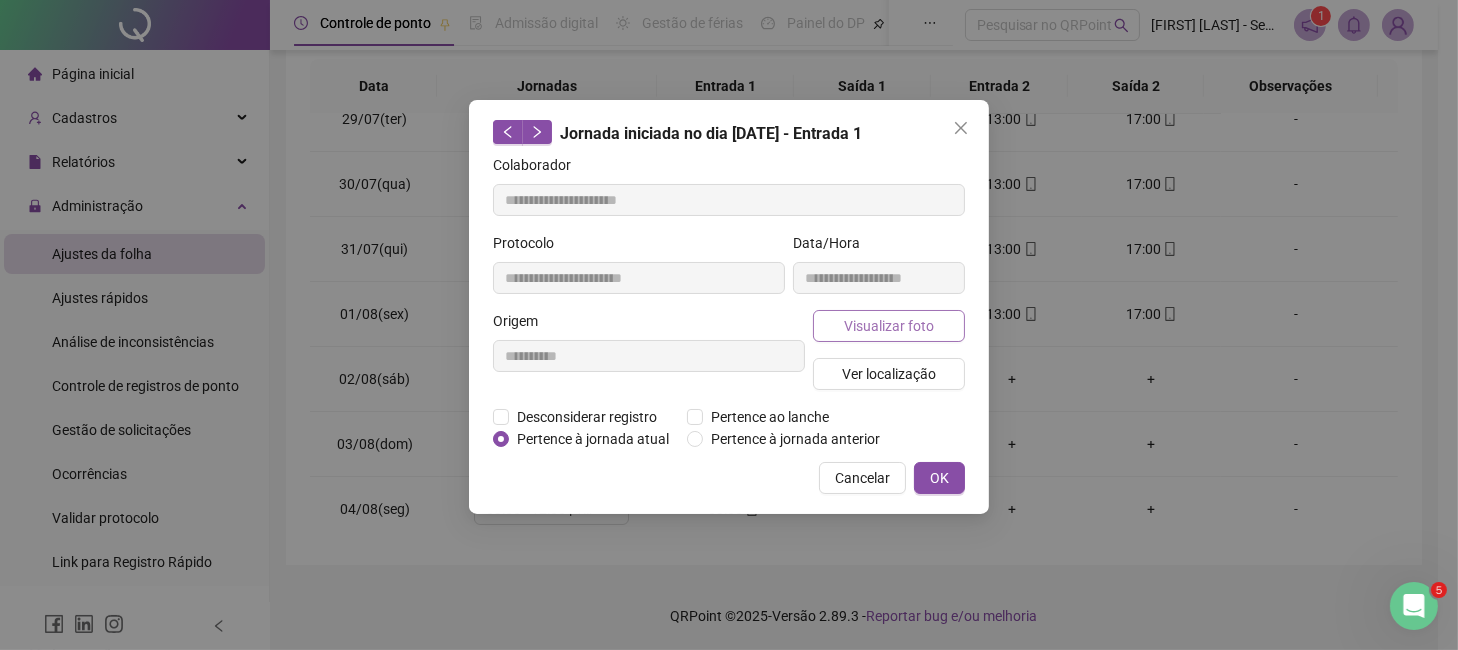 click on "Visualizar foto" at bounding box center [889, 326] 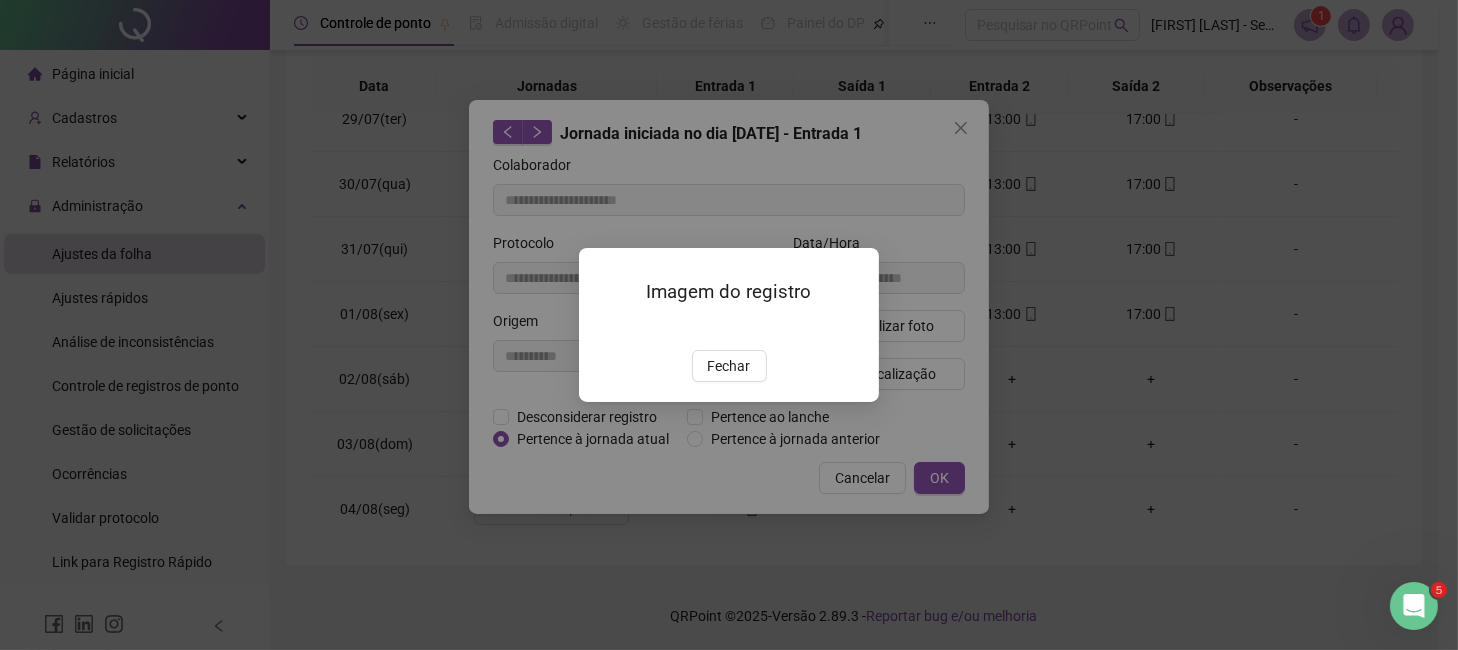 drag, startPoint x: 742, startPoint y: 479, endPoint x: 772, endPoint y: 481, distance: 30.066593 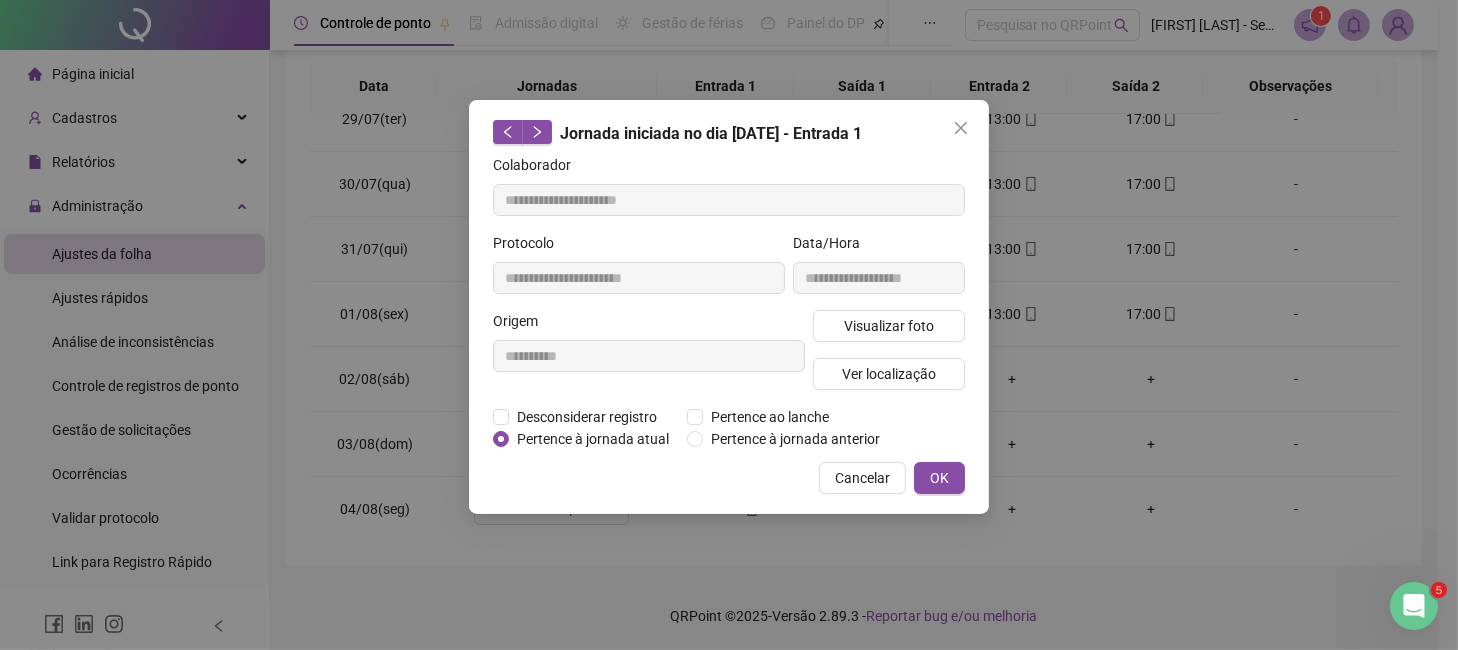 drag, startPoint x: 958, startPoint y: 477, endPoint x: 945, endPoint y: 481, distance: 13.601471 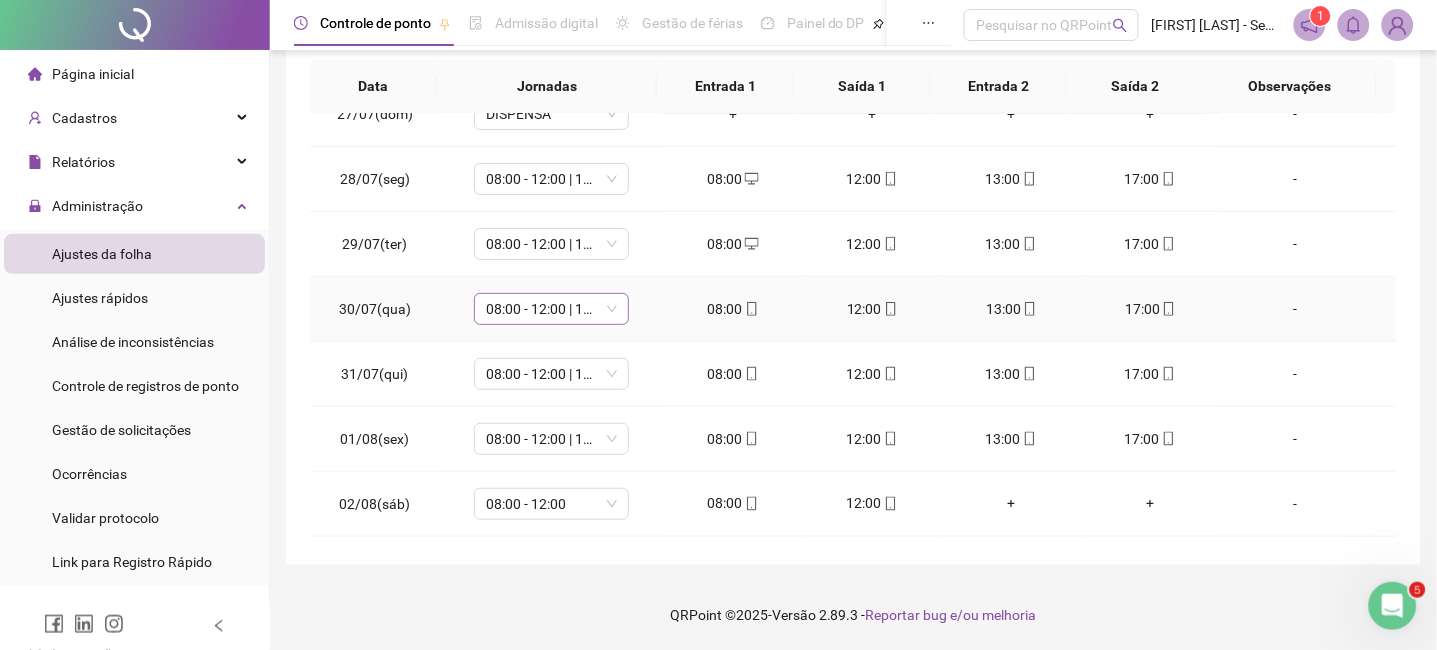 scroll, scrollTop: 0, scrollLeft: 0, axis: both 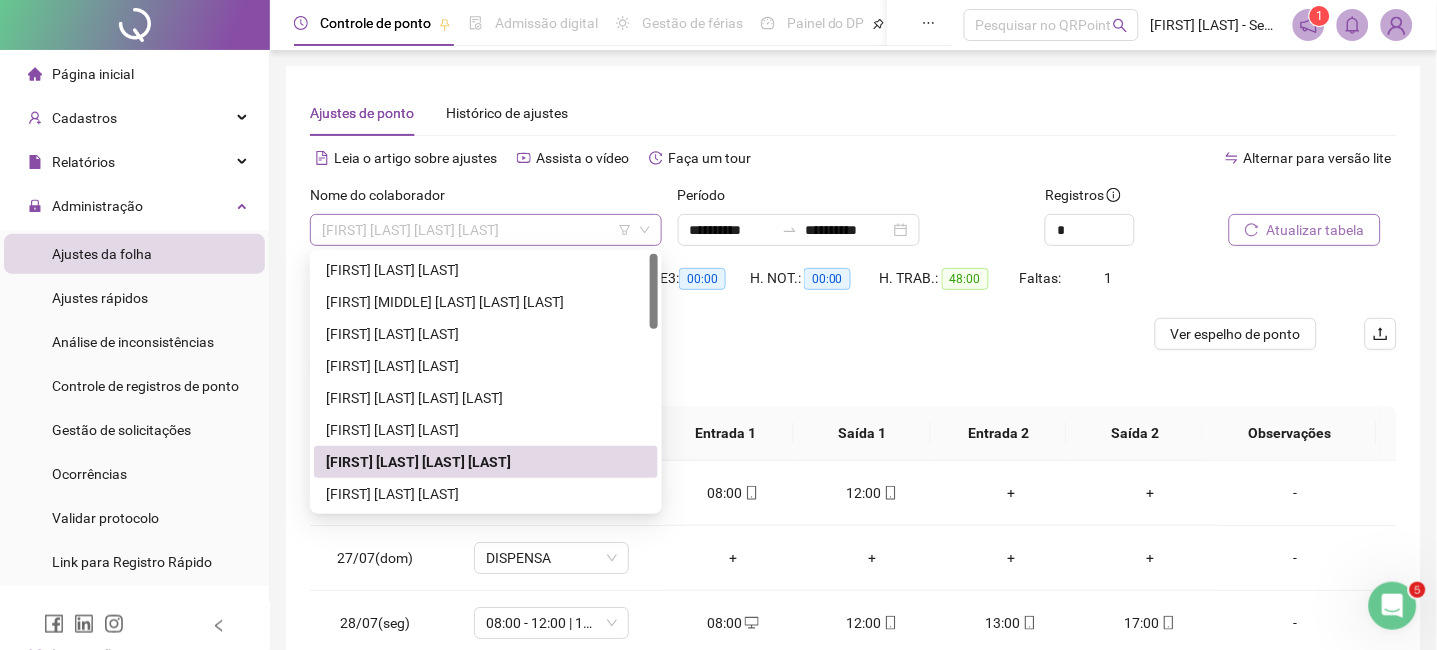 click on "[FIRST] [LAST] [LAST] [LAST]" at bounding box center (486, 230) 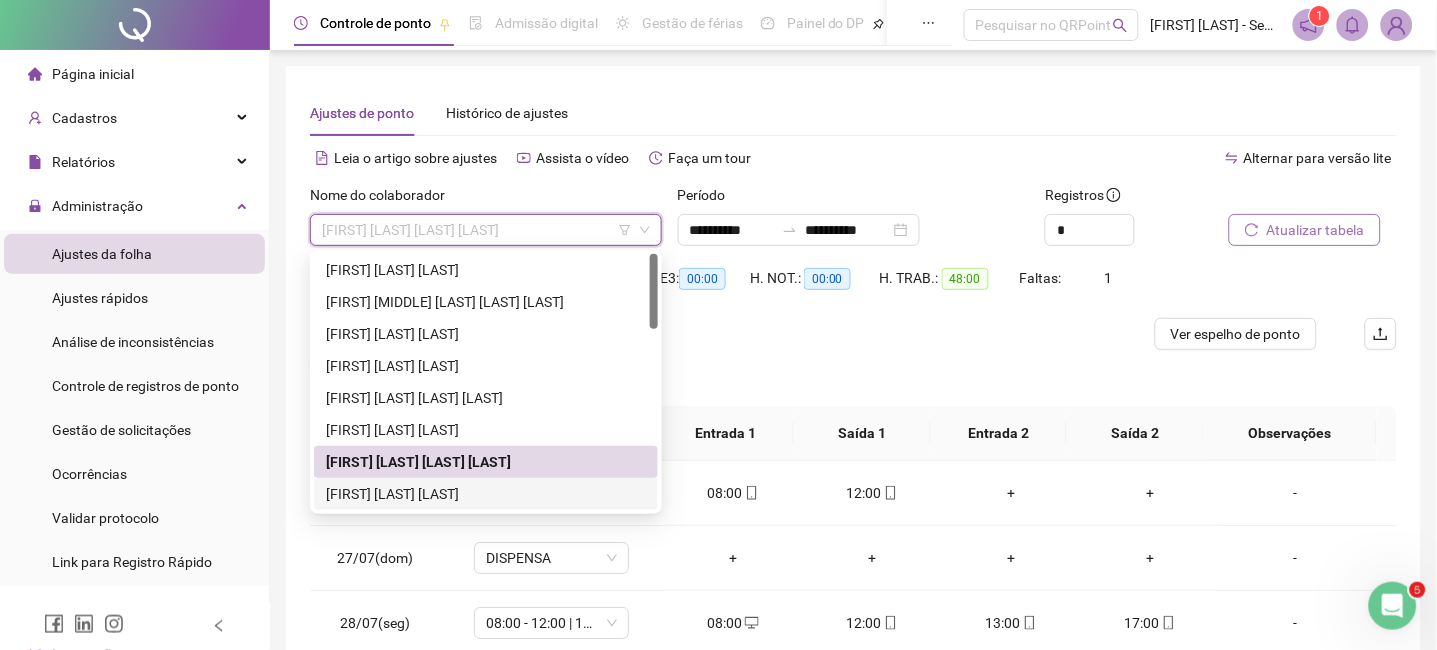 click on "[FIRST] [LAST] [LAST]" at bounding box center [486, 494] 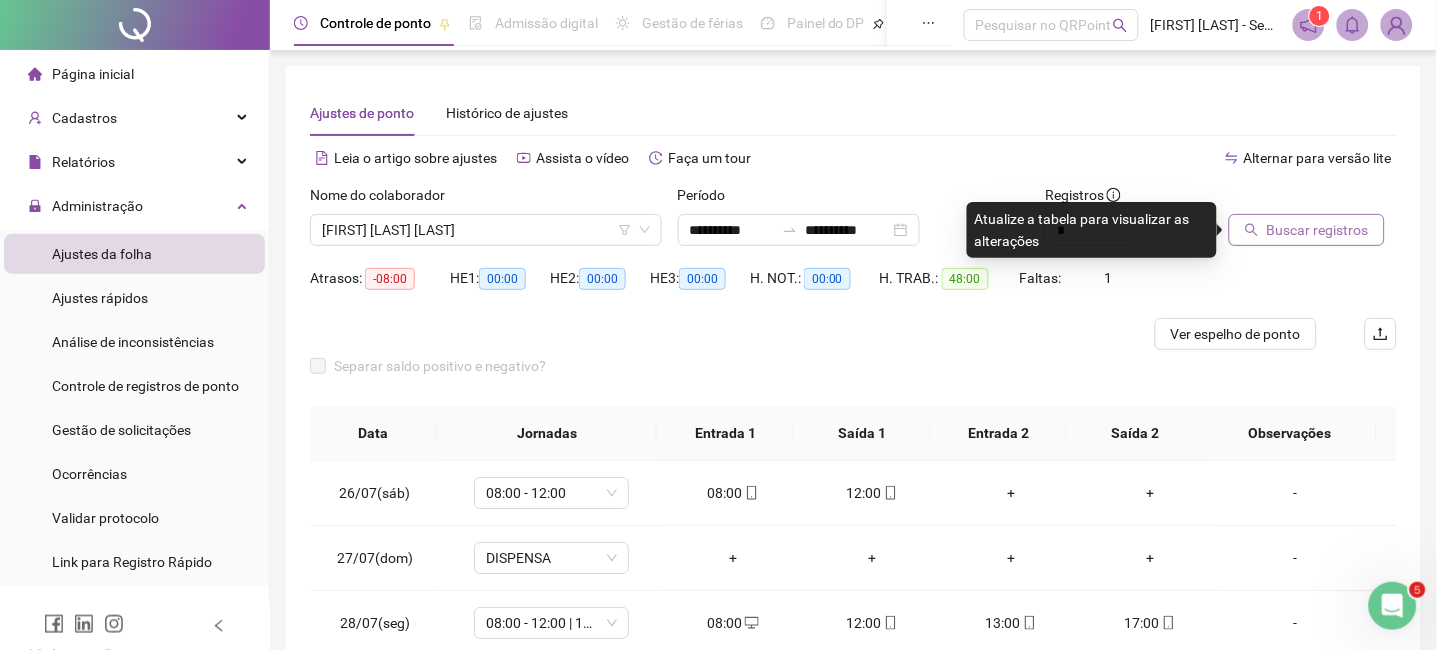 click on "Buscar registros" at bounding box center [1318, 230] 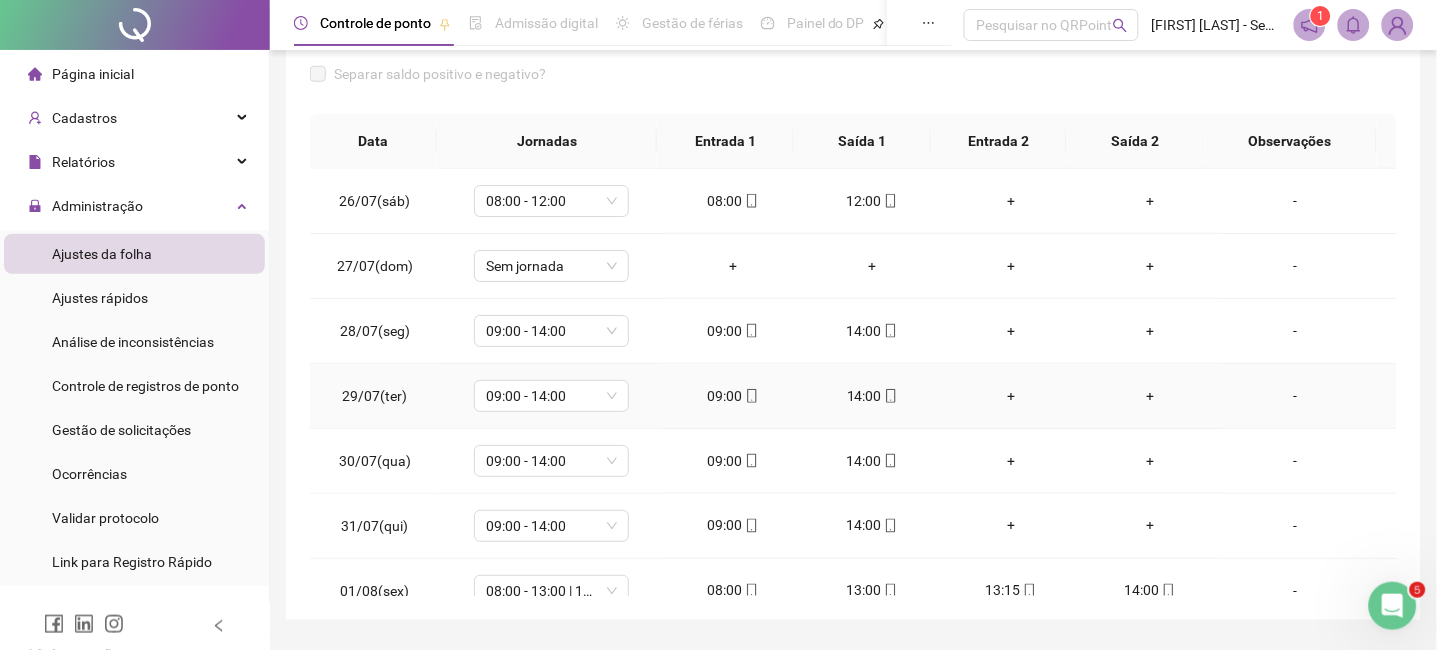 scroll, scrollTop: 371, scrollLeft: 0, axis: vertical 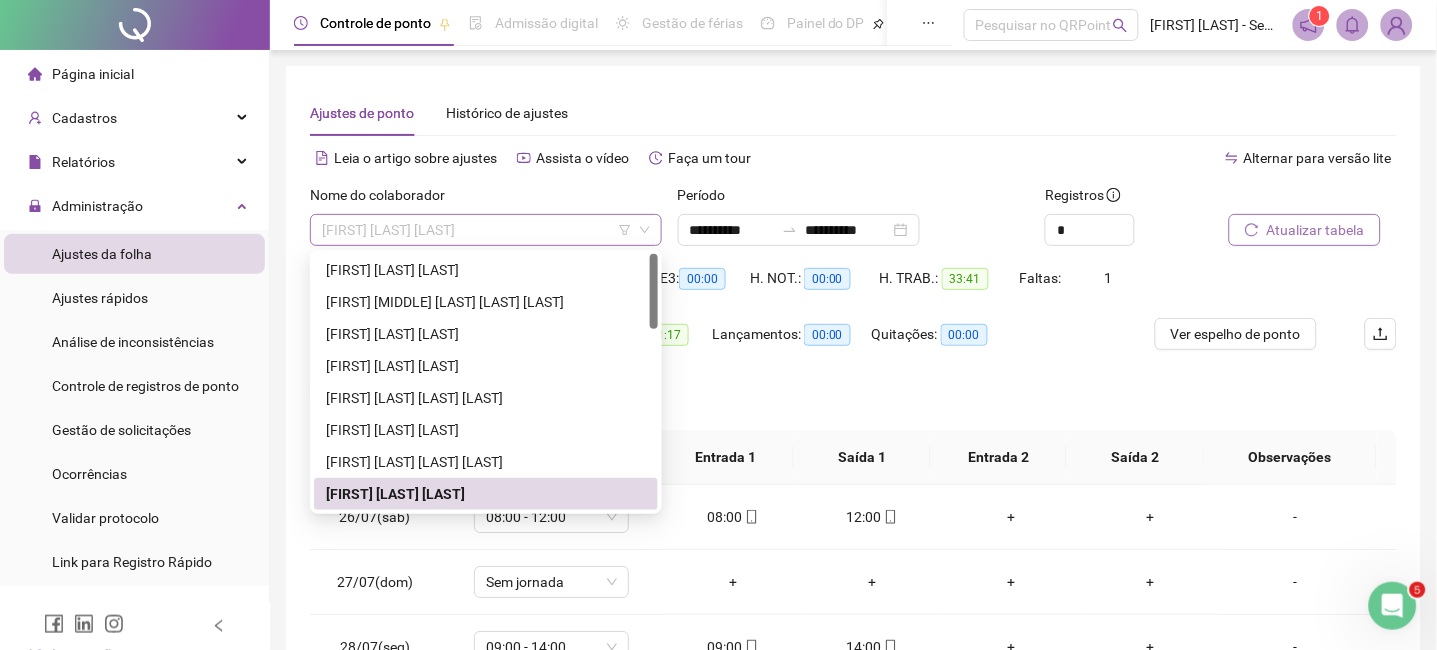 click on "[FIRST] [LAST] [LAST]" at bounding box center [486, 230] 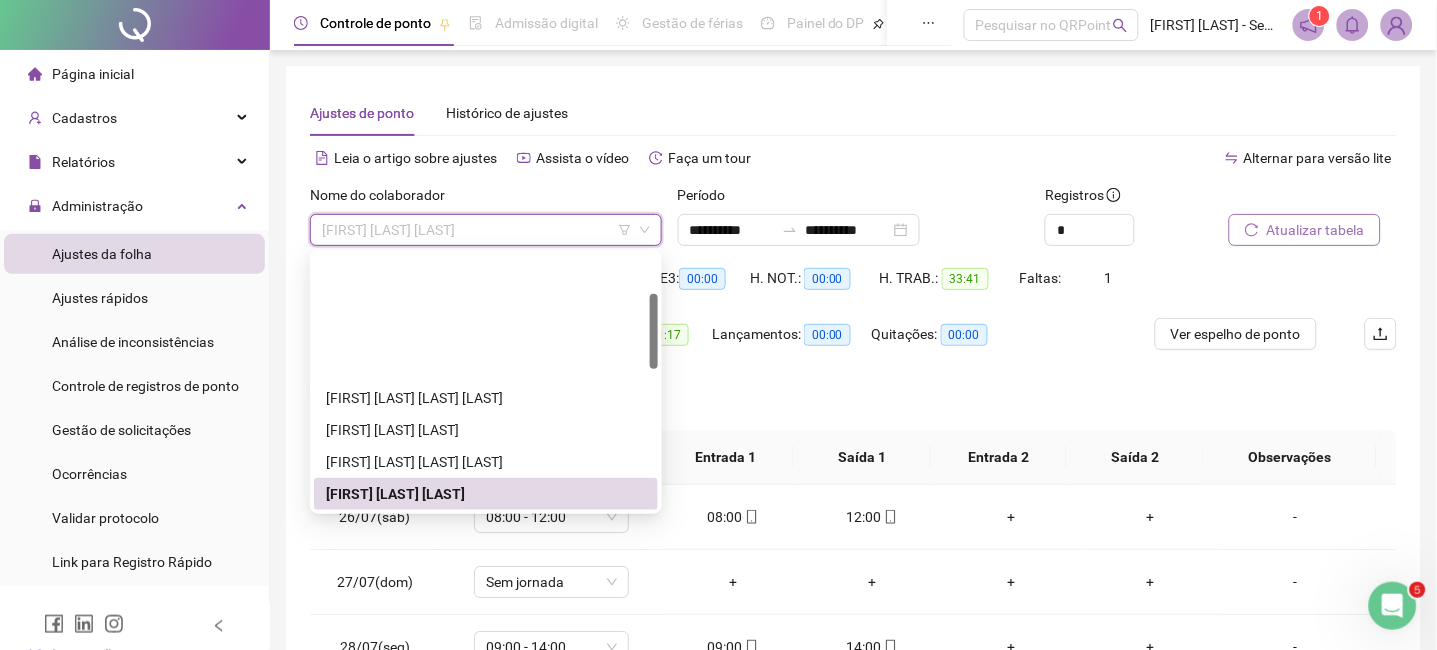scroll, scrollTop: 133, scrollLeft: 0, axis: vertical 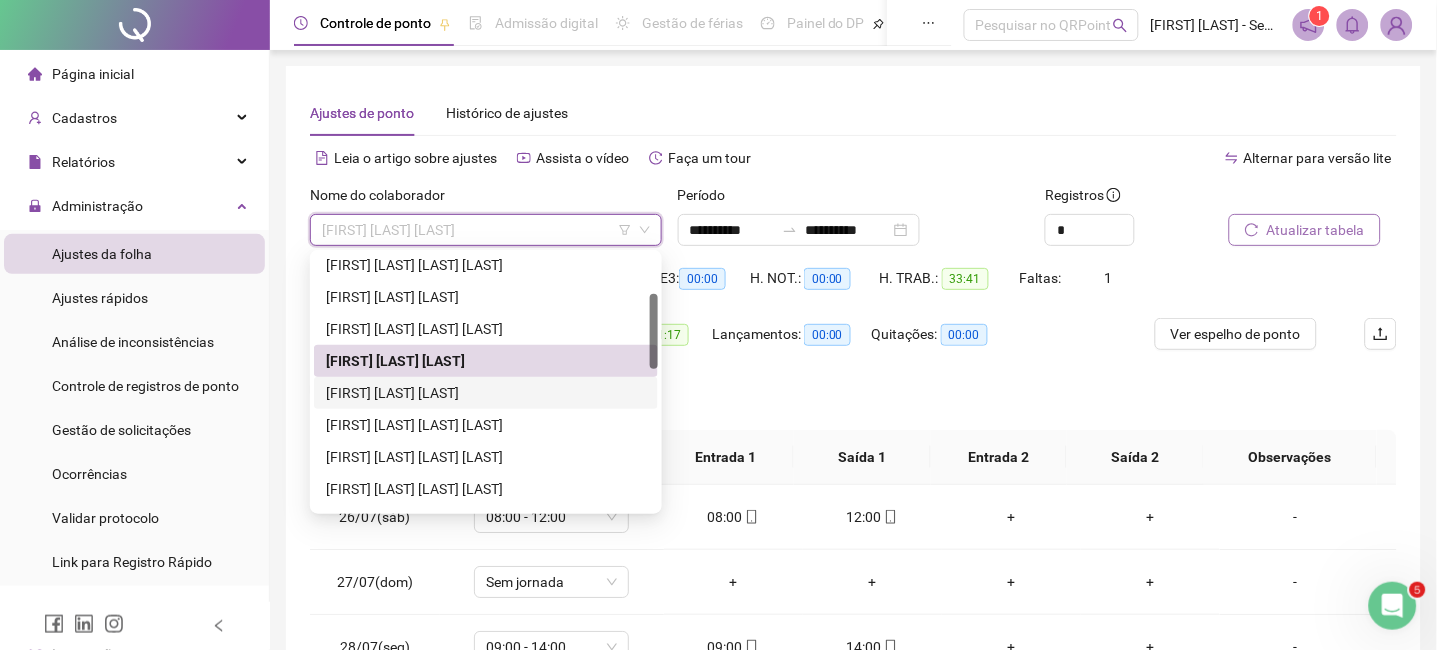 click on "[FIRST] [LAST] [LAST]" at bounding box center [486, 393] 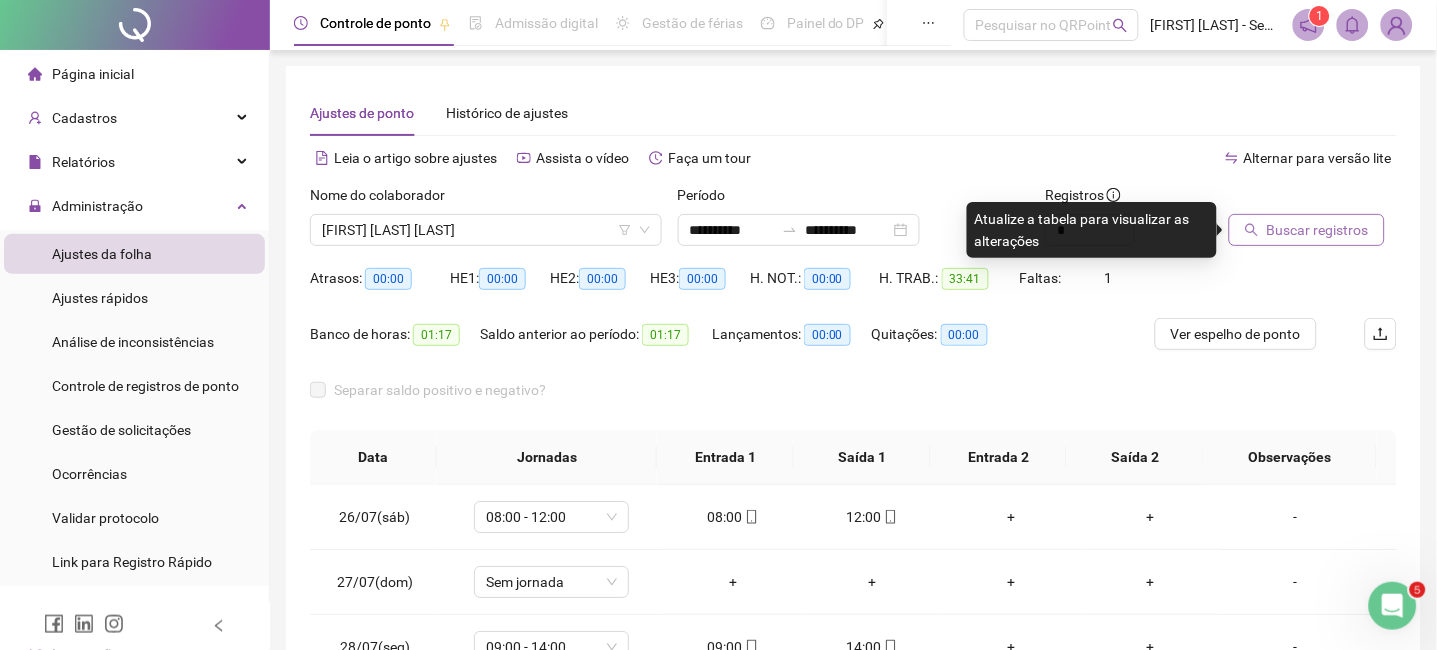 click on "Buscar registros" at bounding box center [1318, 230] 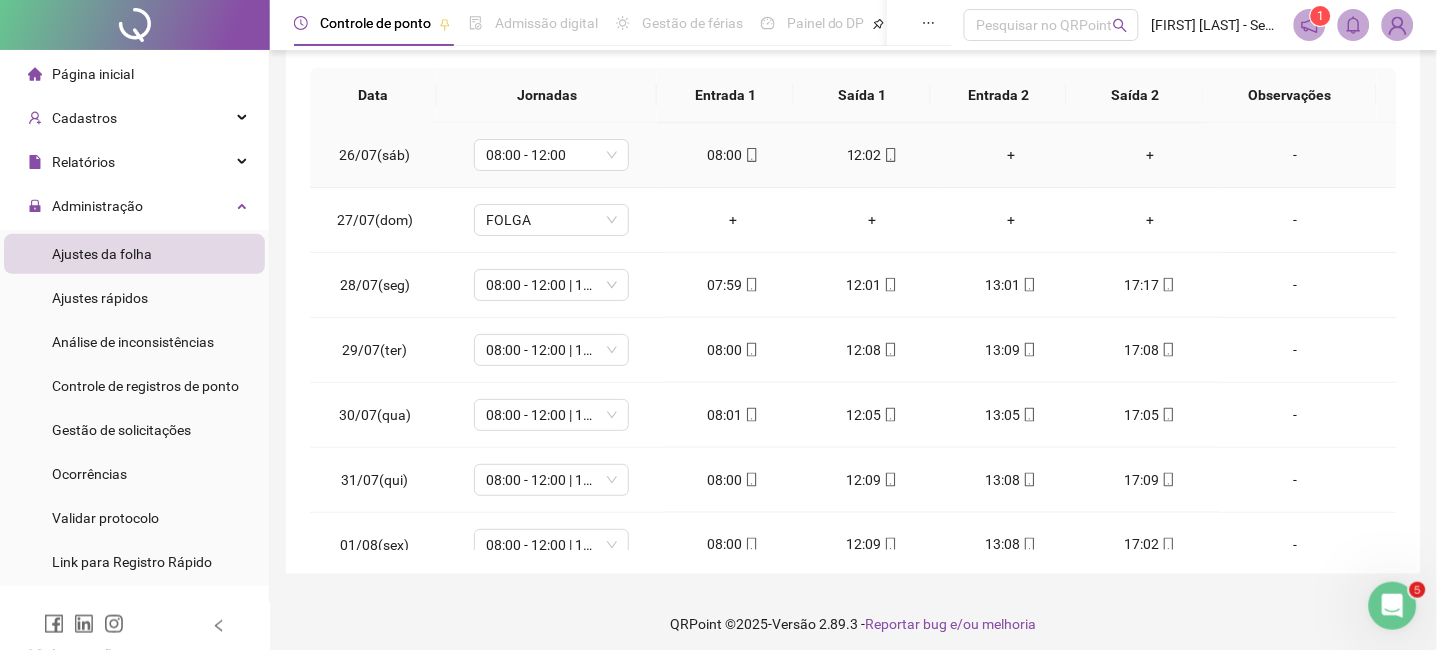 scroll, scrollTop: 347, scrollLeft: 0, axis: vertical 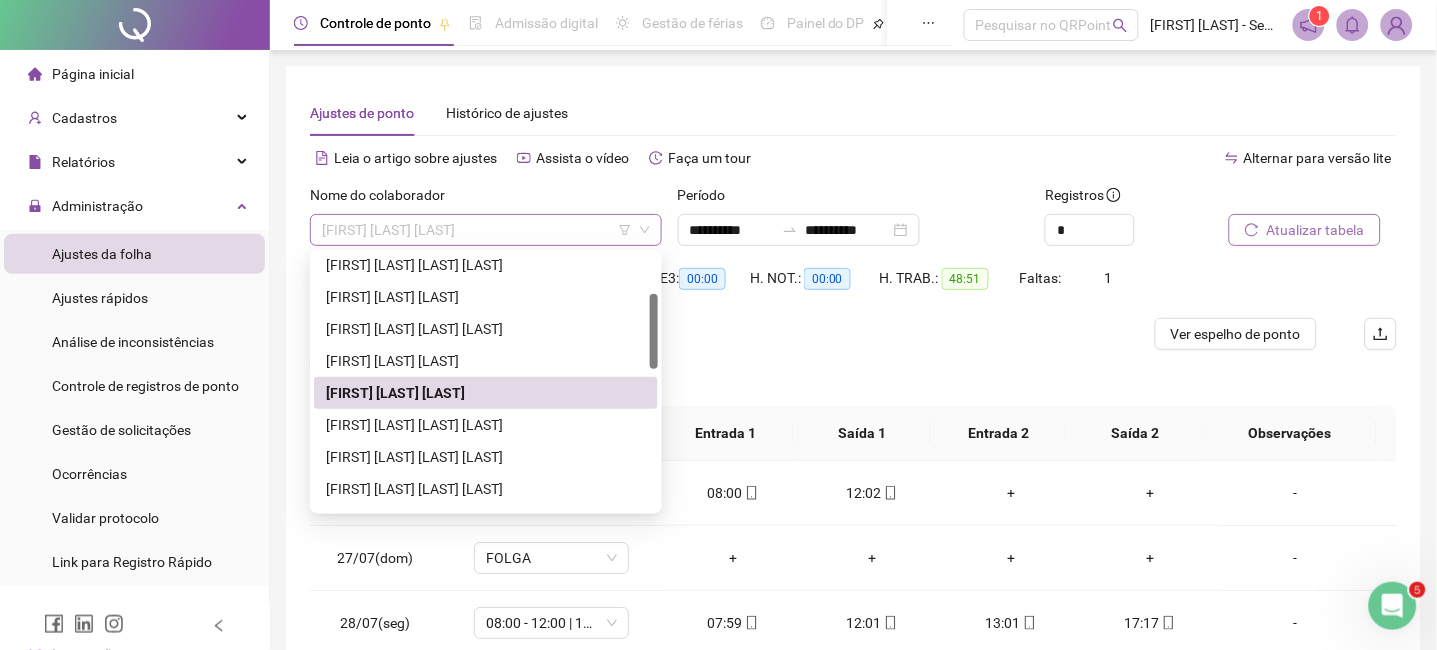 click on "[FIRST] [LAST] [LAST]" at bounding box center (486, 230) 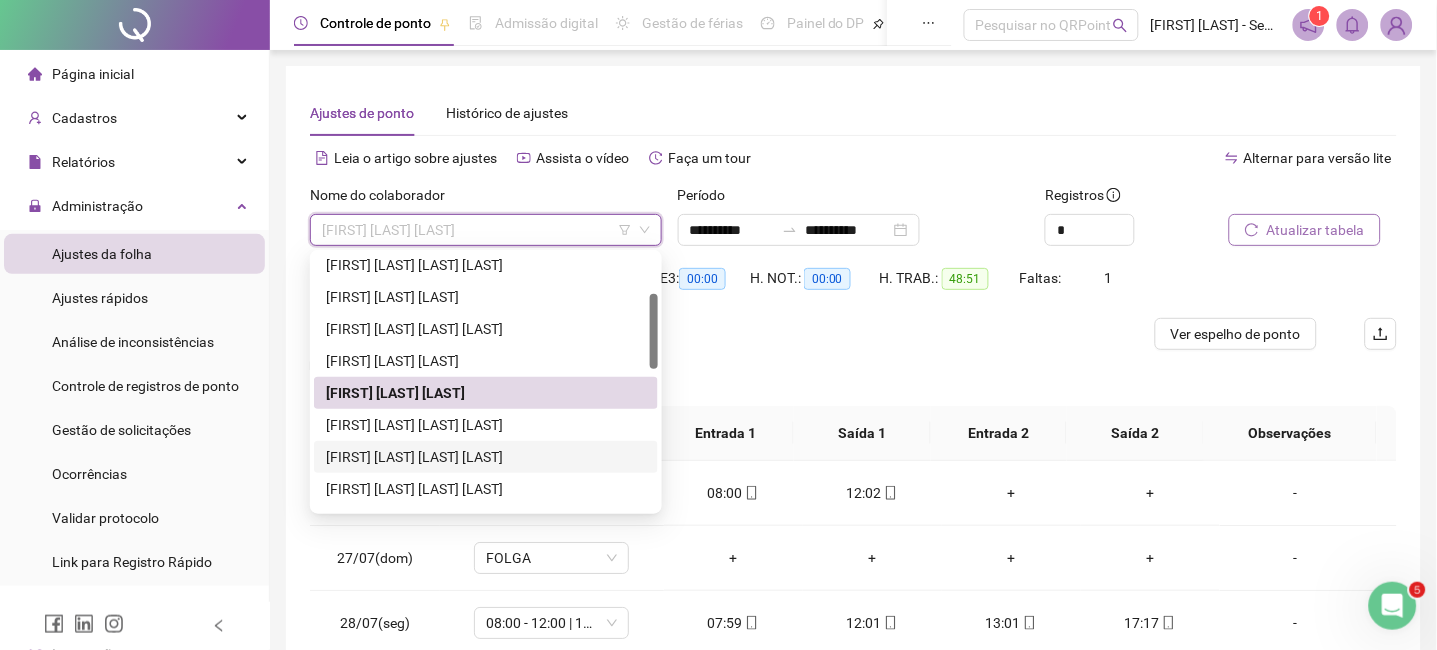 click on "[FIRST] [LAST] [LAST] [LAST]" at bounding box center [486, 457] 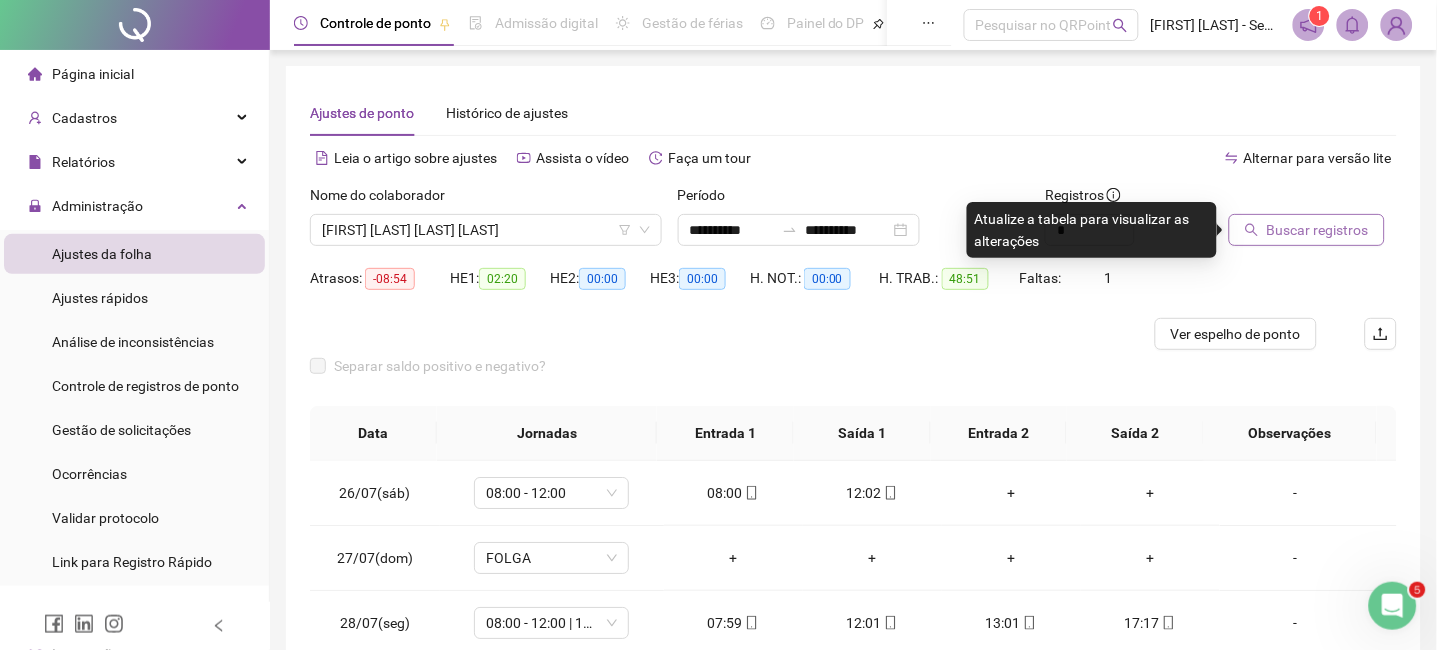 click on "Buscar registros" at bounding box center (1318, 230) 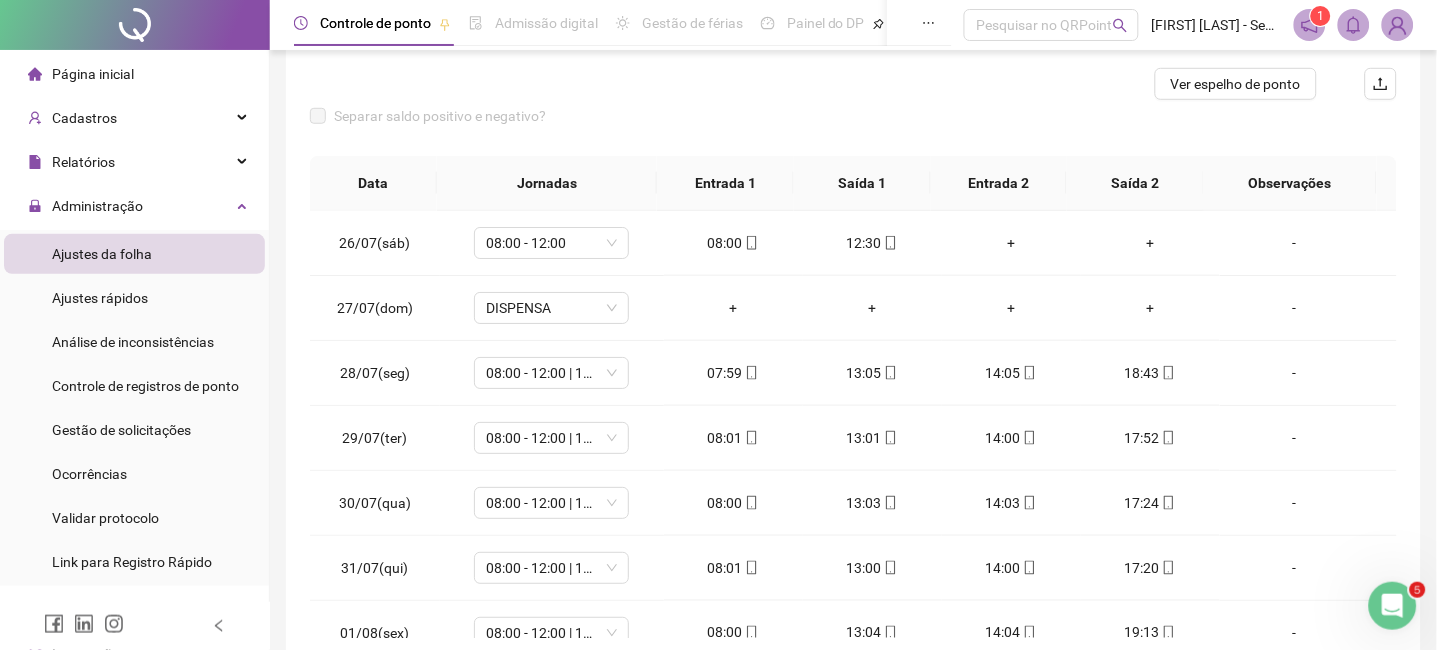 scroll, scrollTop: 347, scrollLeft: 0, axis: vertical 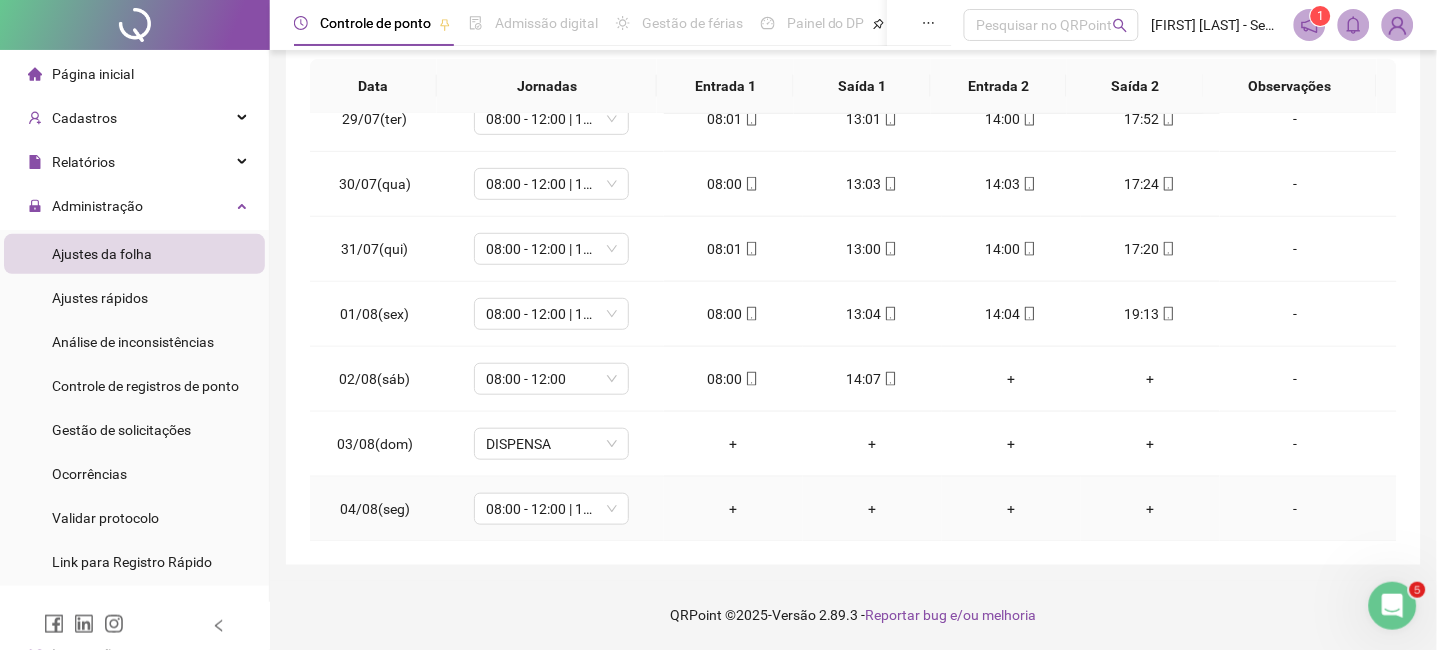 click on "+" at bounding box center [733, 509] 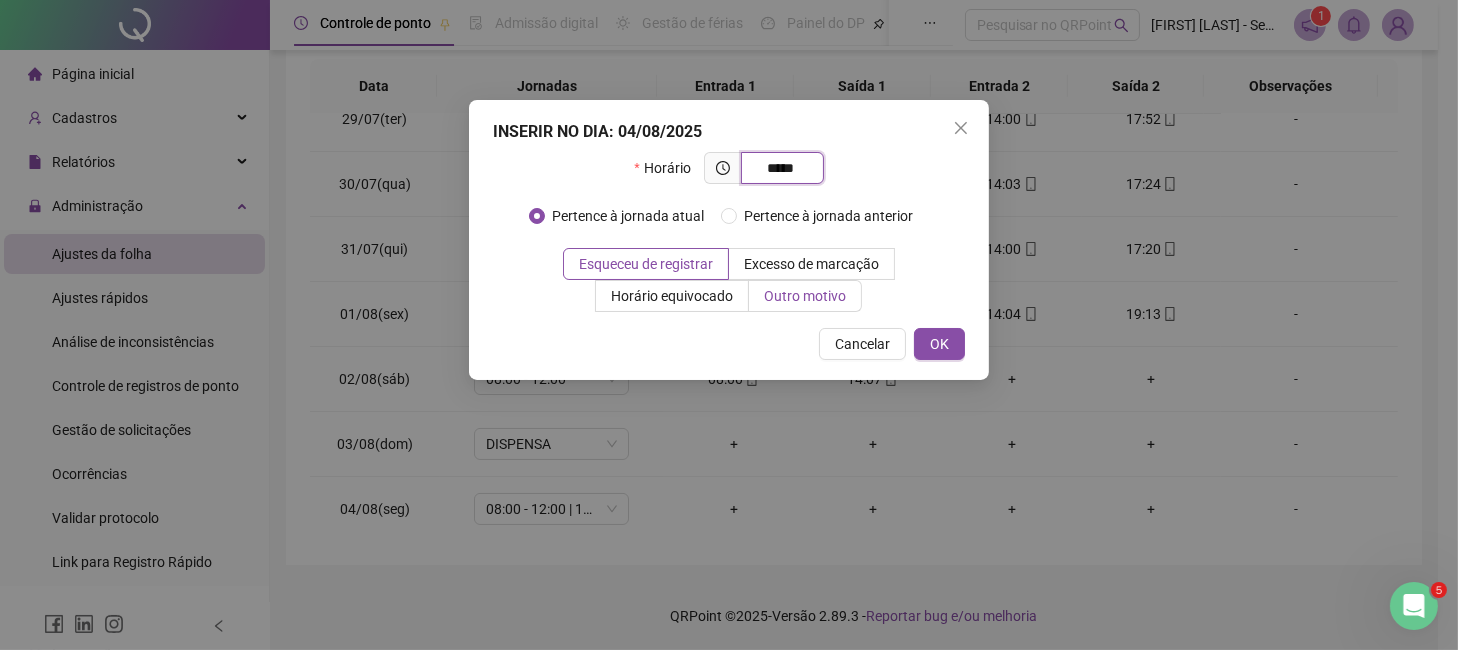 type on "*****" 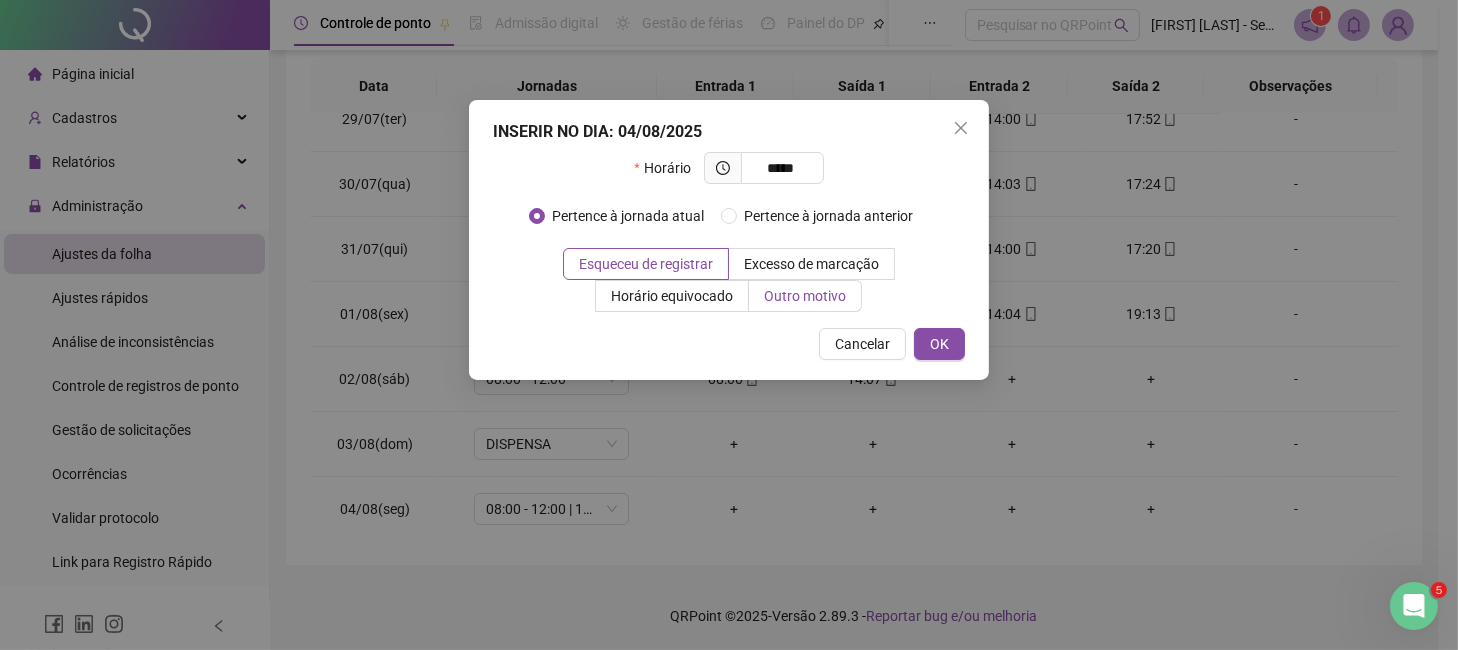 click on "Outro motivo" at bounding box center [805, 296] 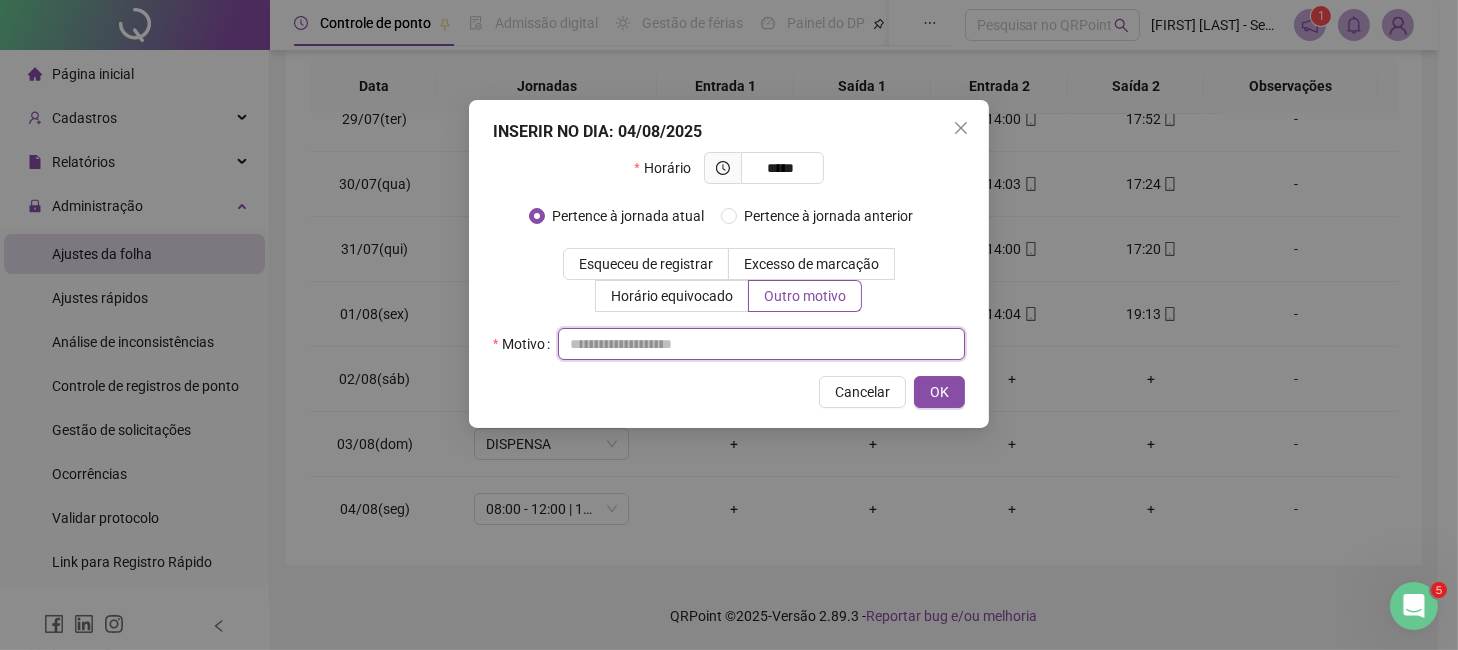 click at bounding box center (761, 344) 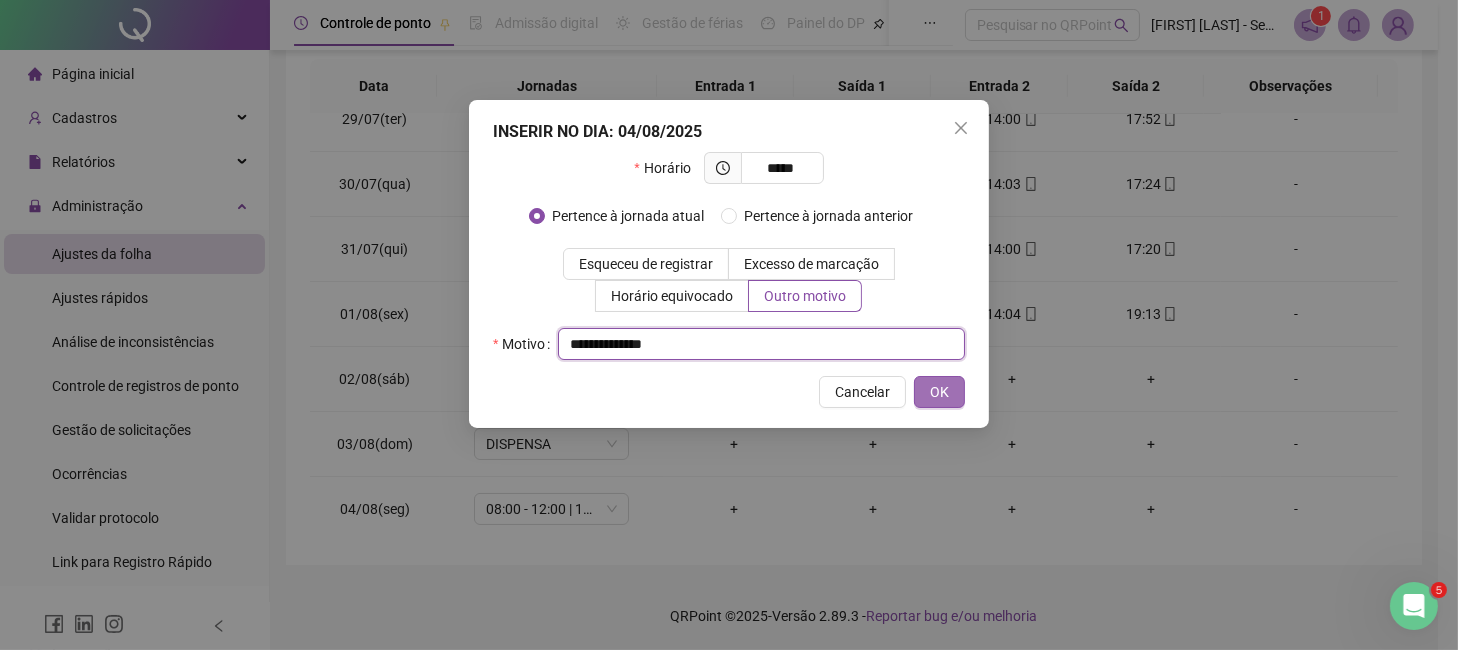type on "**********" 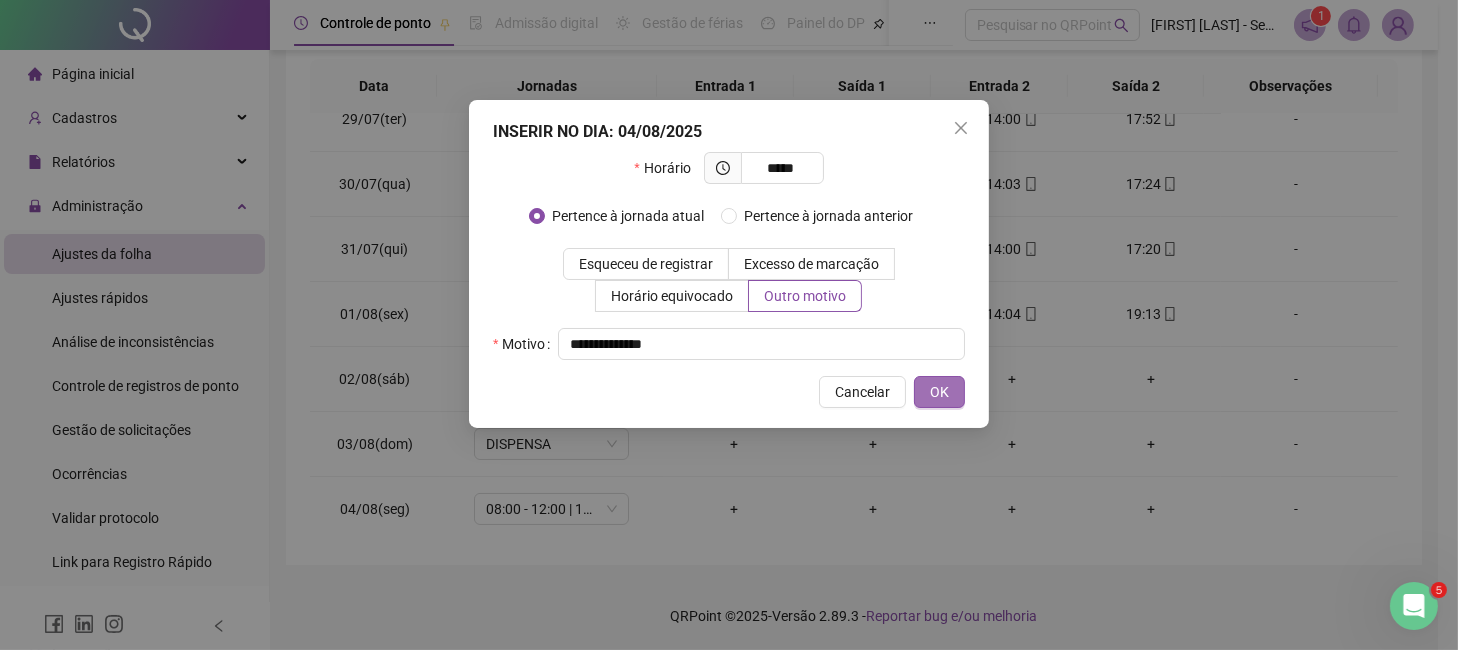 click on "OK" at bounding box center [939, 392] 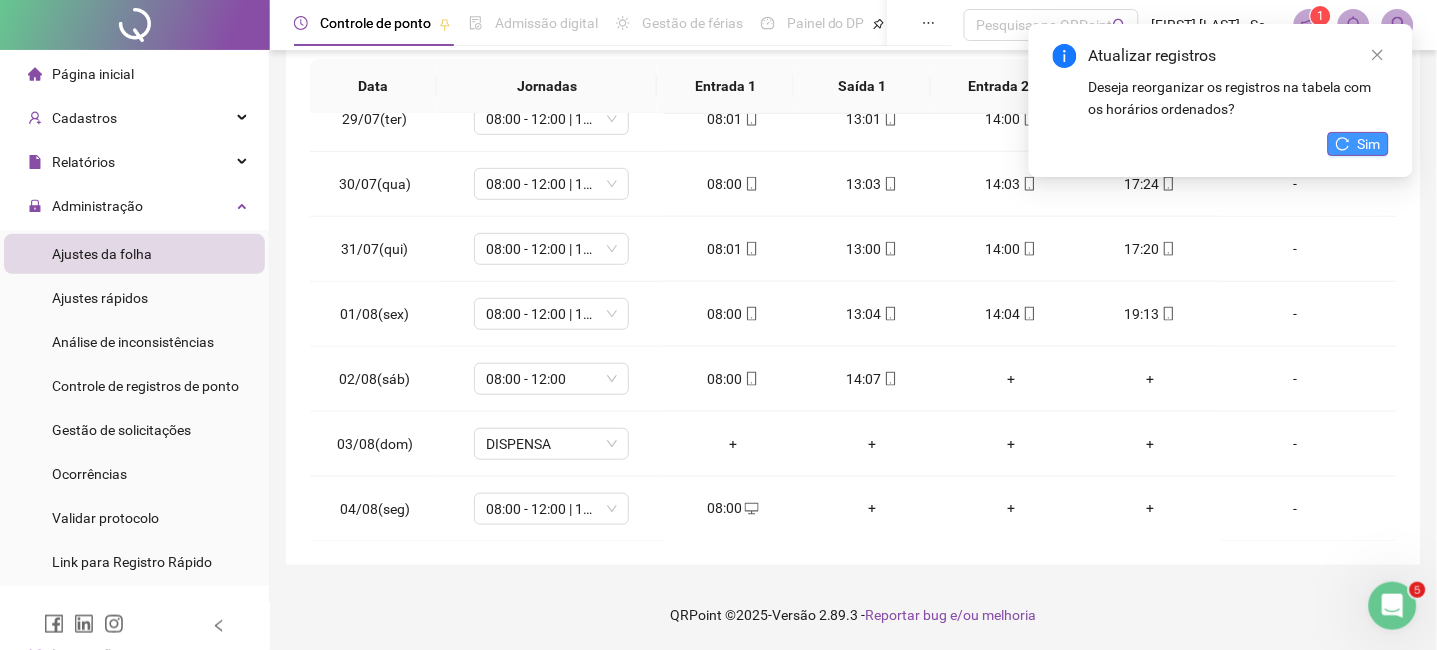 click on "Sim" at bounding box center [1369, 144] 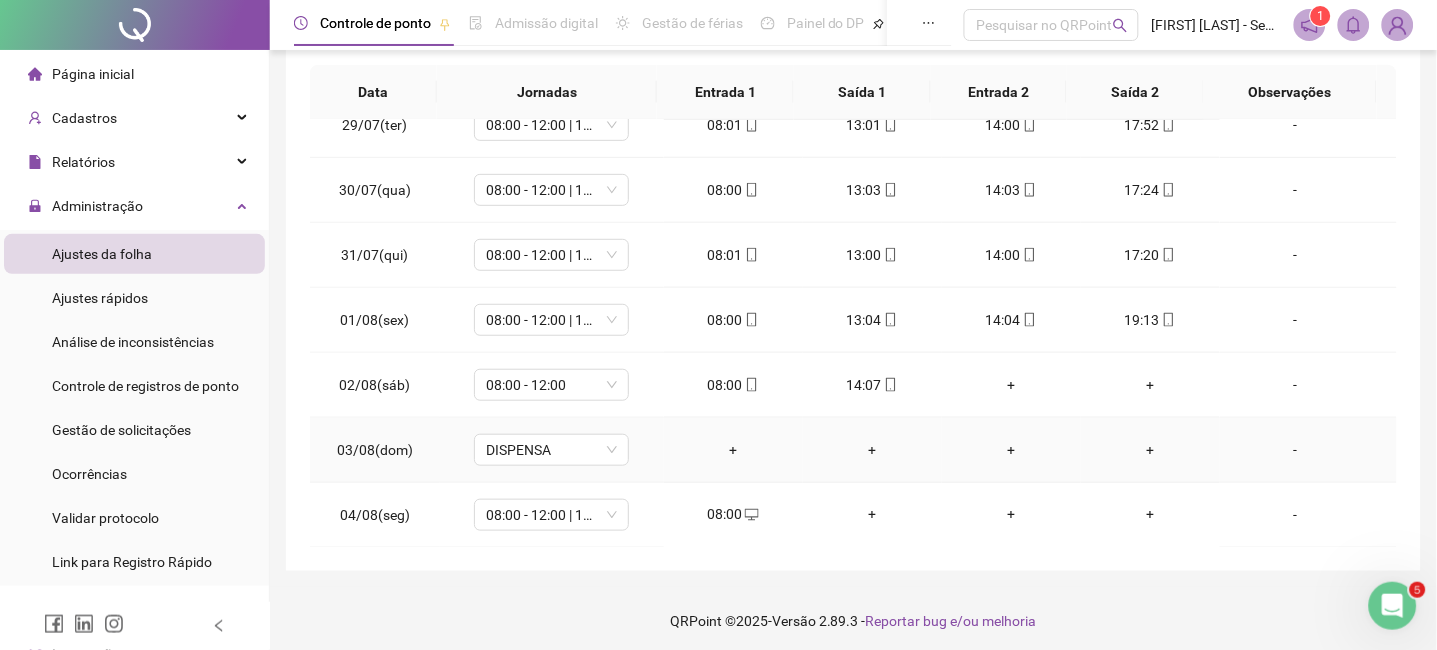 scroll, scrollTop: 347, scrollLeft: 0, axis: vertical 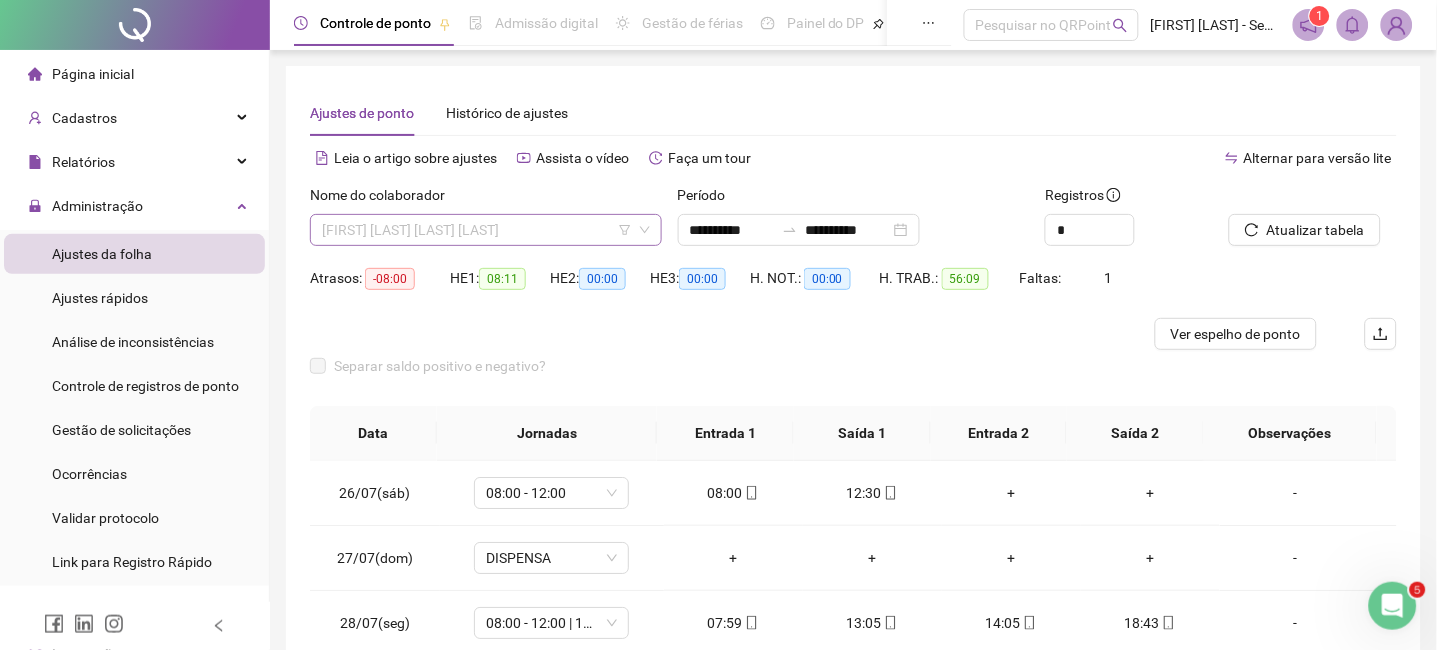 click on "[FIRST] [LAST] [LAST] [LAST]" at bounding box center [486, 230] 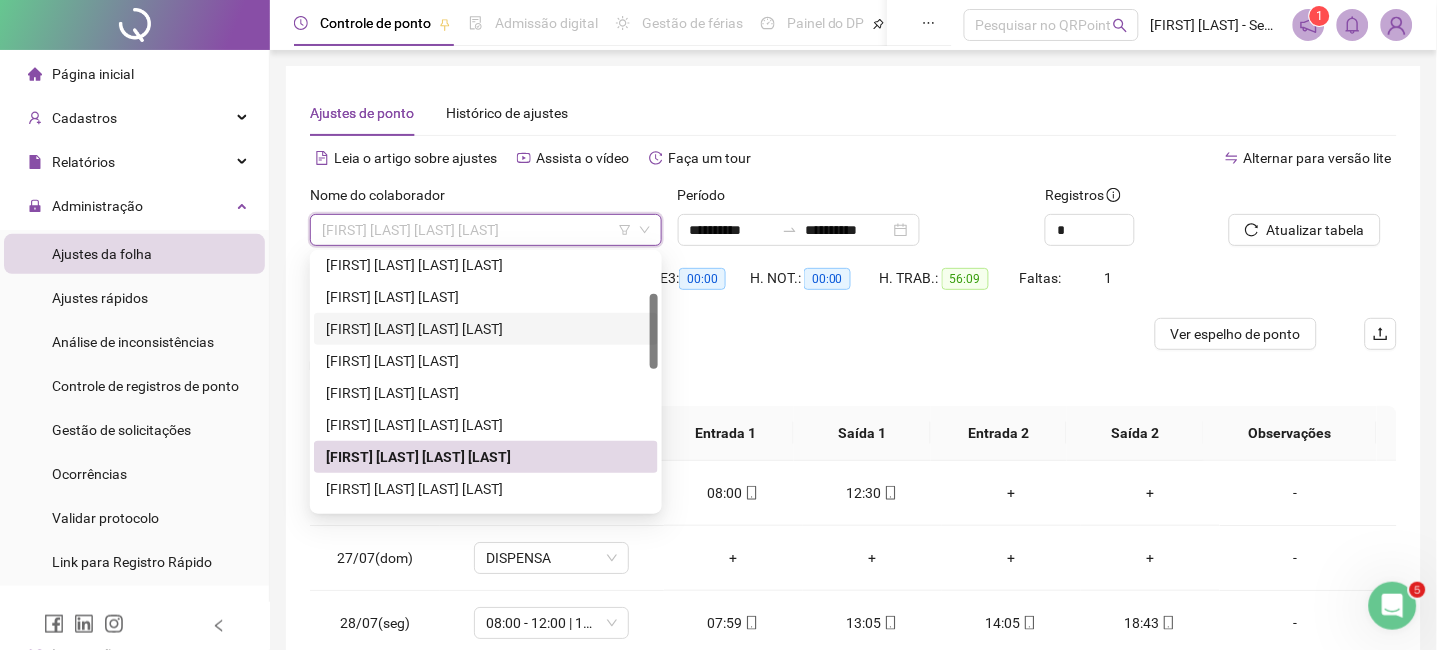 scroll, scrollTop: 266, scrollLeft: 0, axis: vertical 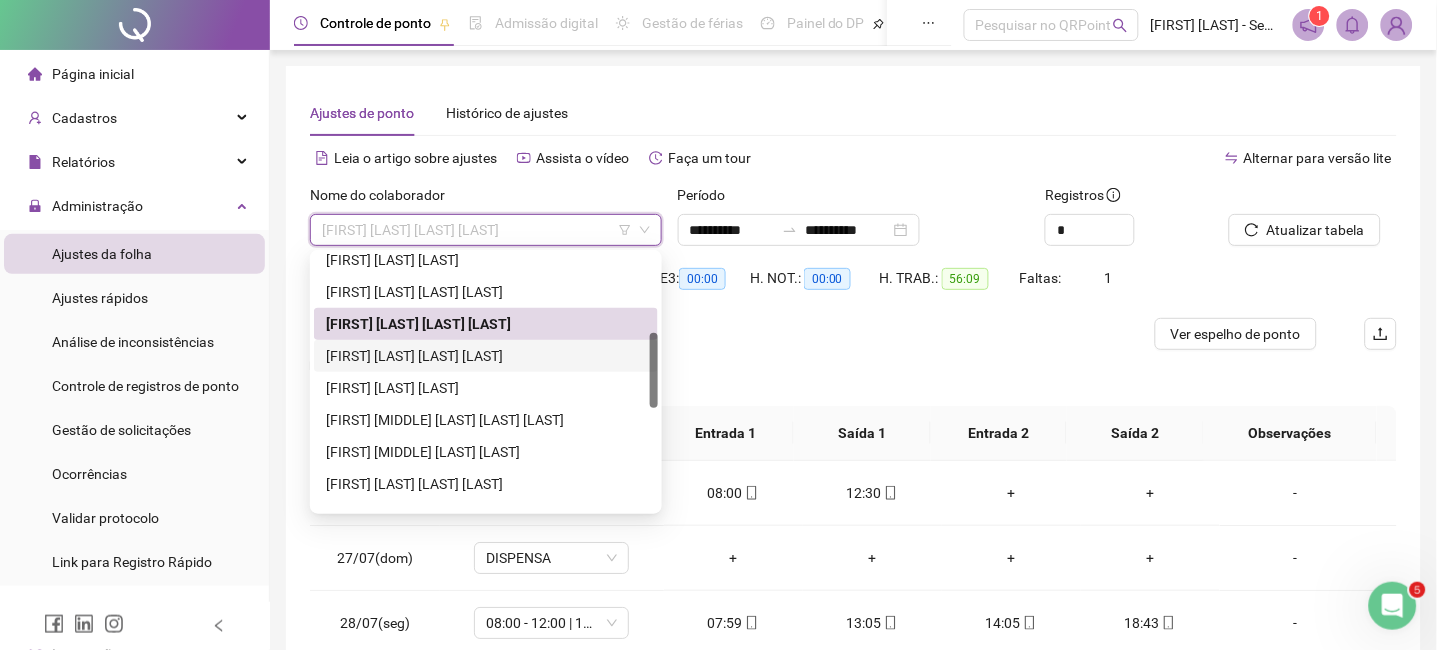 click on "[FIRST] [LAST] [LAST] [LAST]" at bounding box center (486, 356) 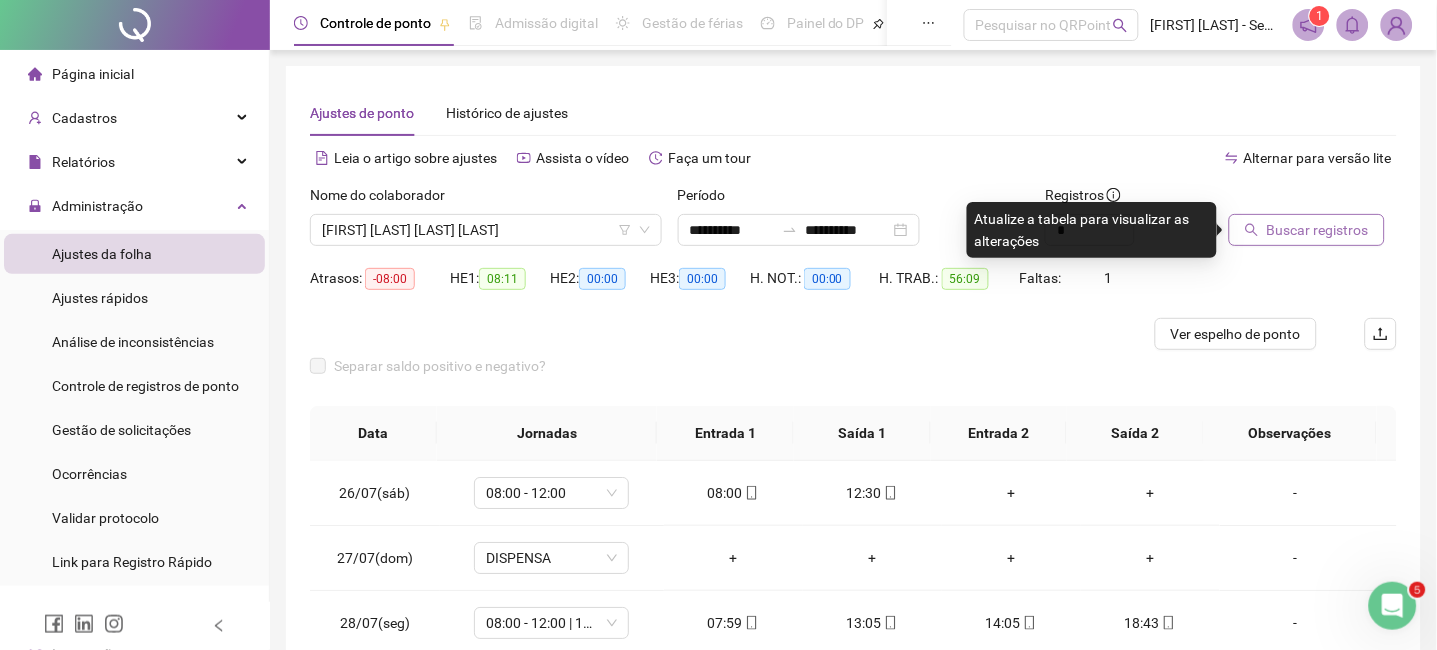 drag, startPoint x: 1317, startPoint y: 213, endPoint x: 1313, endPoint y: 227, distance: 14.56022 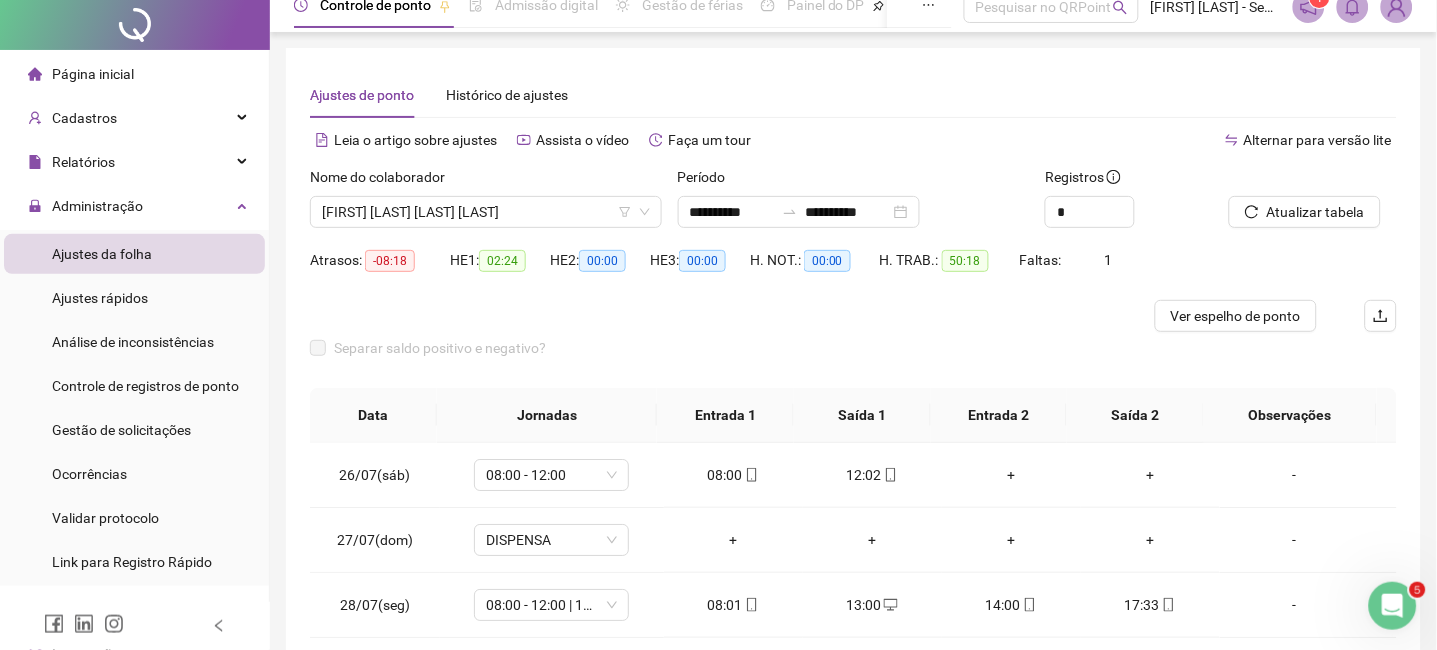 scroll, scrollTop: 347, scrollLeft: 0, axis: vertical 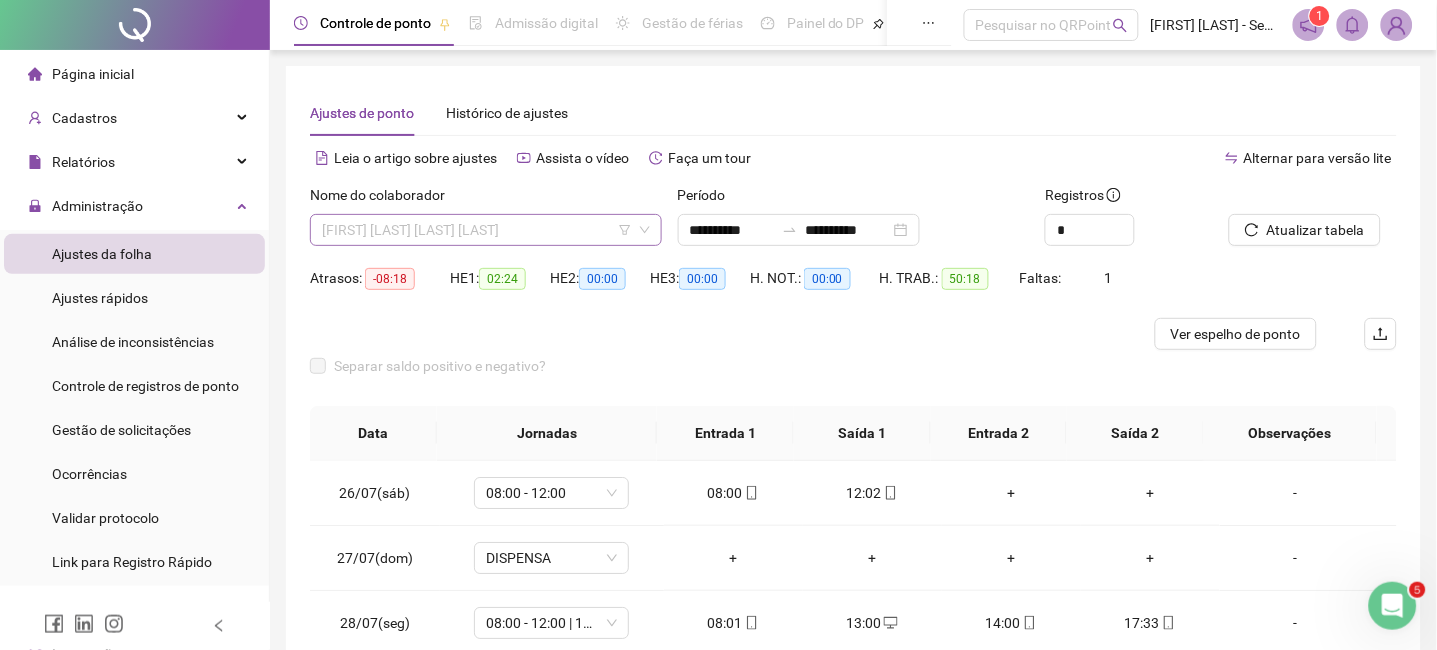 click on "[FIRST] [LAST] [LAST] [LAST]" at bounding box center (486, 230) 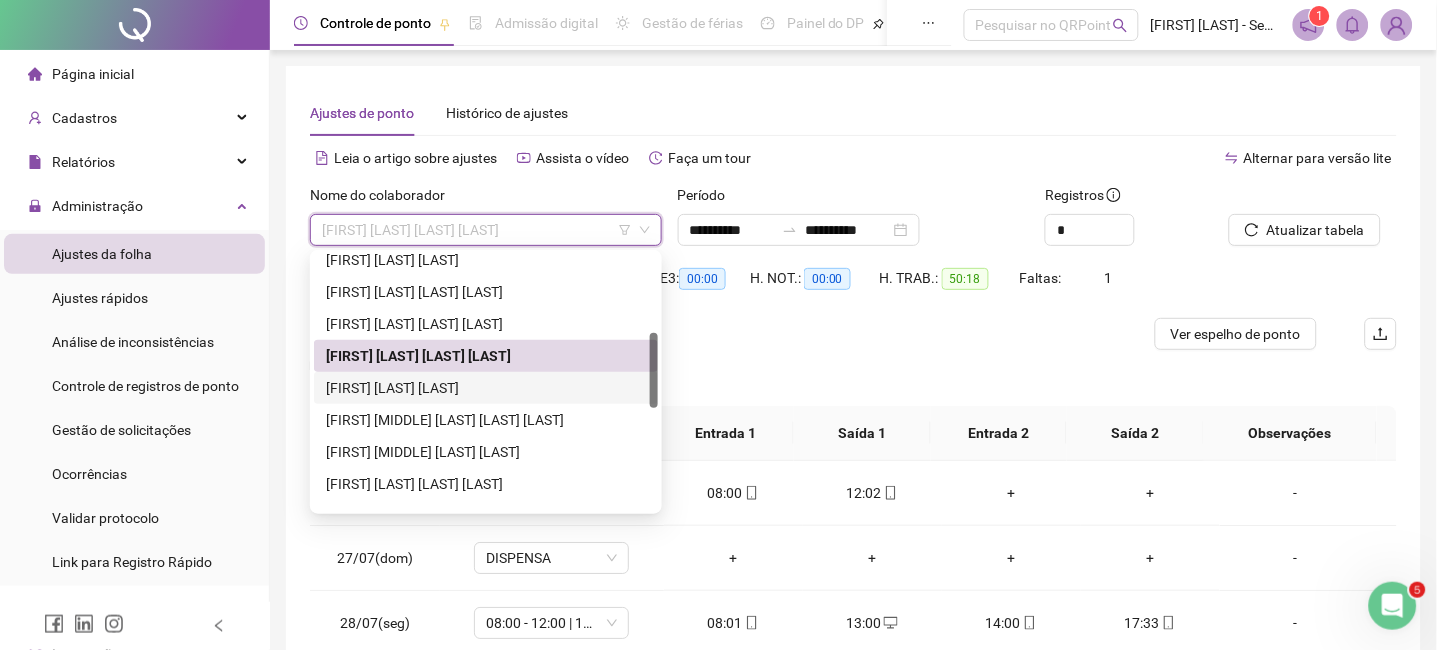 click on "[FIRST] [LAST] [LAST]" at bounding box center [486, 388] 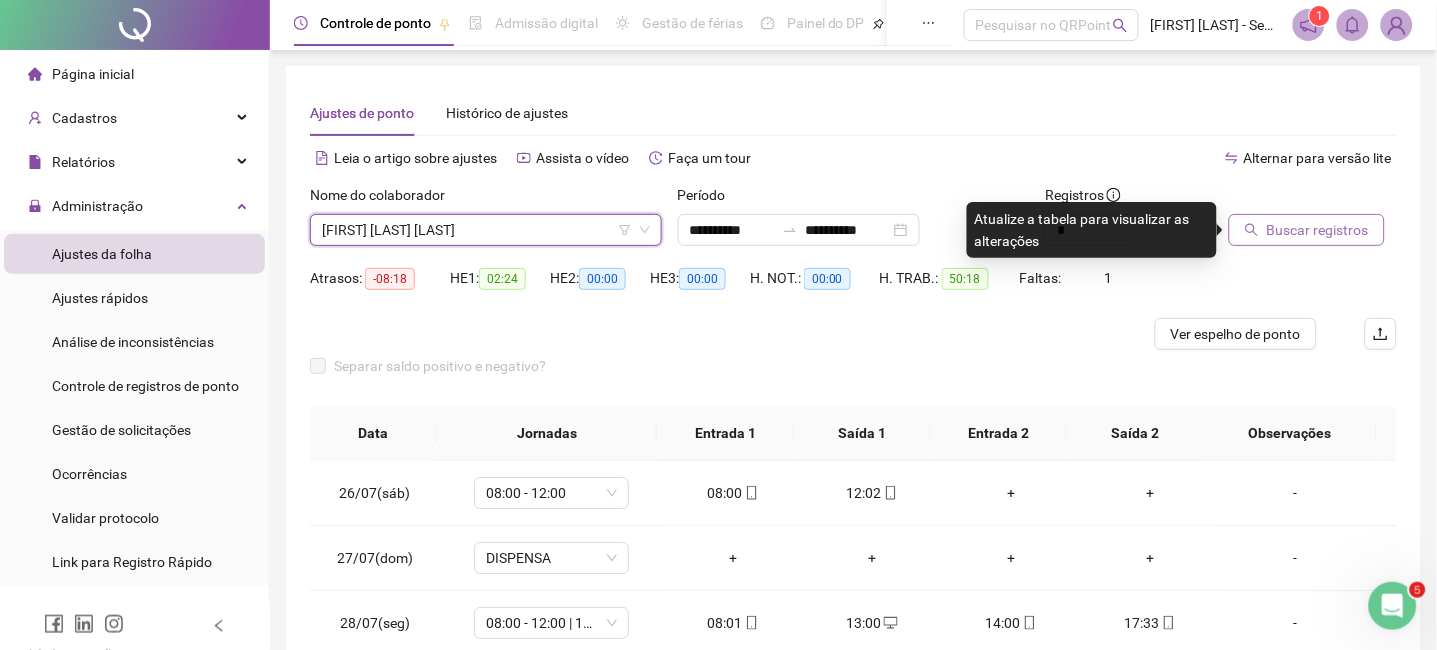 click on "Buscar registros" at bounding box center [1318, 230] 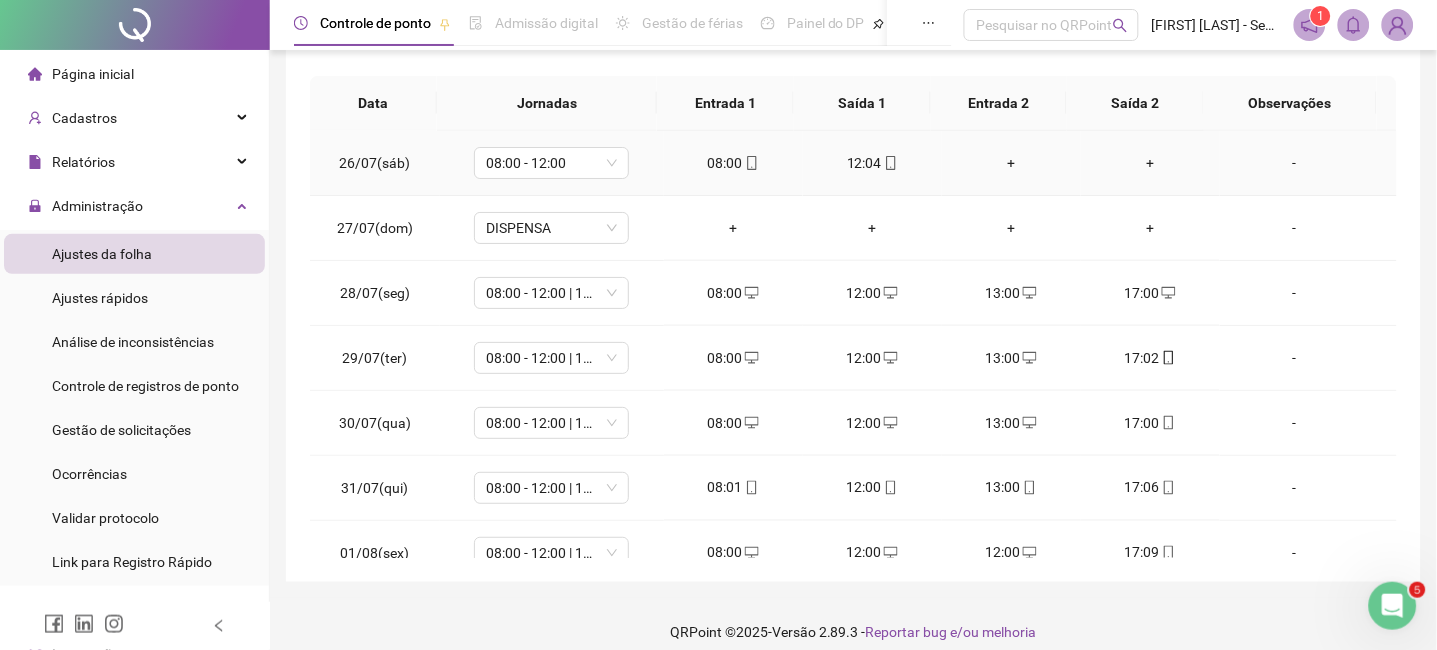 scroll, scrollTop: 371, scrollLeft: 0, axis: vertical 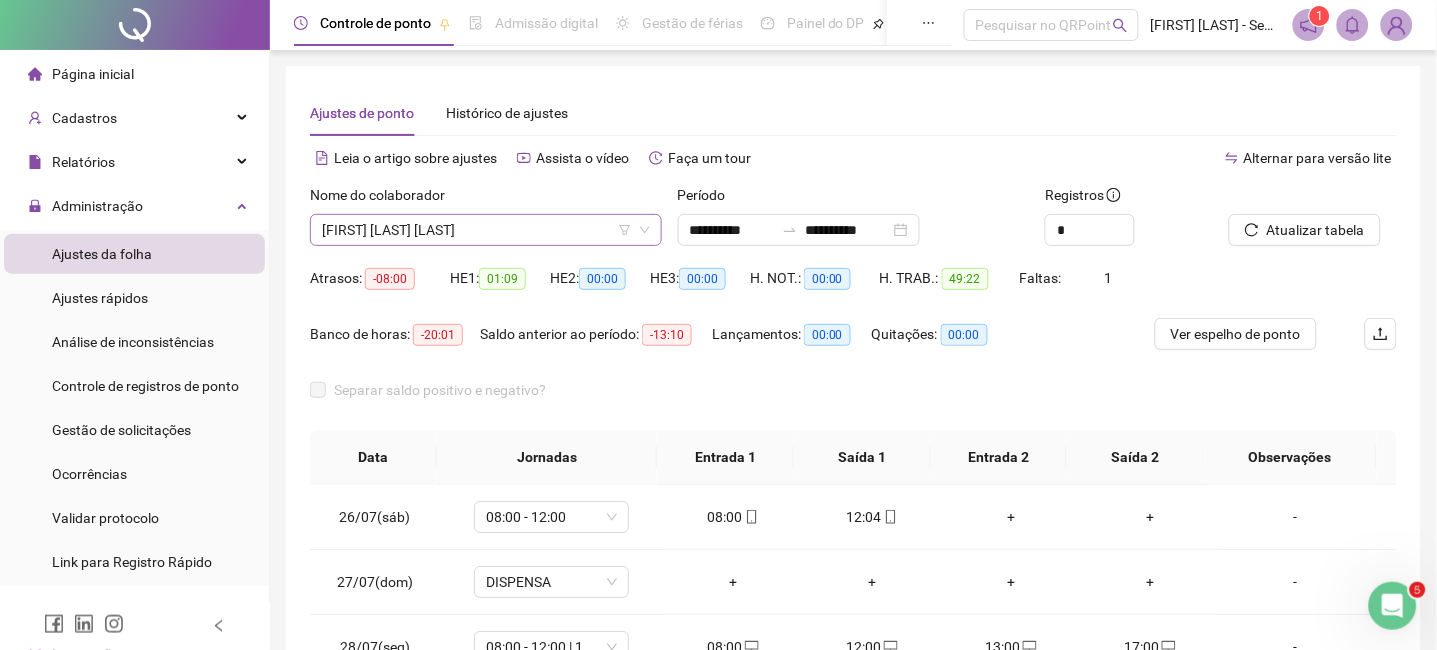 click on "[FIRST] [LAST] [LAST]" at bounding box center [486, 230] 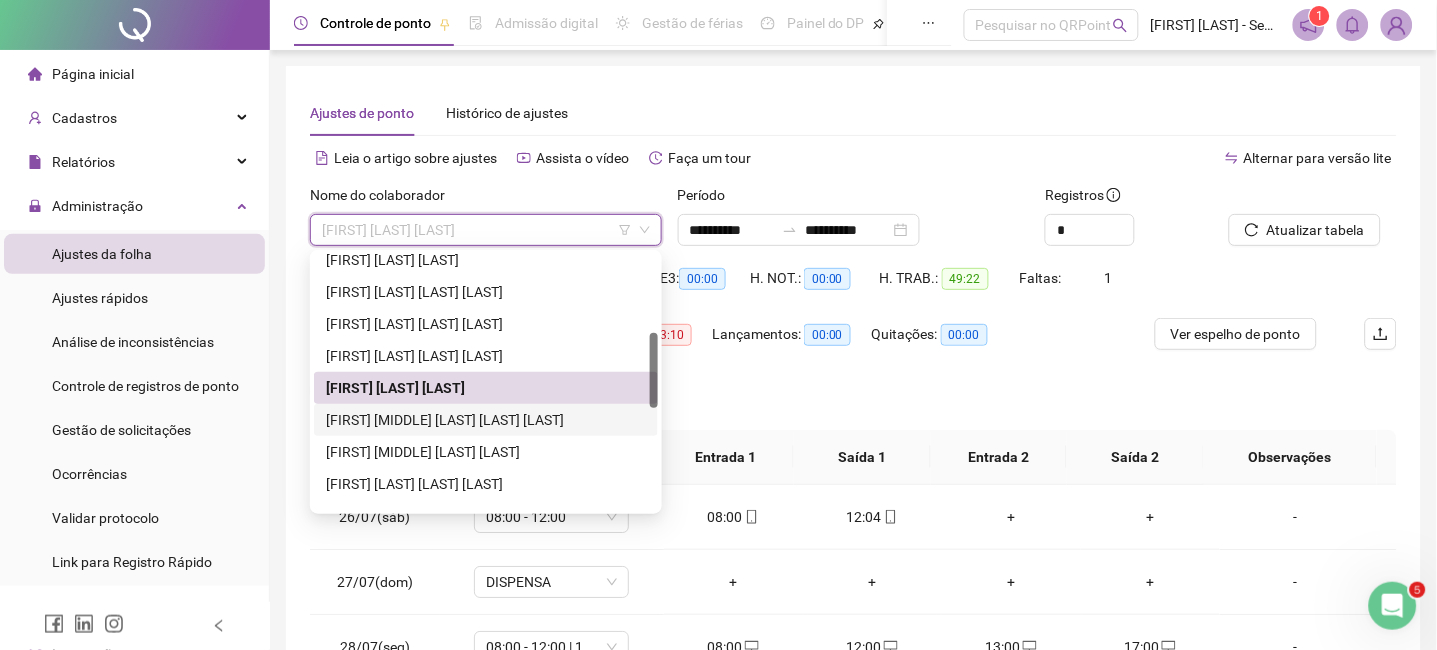 click on "[FIRST] [MIDDLE] [LAST] [LAST] [LAST]" at bounding box center (486, 420) 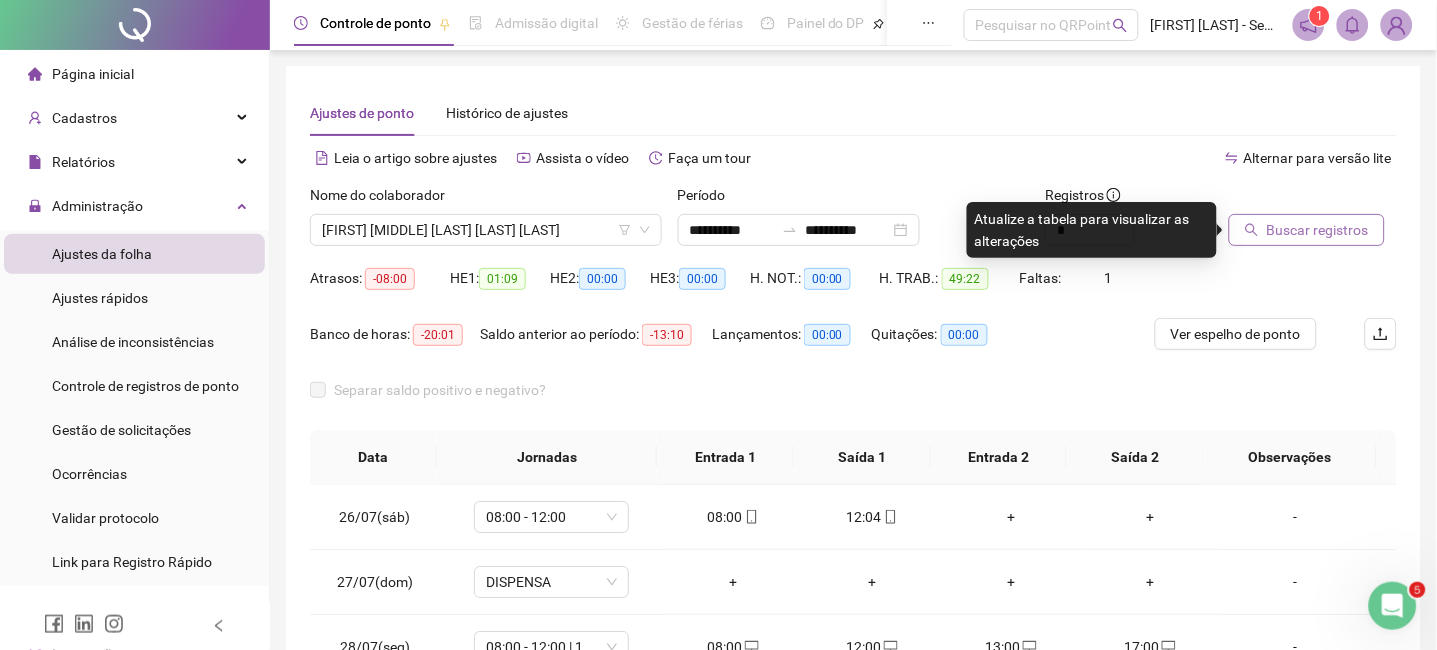 click on "Buscar registros" at bounding box center [1318, 230] 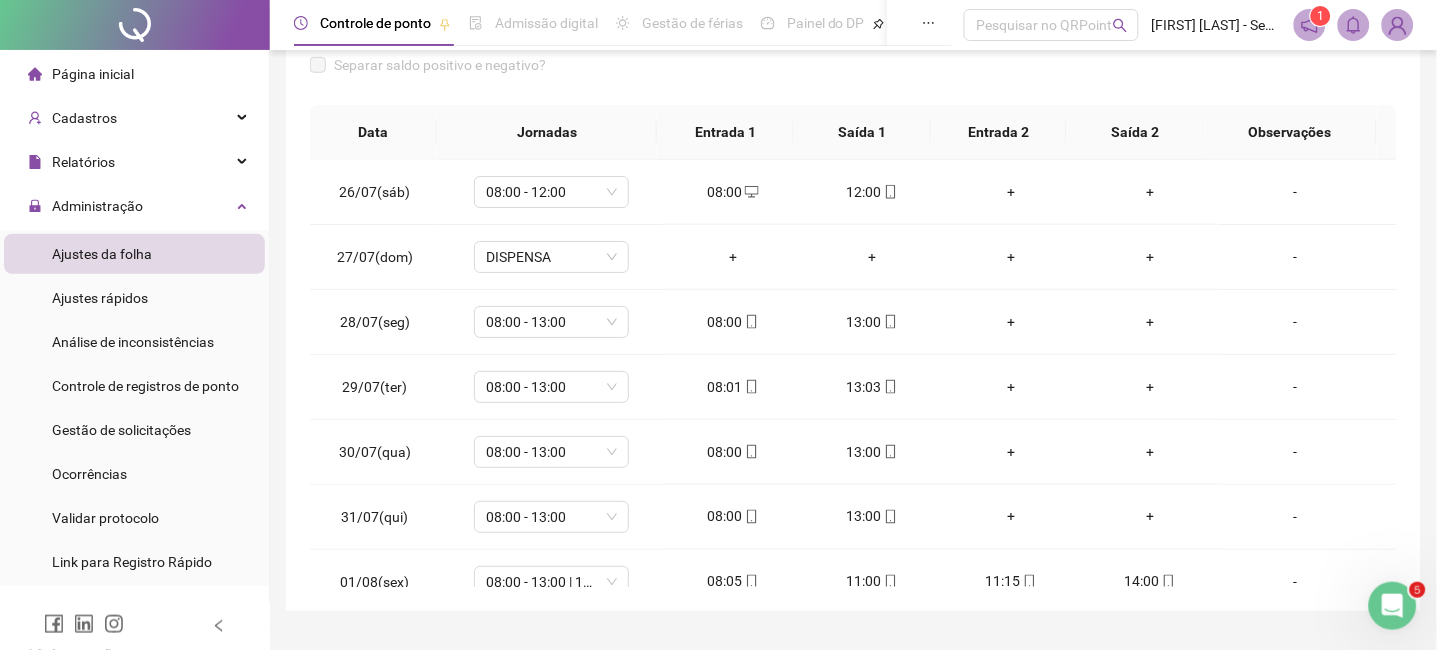 scroll, scrollTop: 371, scrollLeft: 0, axis: vertical 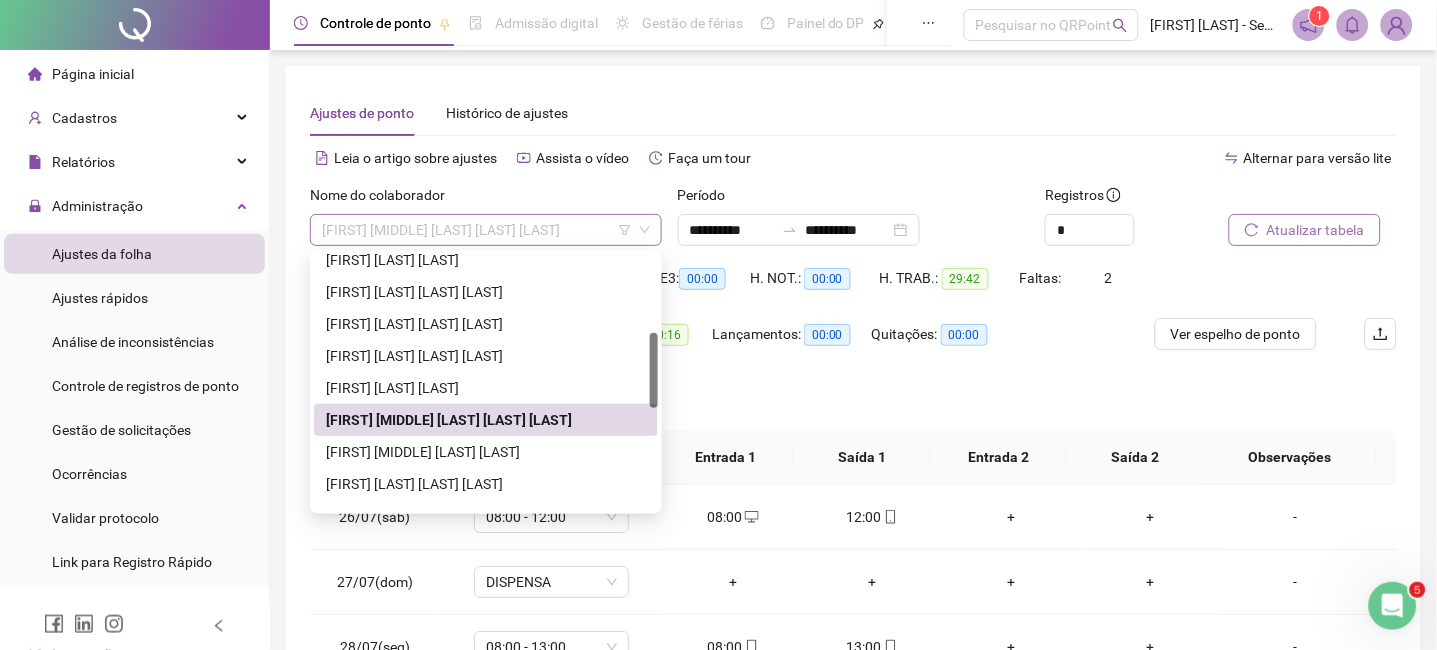 click on "[FIRST] [MIDDLE] [LAST] [LAST] [LAST]" at bounding box center [486, 230] 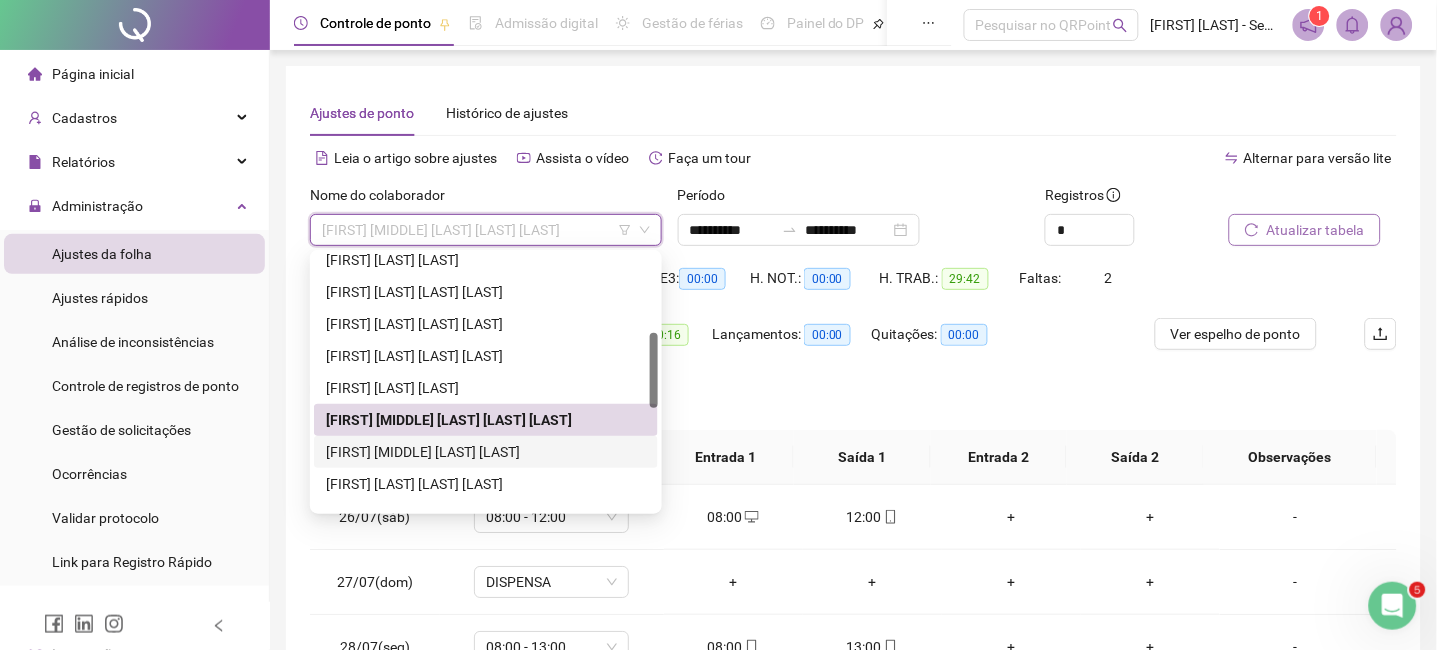 drag, startPoint x: 563, startPoint y: 451, endPoint x: 765, endPoint y: 434, distance: 202.71408 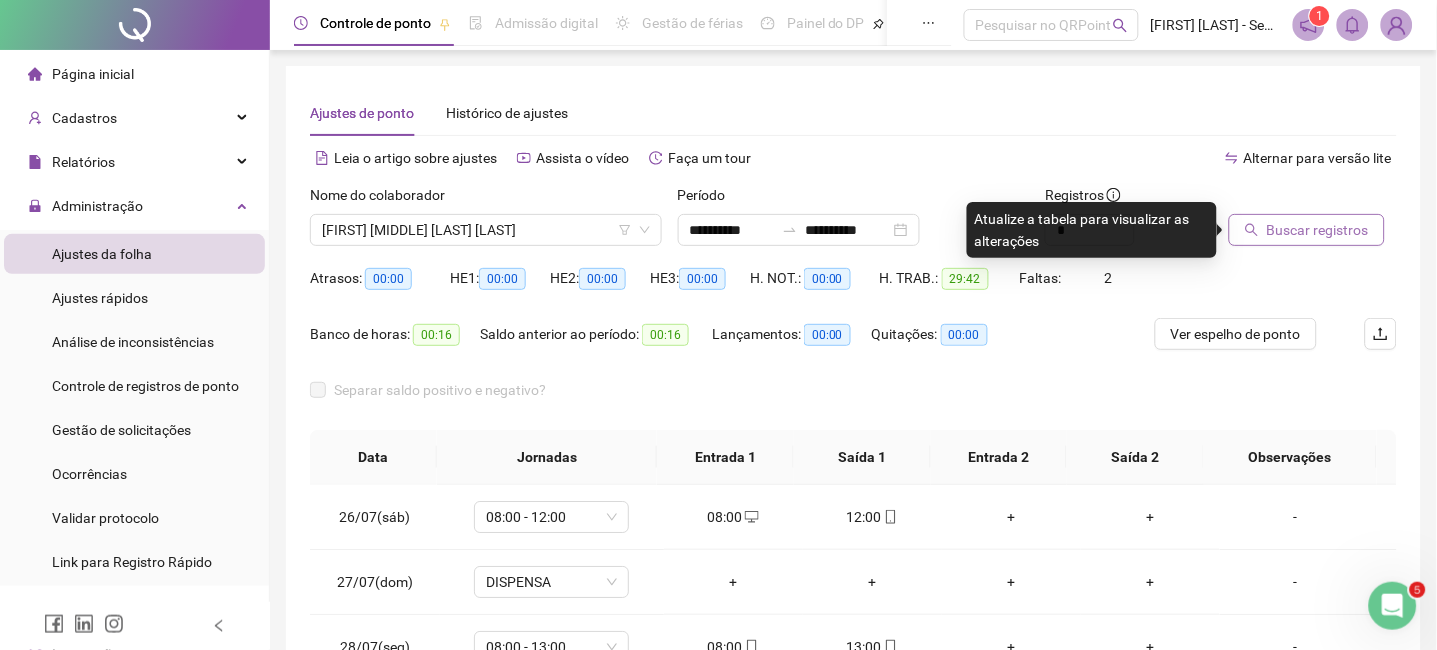 click on "Buscar registros" at bounding box center [1318, 230] 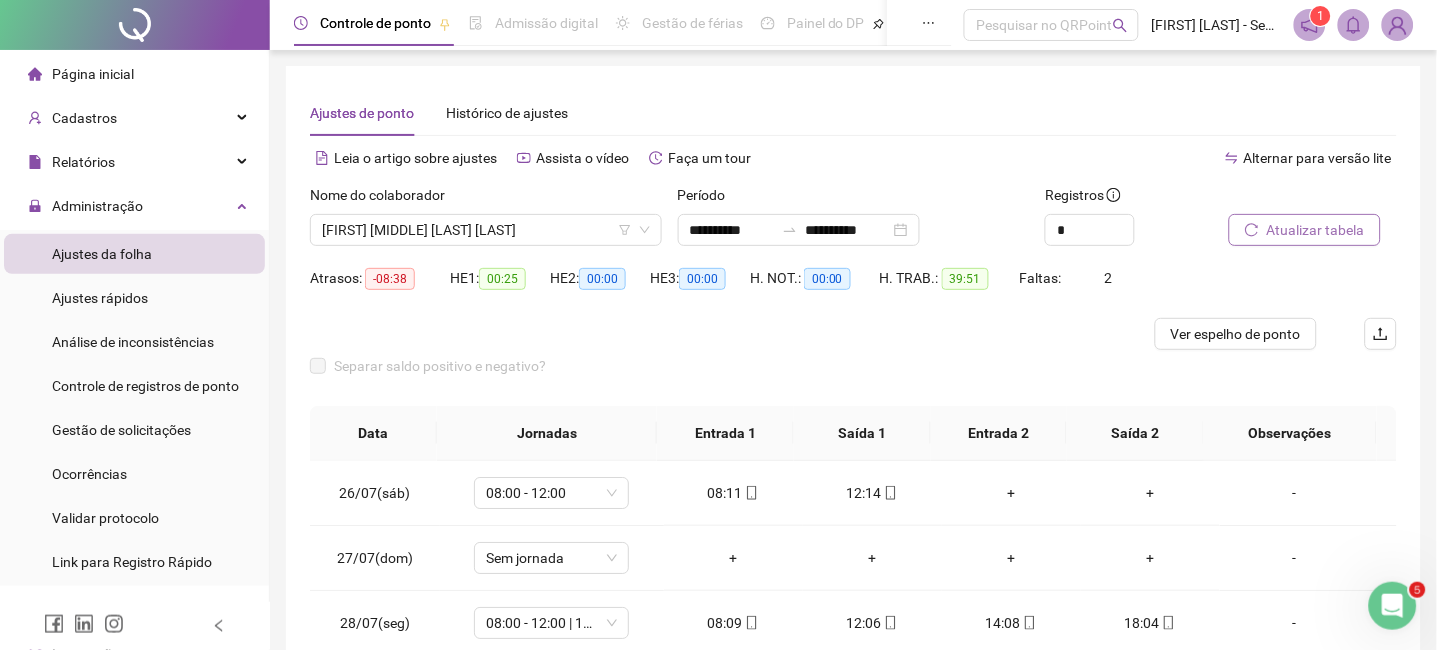 scroll, scrollTop: 347, scrollLeft: 0, axis: vertical 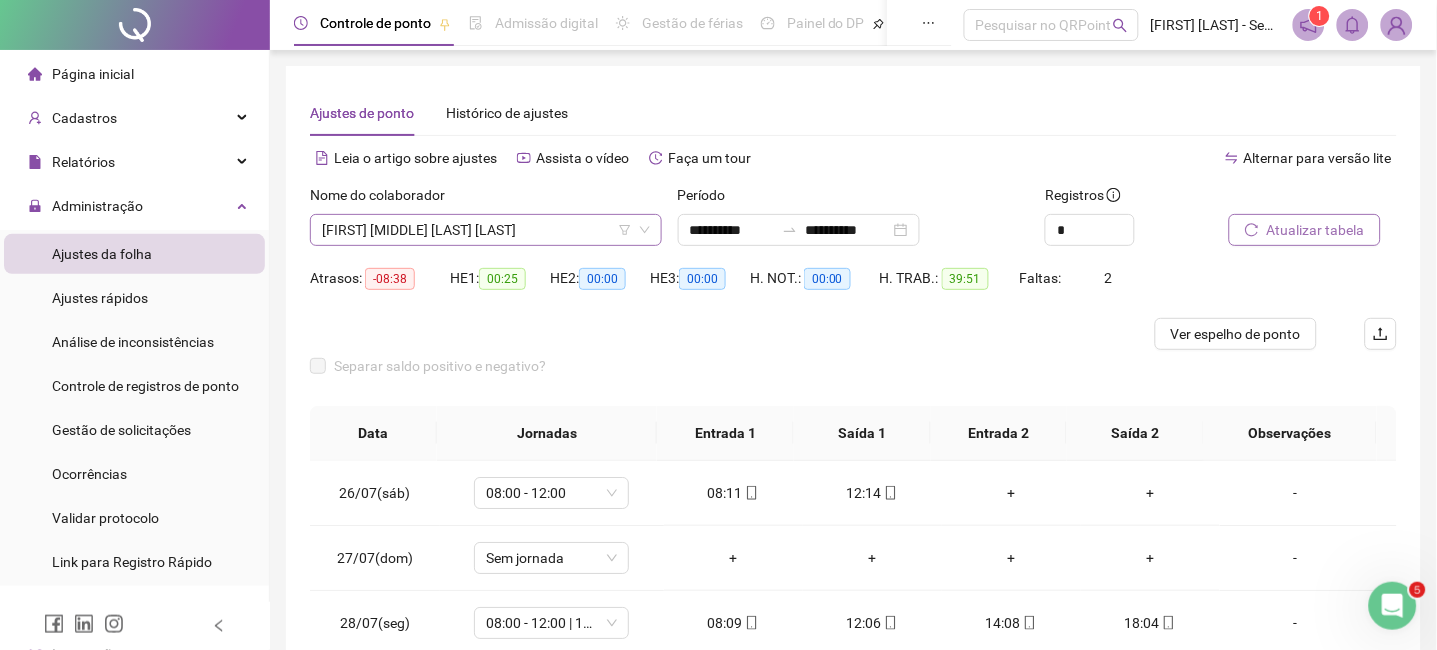click on "[FIRST] [MIDDLE] [LAST] [LAST]" at bounding box center (486, 230) 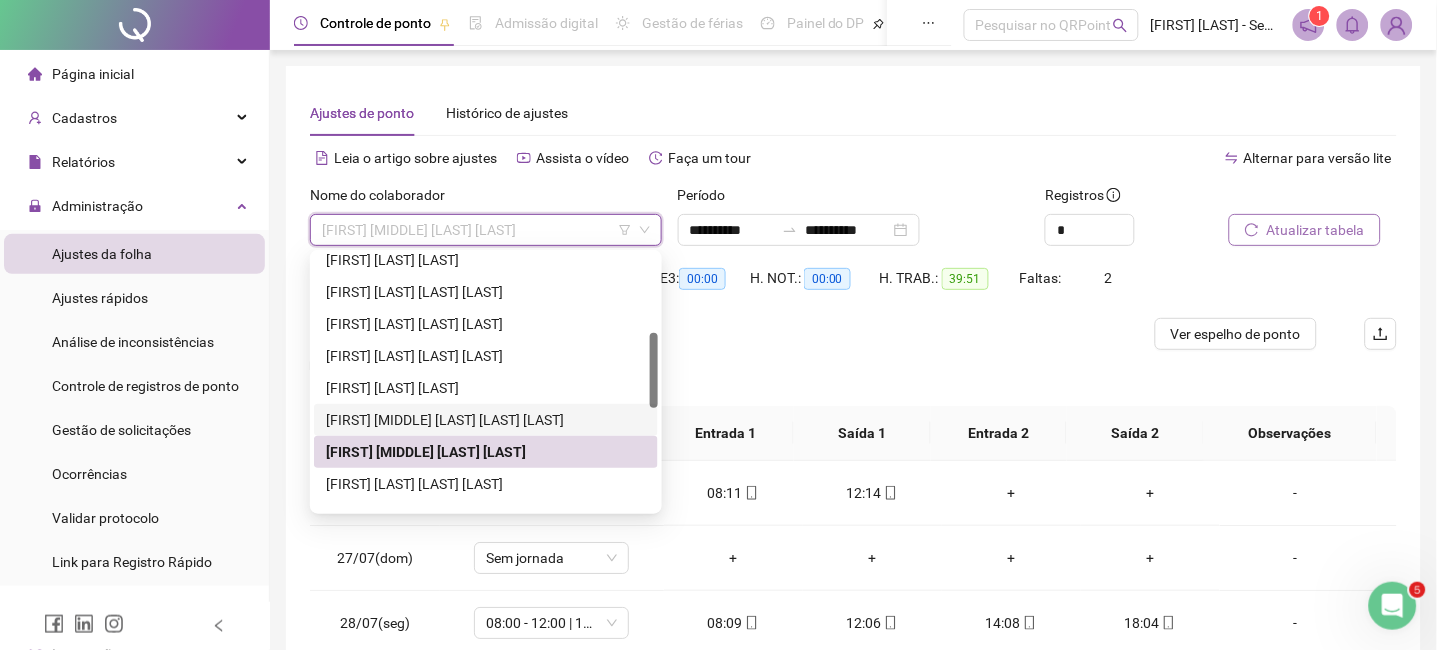 scroll, scrollTop: 400, scrollLeft: 0, axis: vertical 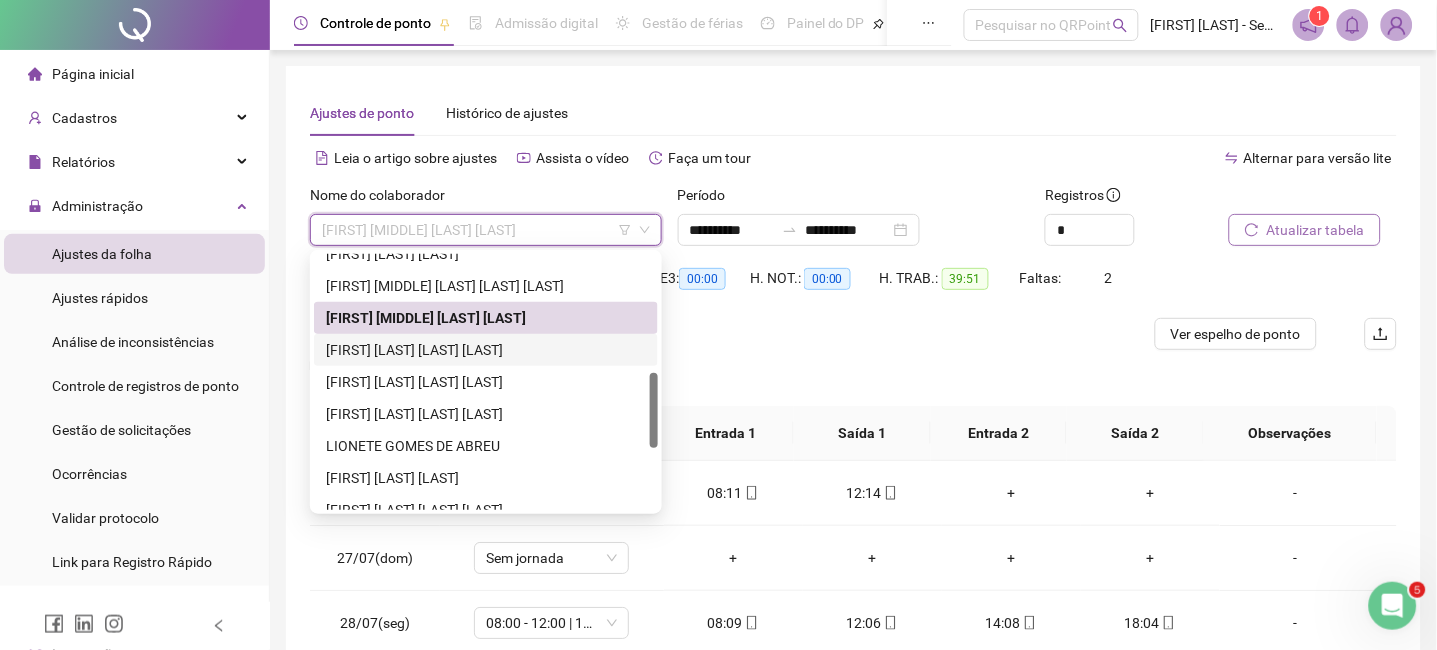 drag, startPoint x: 578, startPoint y: 350, endPoint x: 642, endPoint y: 342, distance: 64.49806 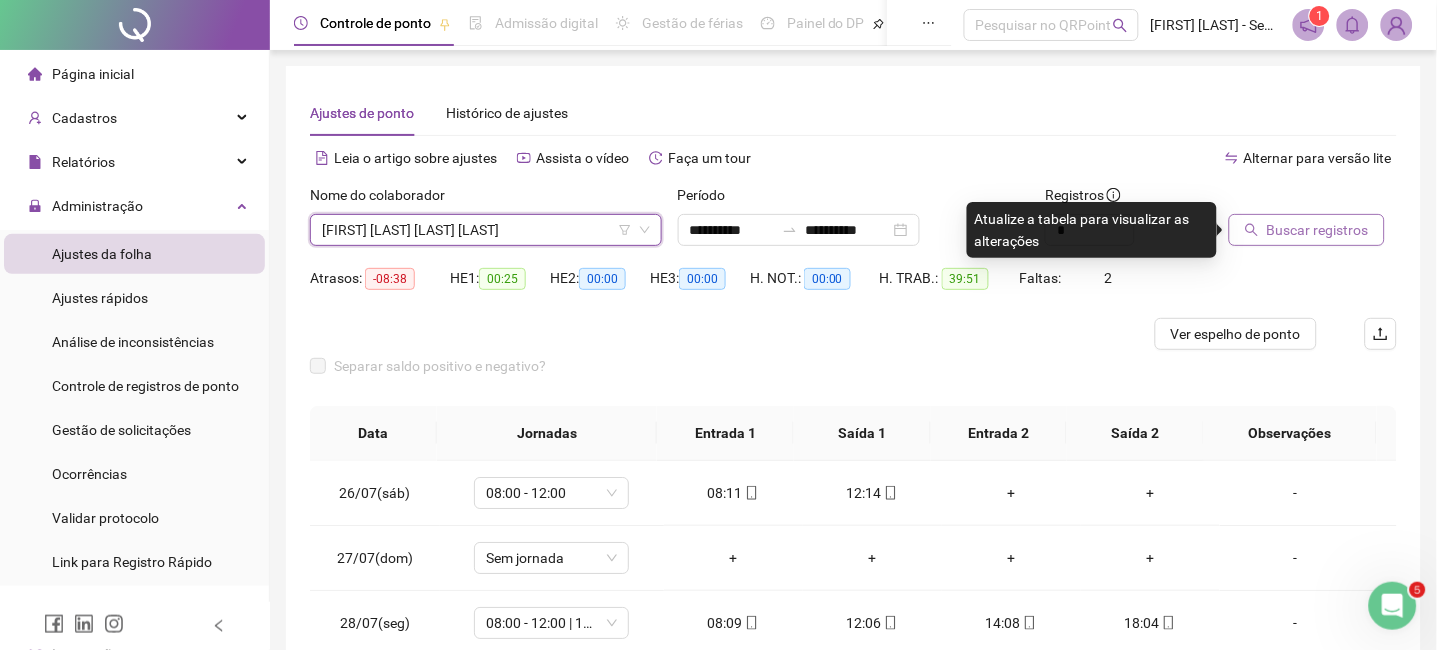 click on "Buscar registros" at bounding box center (1318, 230) 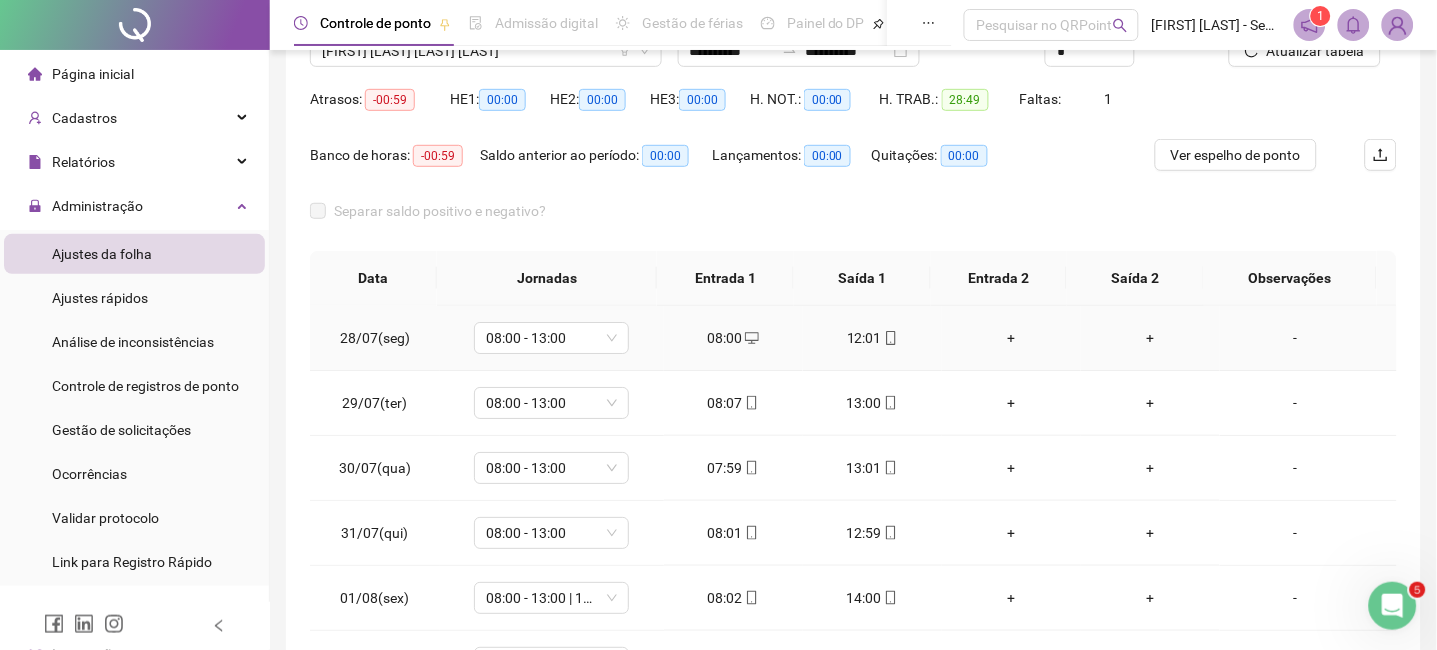 scroll, scrollTop: 371, scrollLeft: 0, axis: vertical 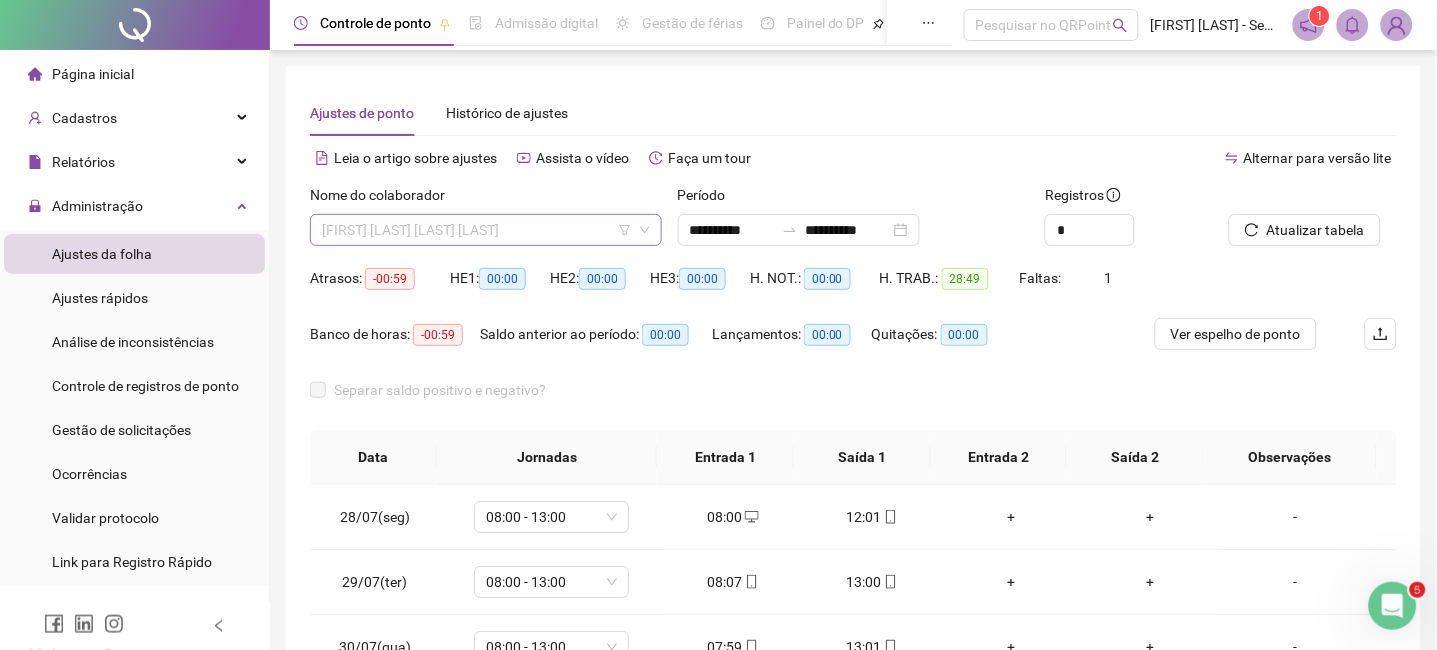 click on "[FIRST] [LAST] [LAST] [LAST]" at bounding box center [486, 230] 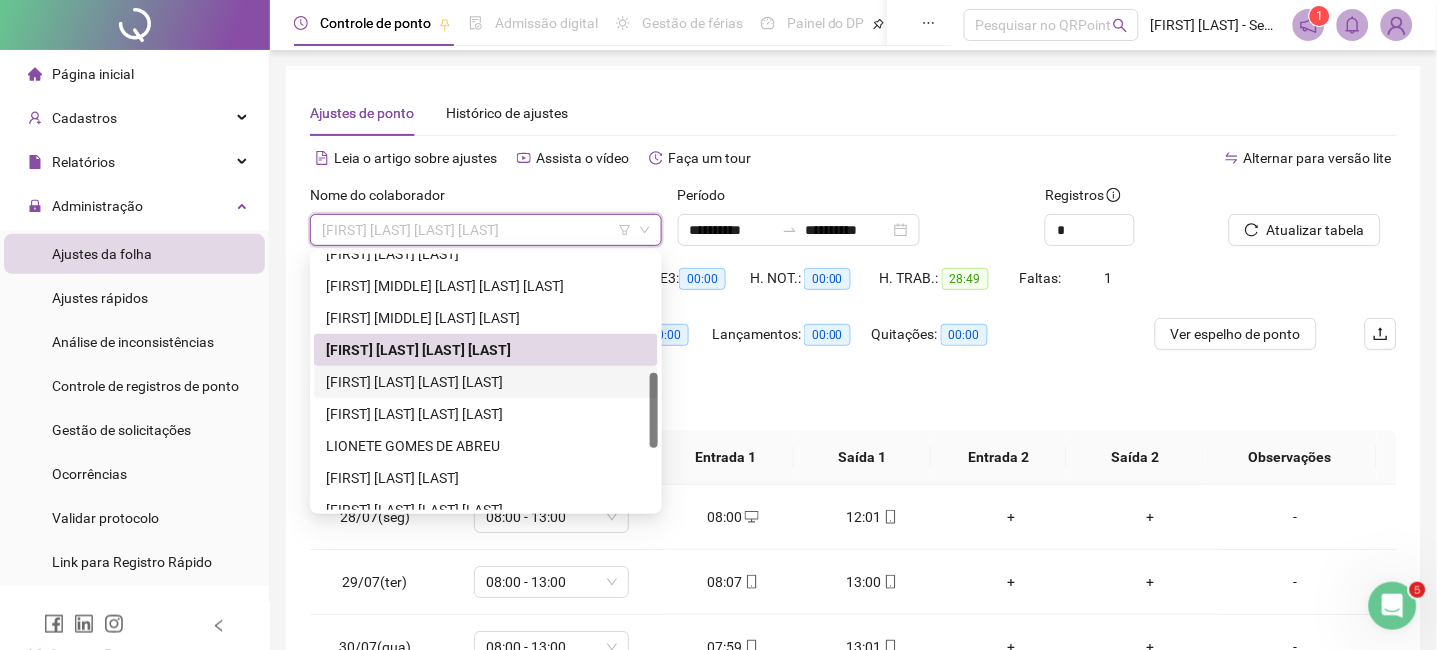 click on "[FIRST] [LAST] [LAST] [LAST]" at bounding box center [486, 382] 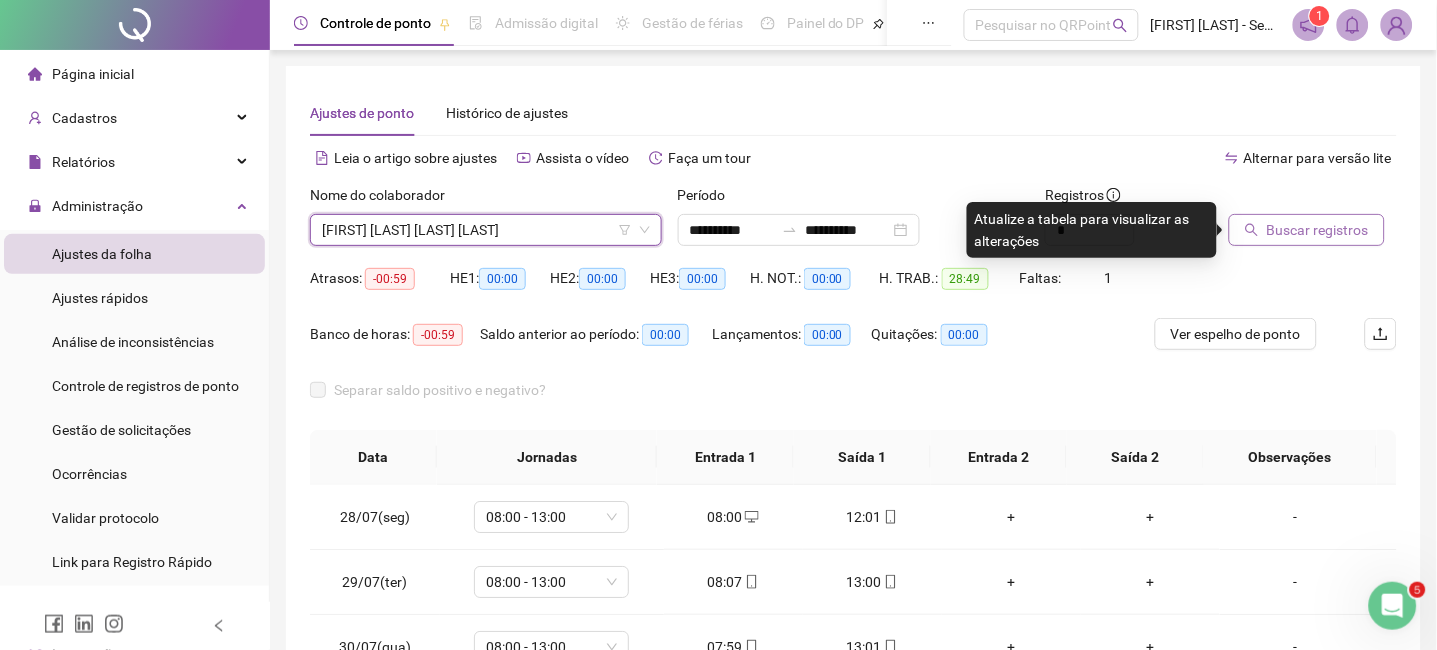 click on "Buscar registros" at bounding box center (1318, 230) 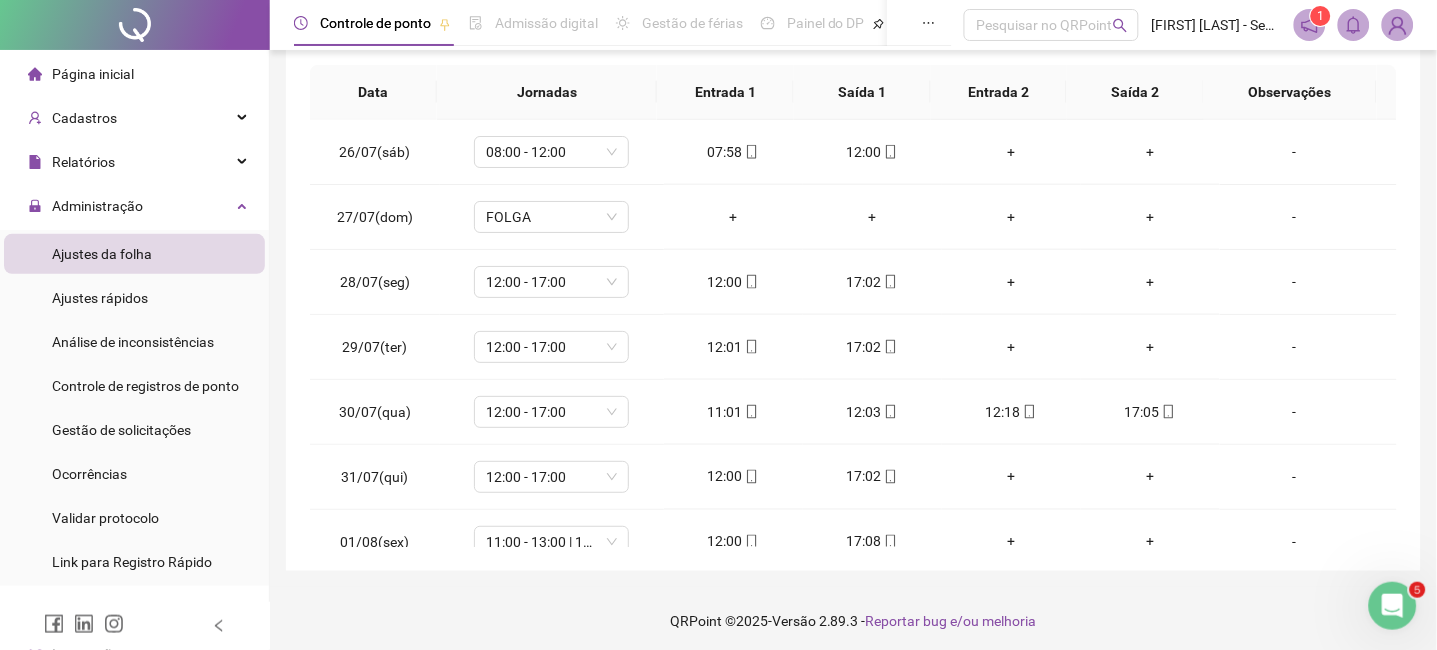 scroll, scrollTop: 371, scrollLeft: 0, axis: vertical 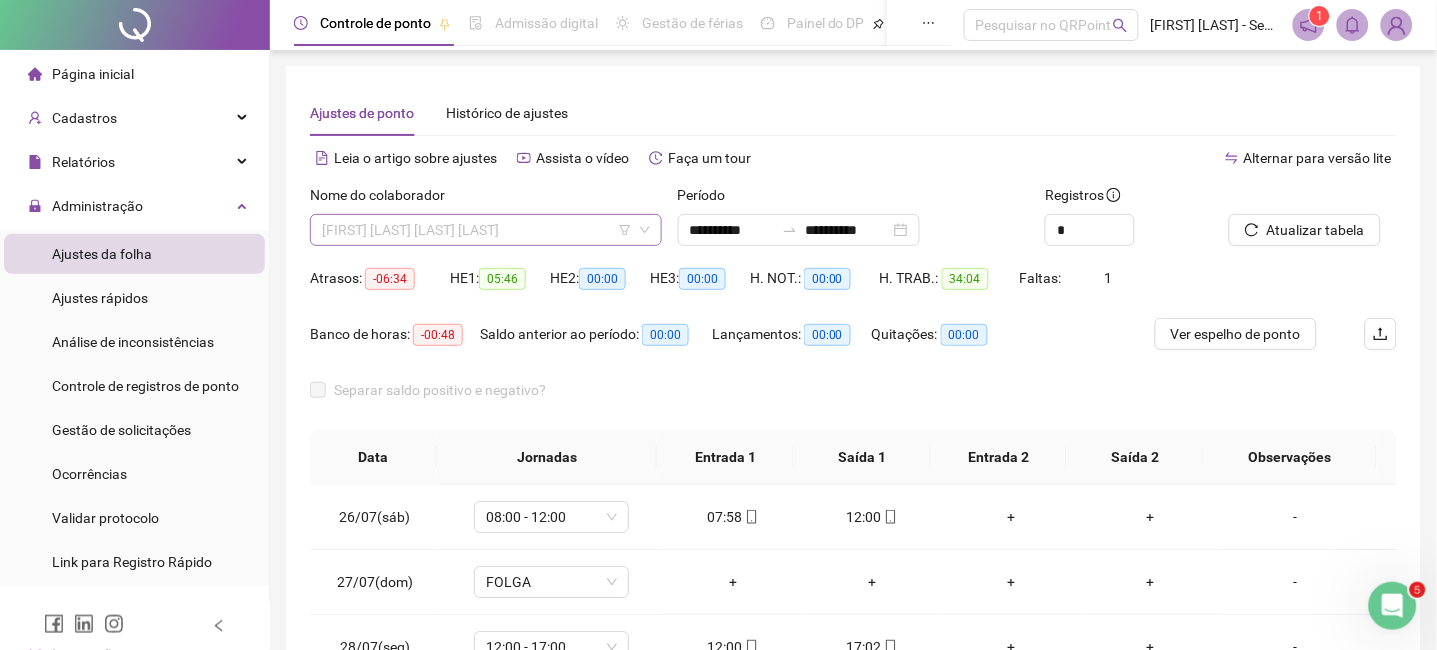 click on "[FIRST] [LAST] [LAST] [LAST]" at bounding box center (486, 230) 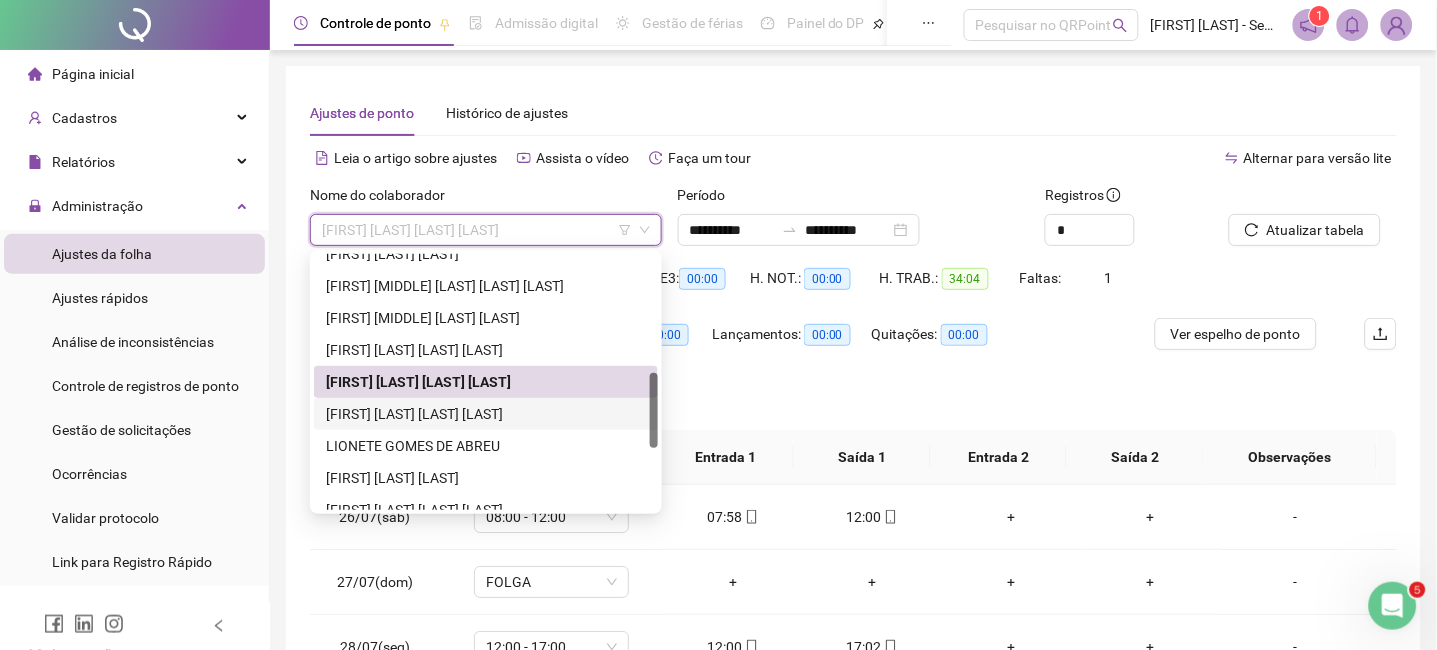 click on "[FIRST] [LAST] [LAST] [LAST]" at bounding box center [486, 414] 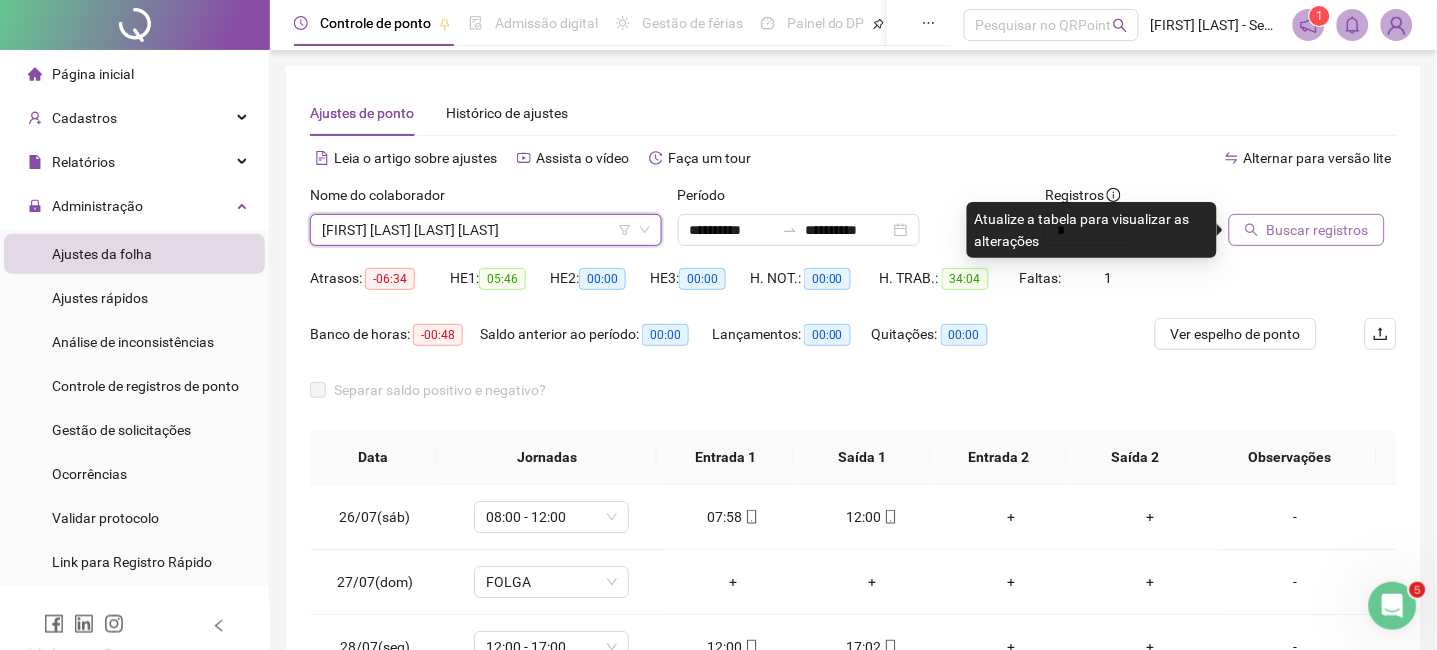 click on "Buscar registros" at bounding box center (1318, 230) 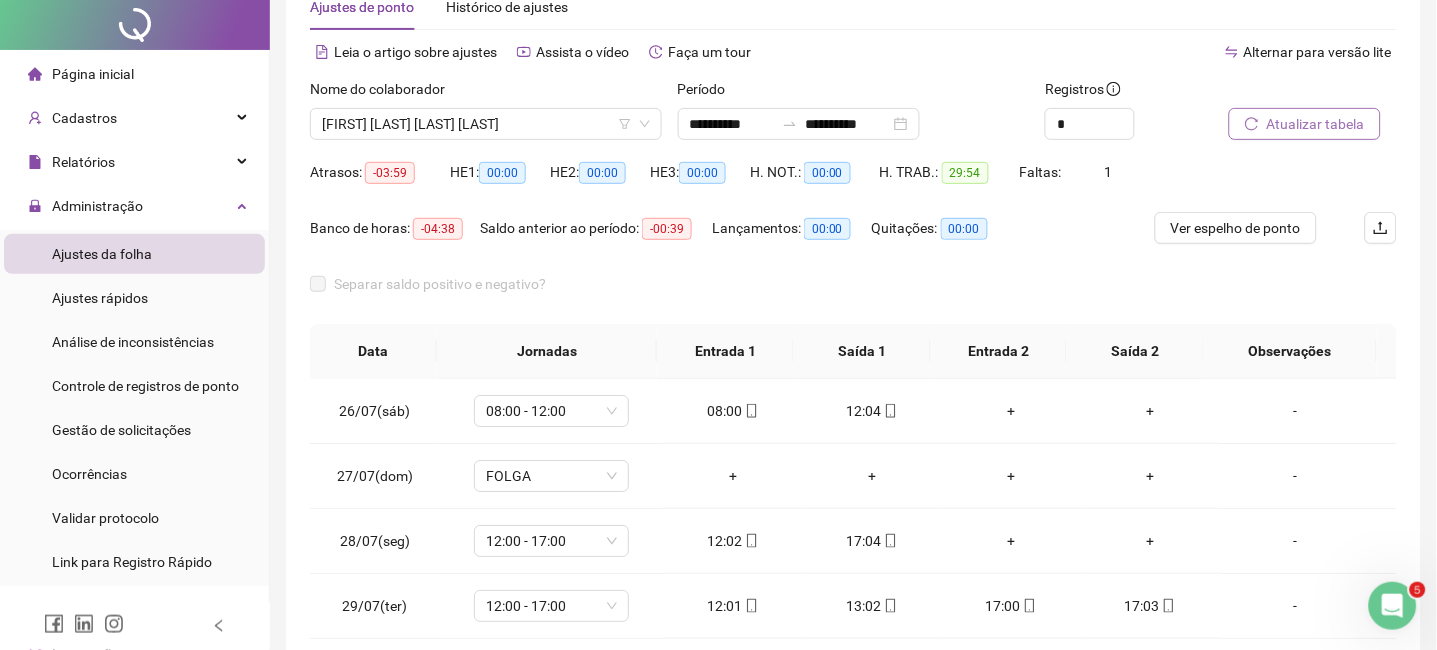 scroll, scrollTop: 371, scrollLeft: 0, axis: vertical 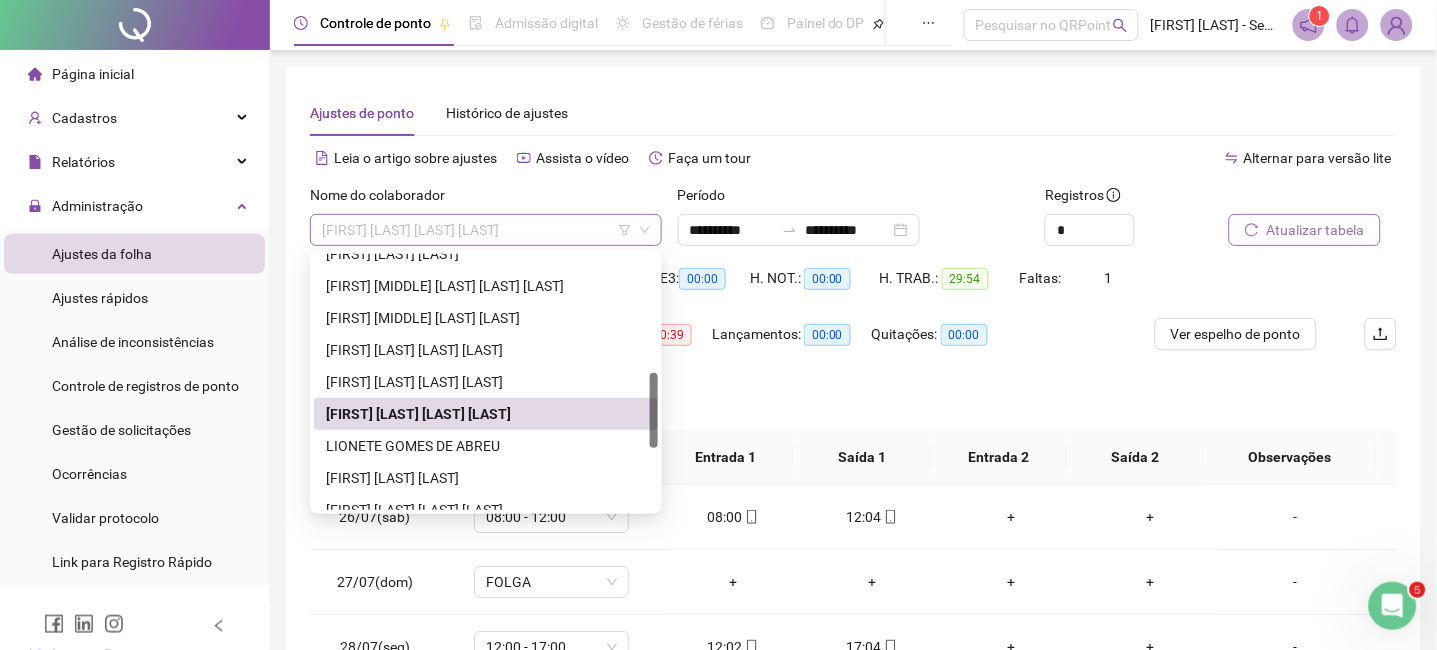 click on "[FIRST] [LAST] [LAST] [LAST]" at bounding box center [486, 230] 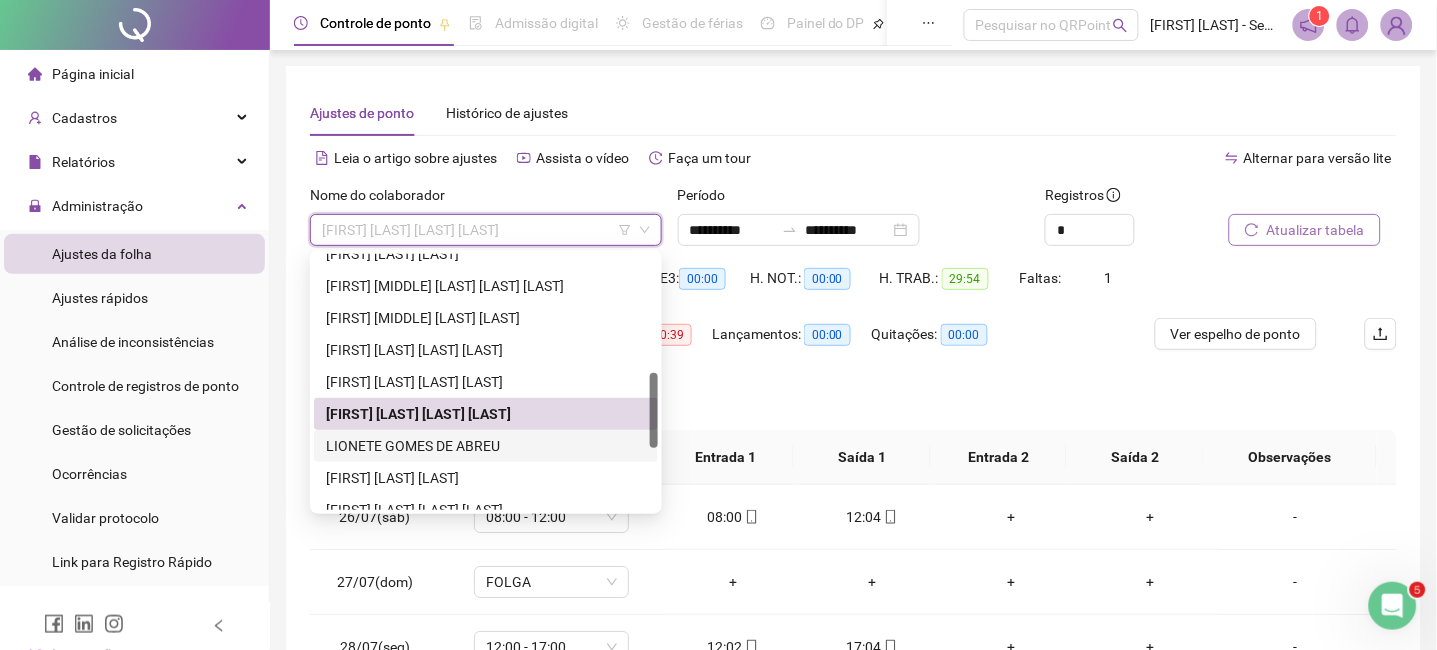click on "LIONETE GOMES DE ABREU" at bounding box center (486, 446) 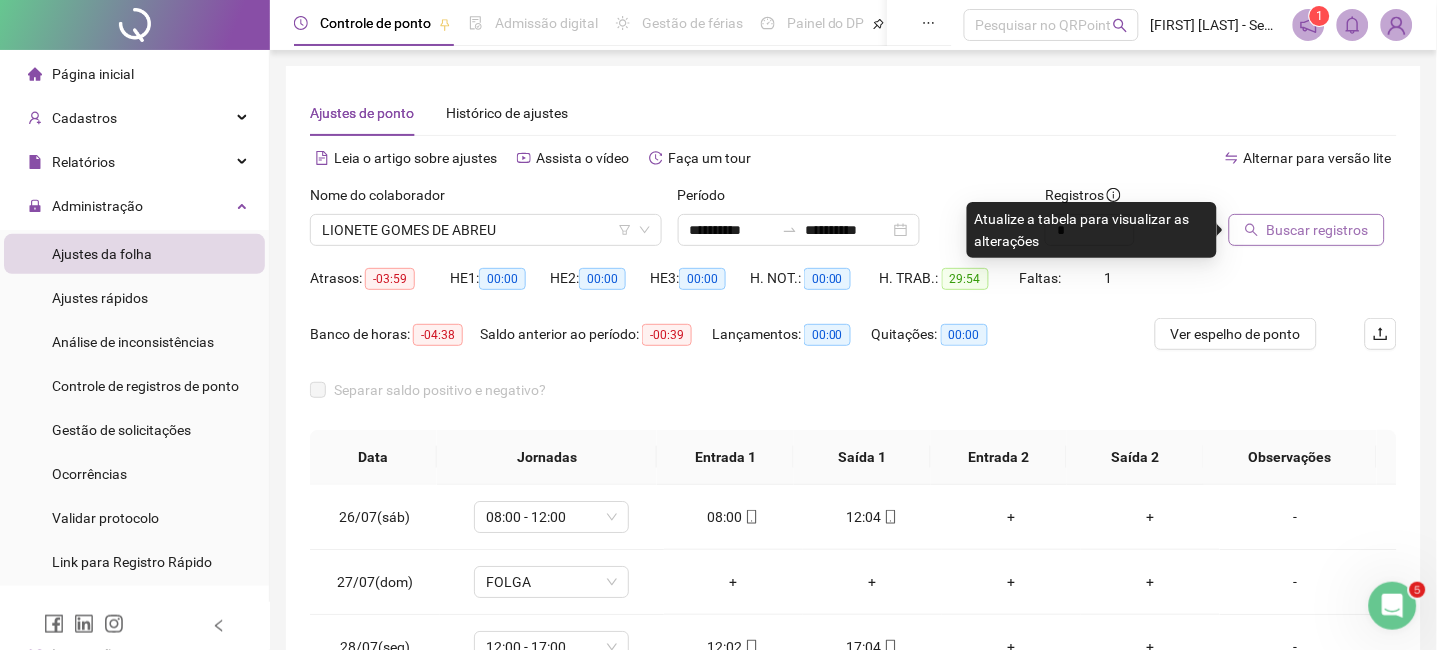 click on "Buscar registros" at bounding box center [1318, 230] 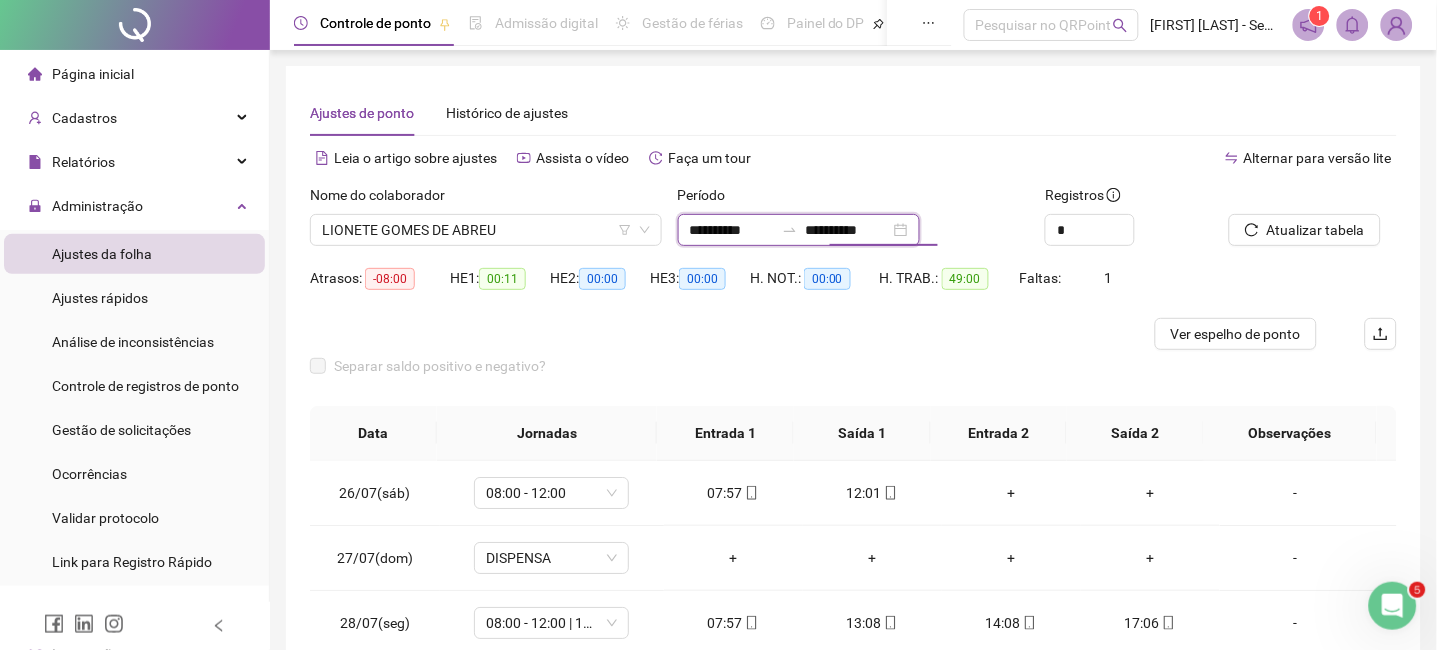 click on "**********" at bounding box center [732, 230] 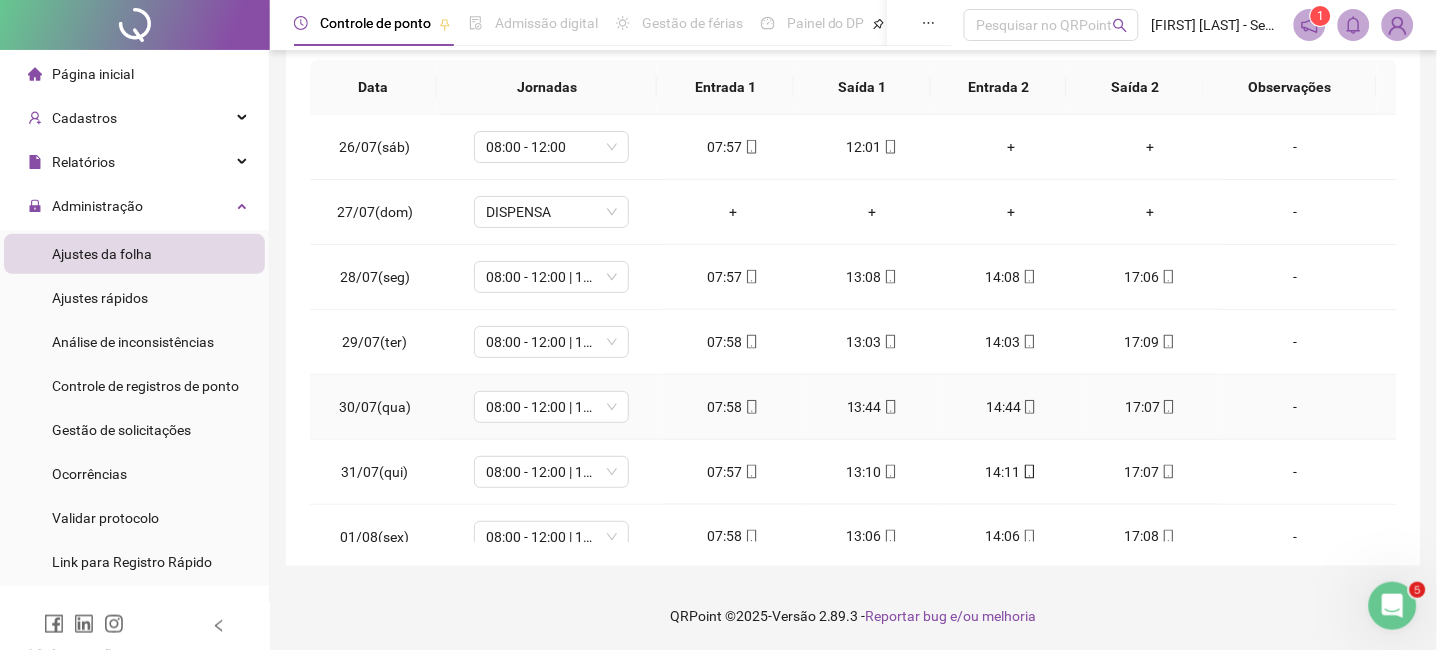 scroll, scrollTop: 347, scrollLeft: 0, axis: vertical 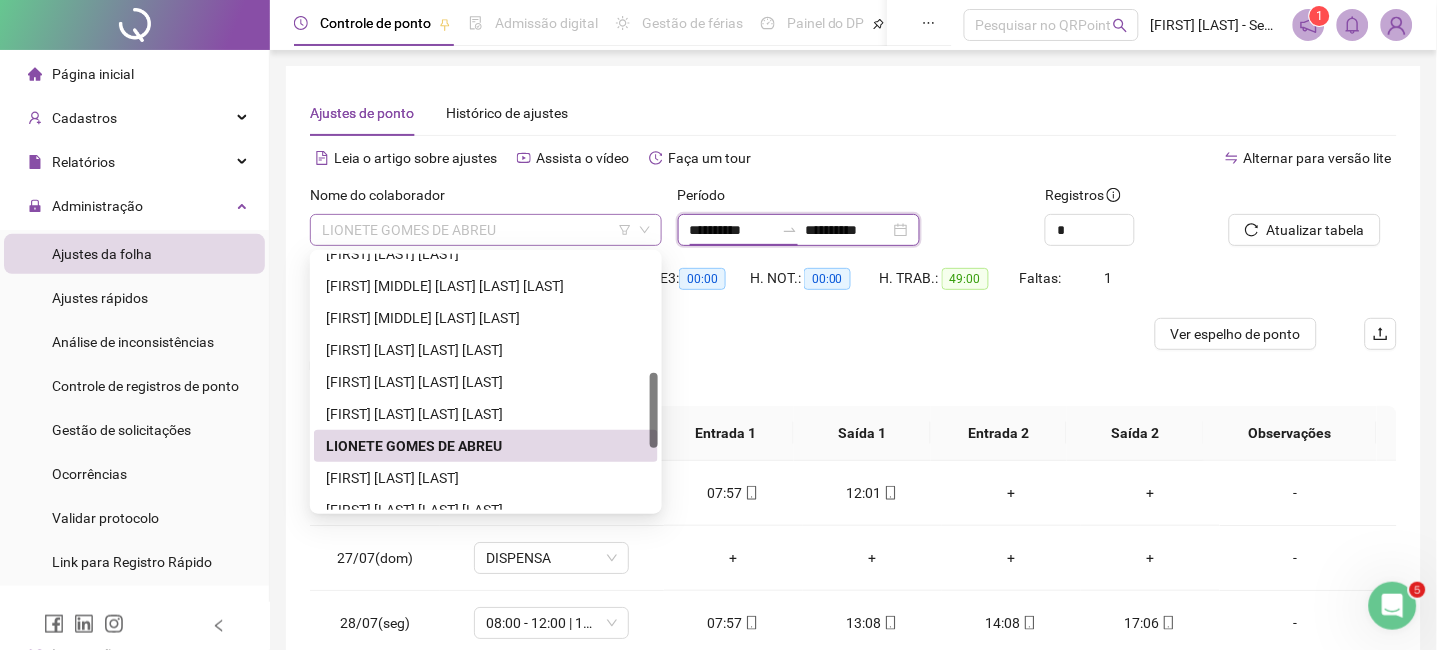 click on "LIONETE GOMES DE ABREU" at bounding box center [486, 230] 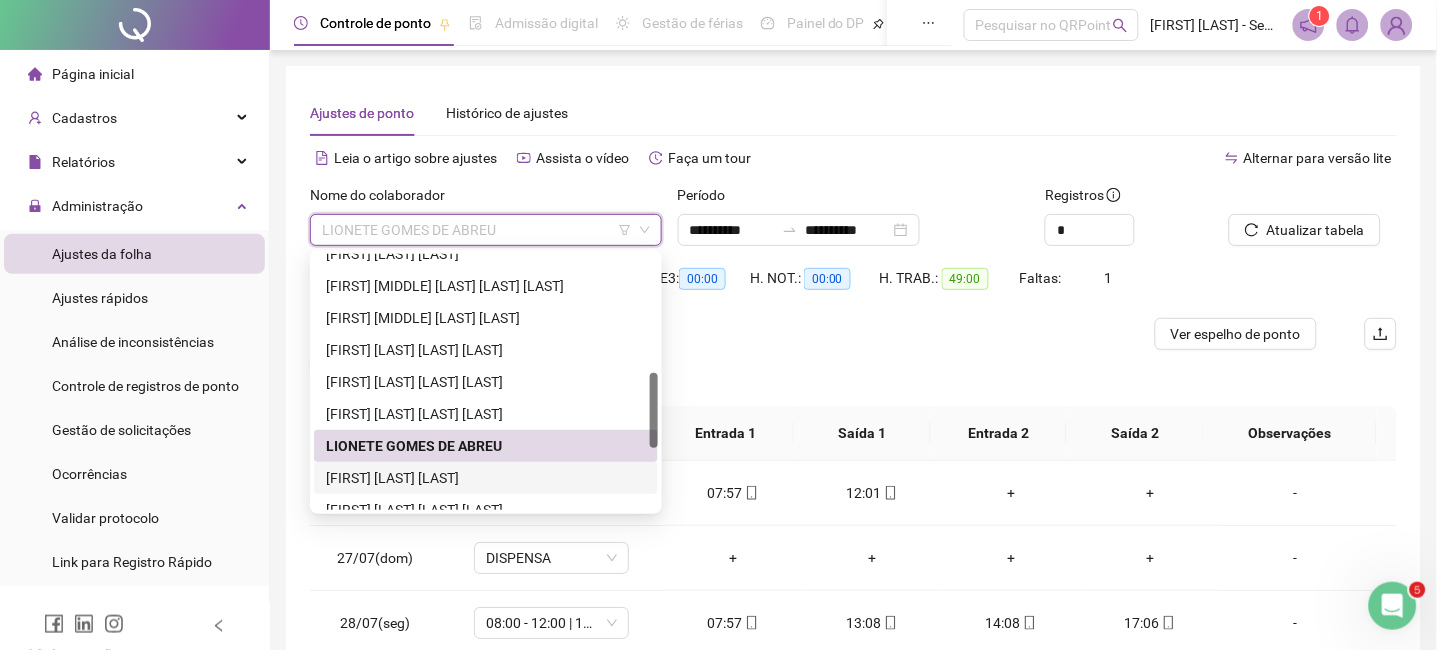 click on "[FIRST] [LAST] [LAST]" at bounding box center (486, 478) 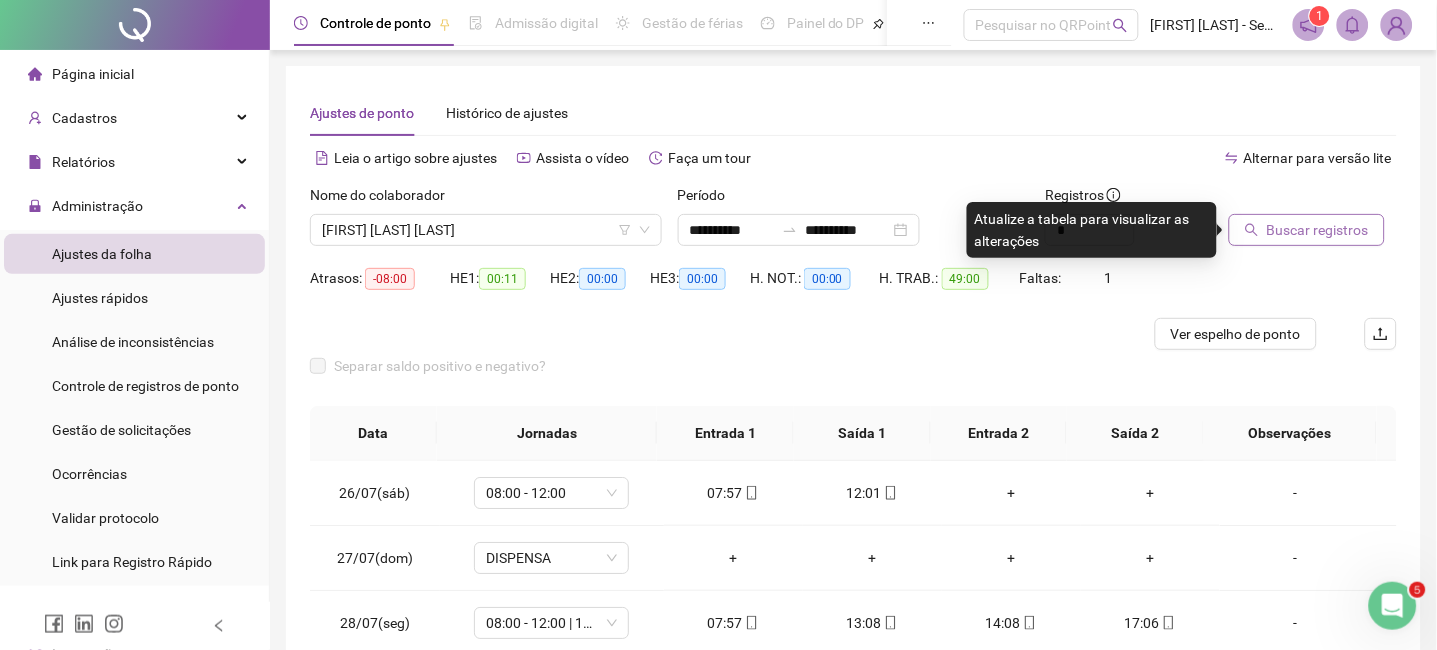 click on "Buscar registros" at bounding box center [1318, 230] 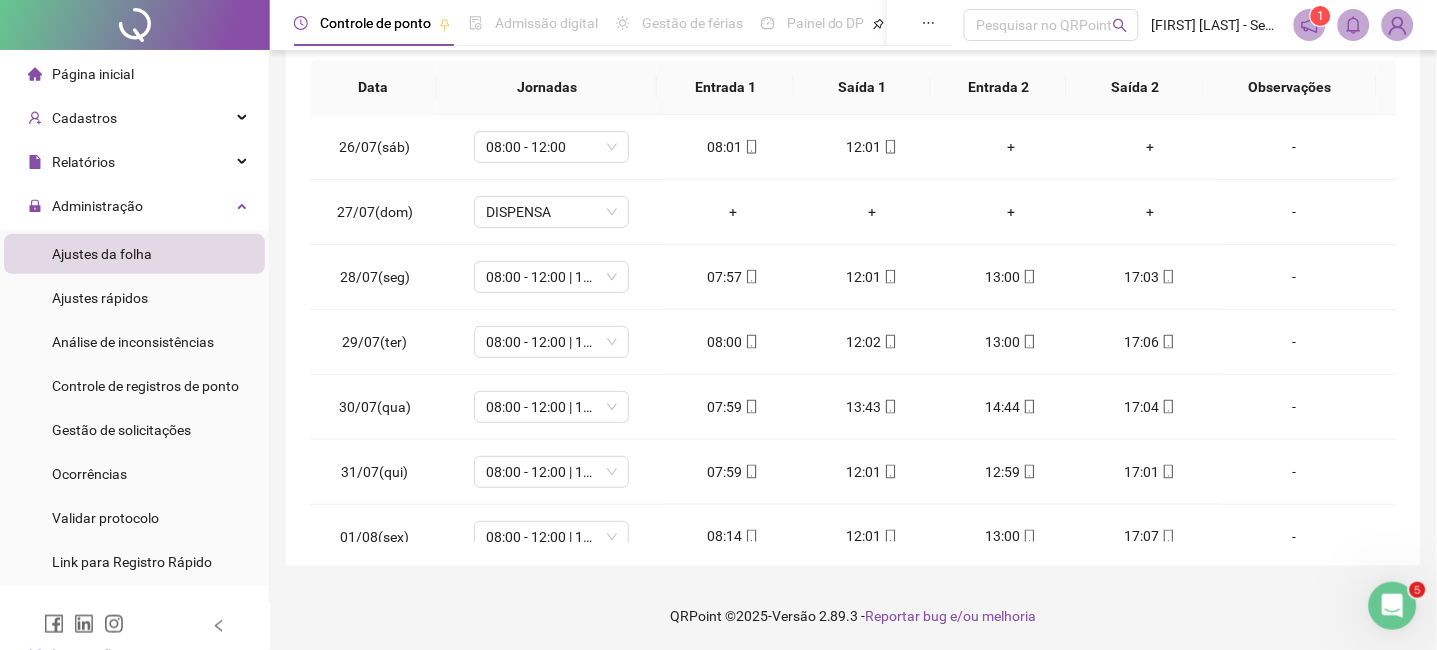 scroll, scrollTop: 347, scrollLeft: 0, axis: vertical 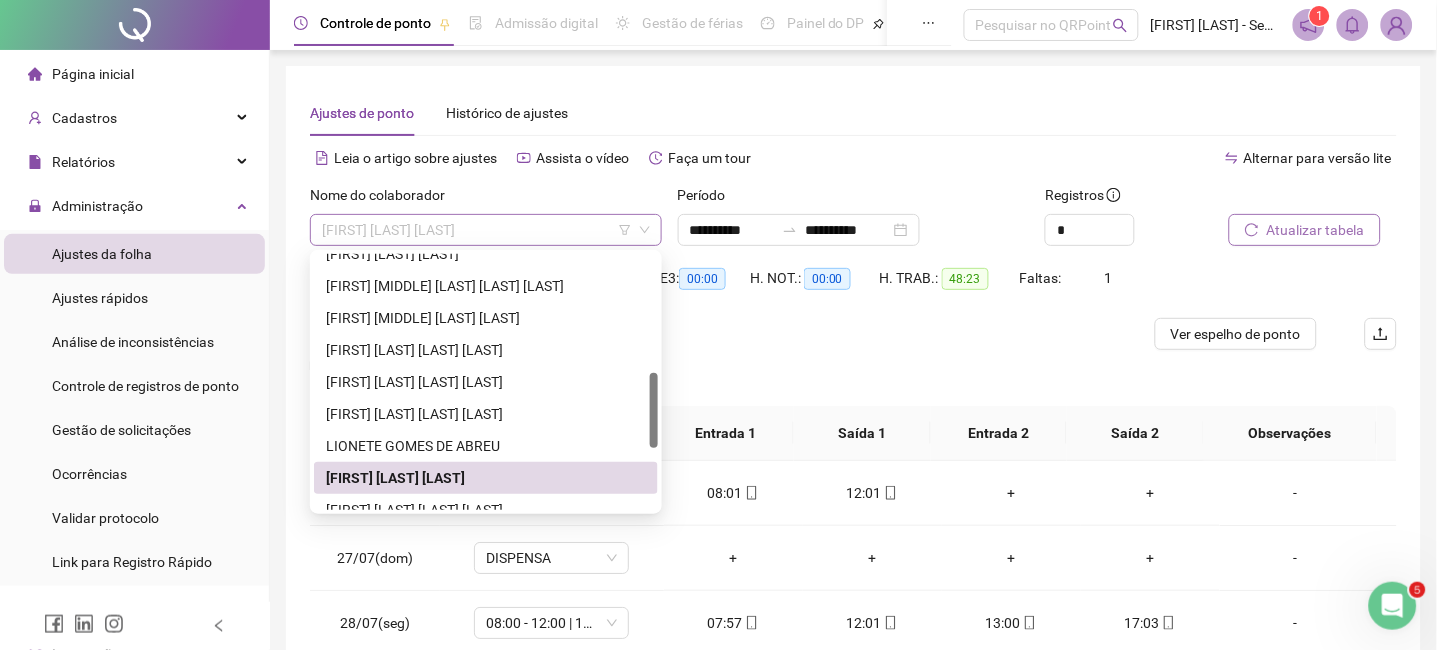 click on "[FIRST] [LAST] [LAST]" at bounding box center [486, 230] 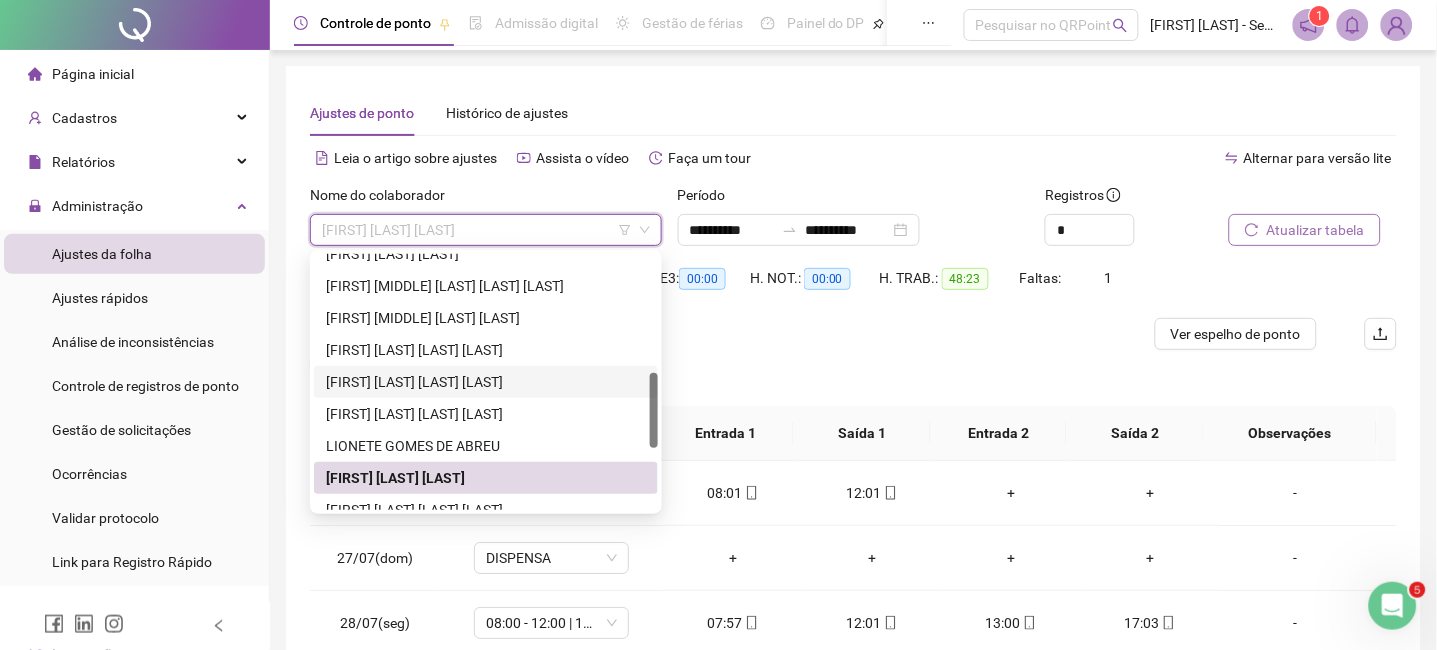 scroll, scrollTop: 533, scrollLeft: 0, axis: vertical 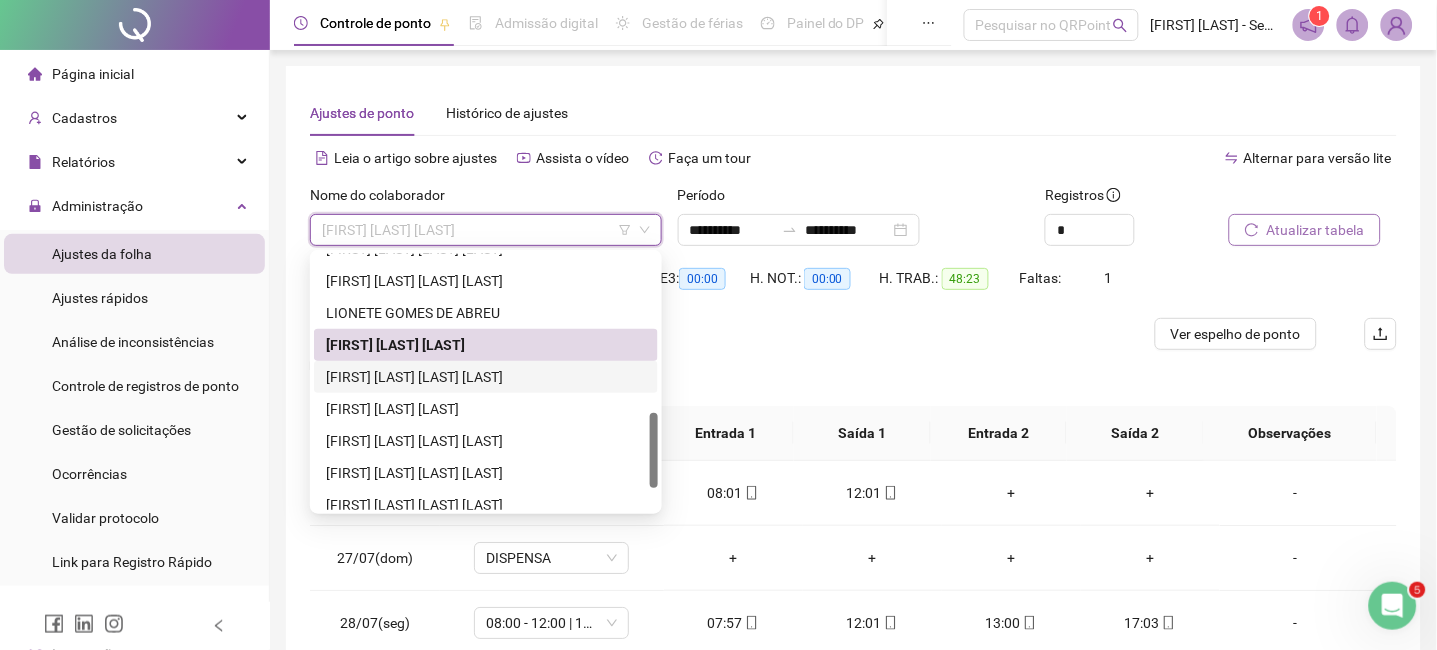 click on "[FIRST] [LAST] [LAST] [LAST]" at bounding box center (486, 377) 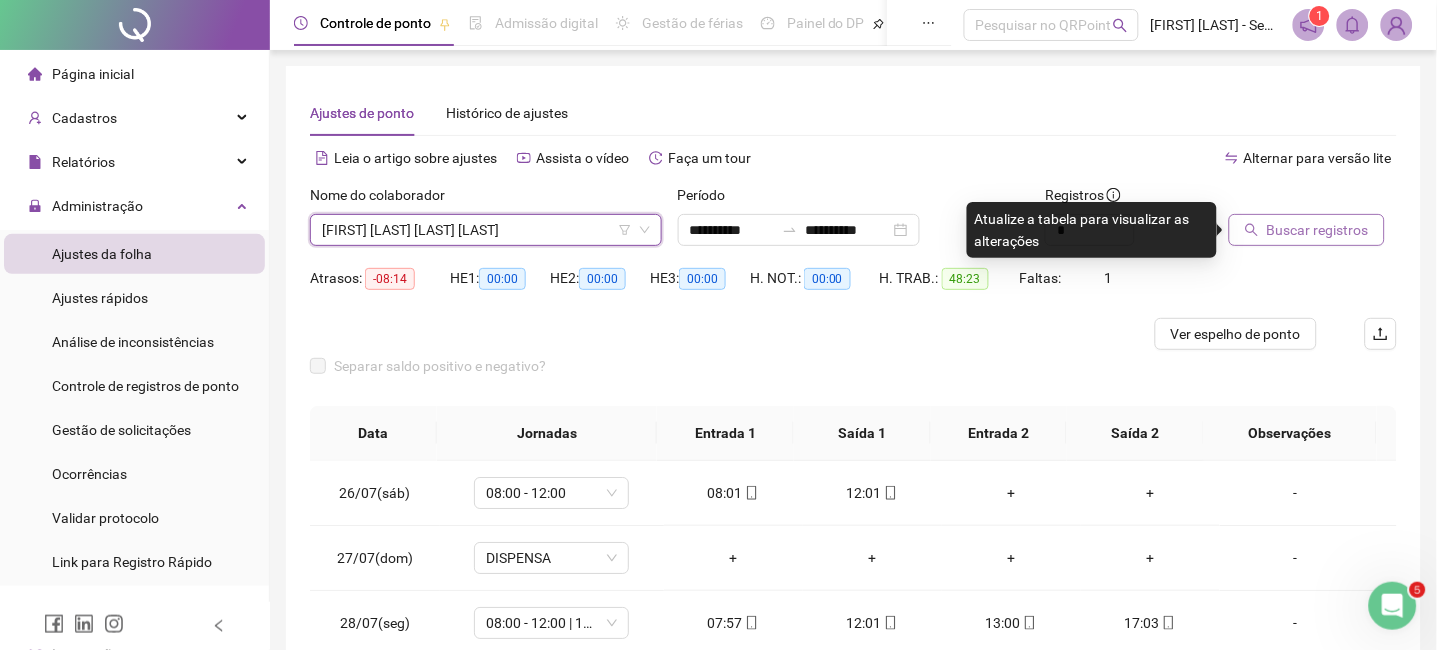 click on "Buscar registros" at bounding box center (1318, 230) 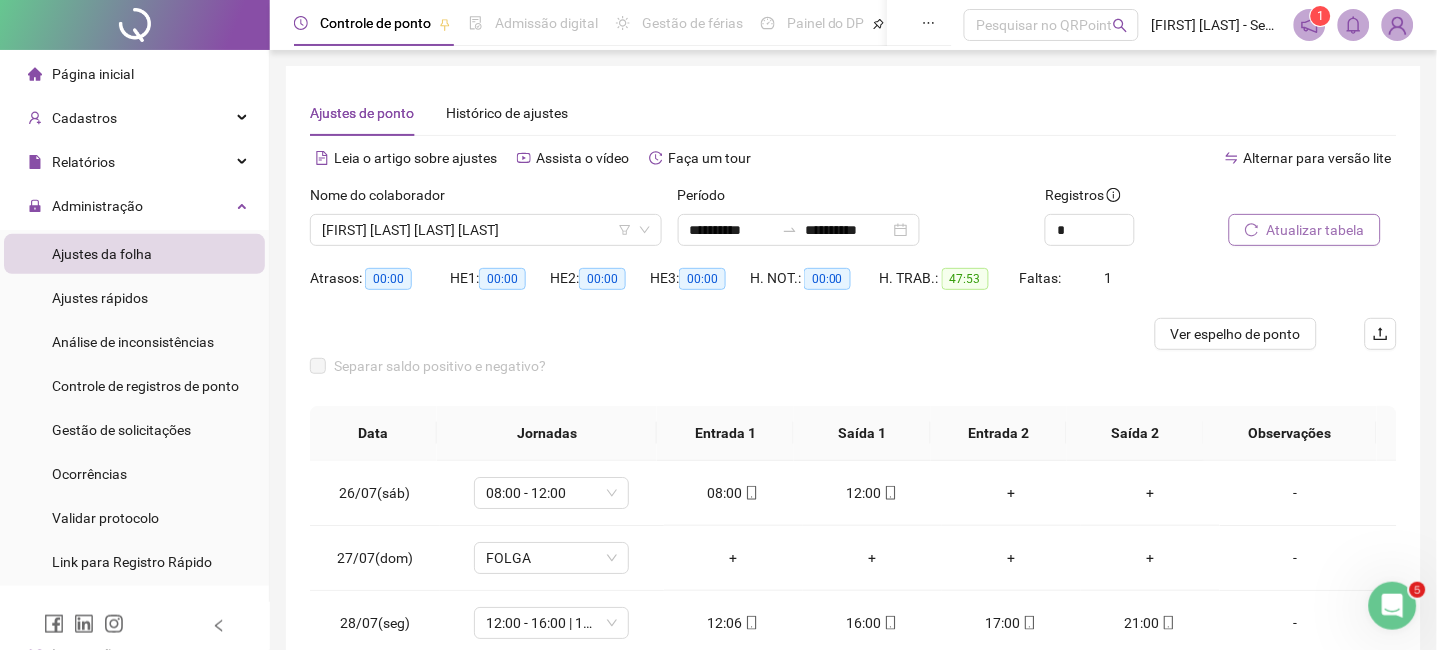 scroll, scrollTop: 347, scrollLeft: 0, axis: vertical 